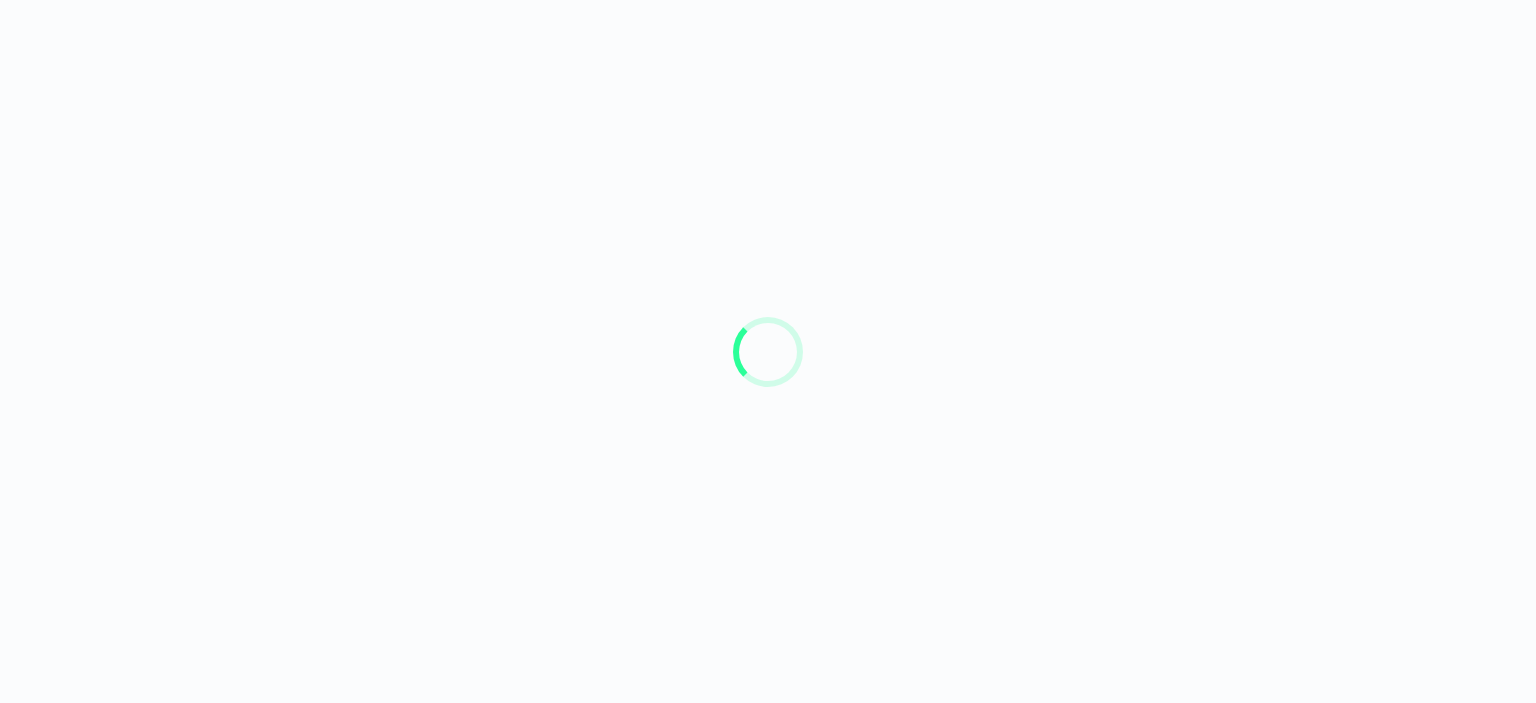 scroll, scrollTop: 0, scrollLeft: 0, axis: both 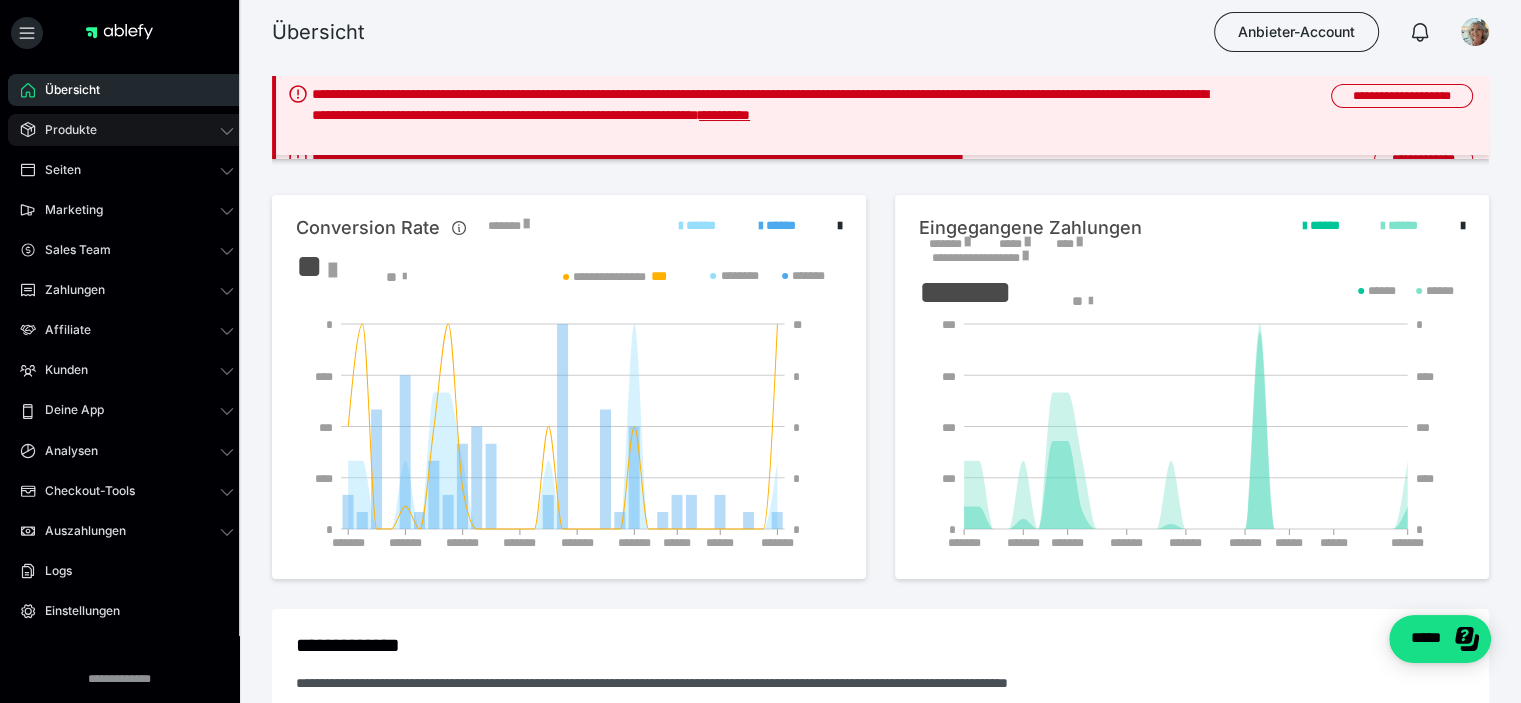 click 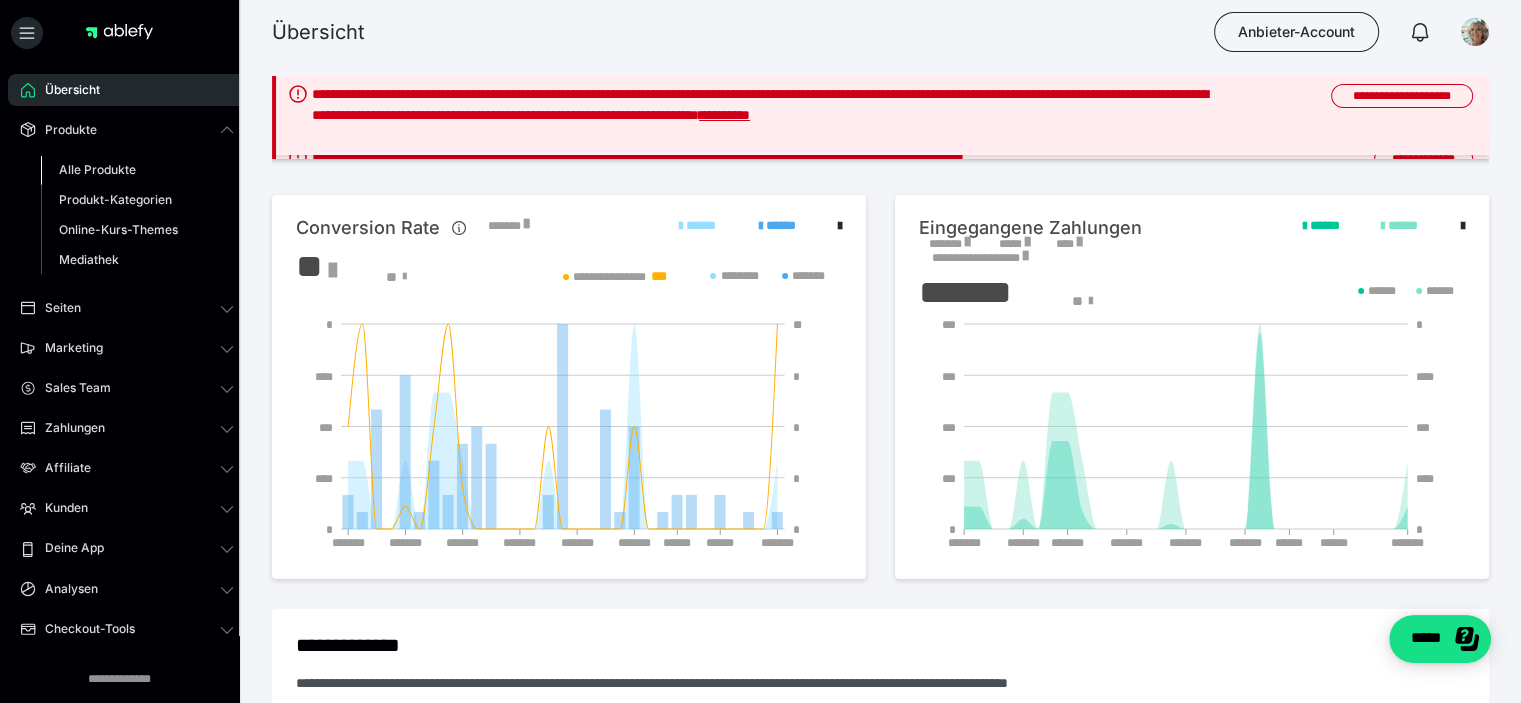 click on "Alle Produkte" at bounding box center (137, 170) 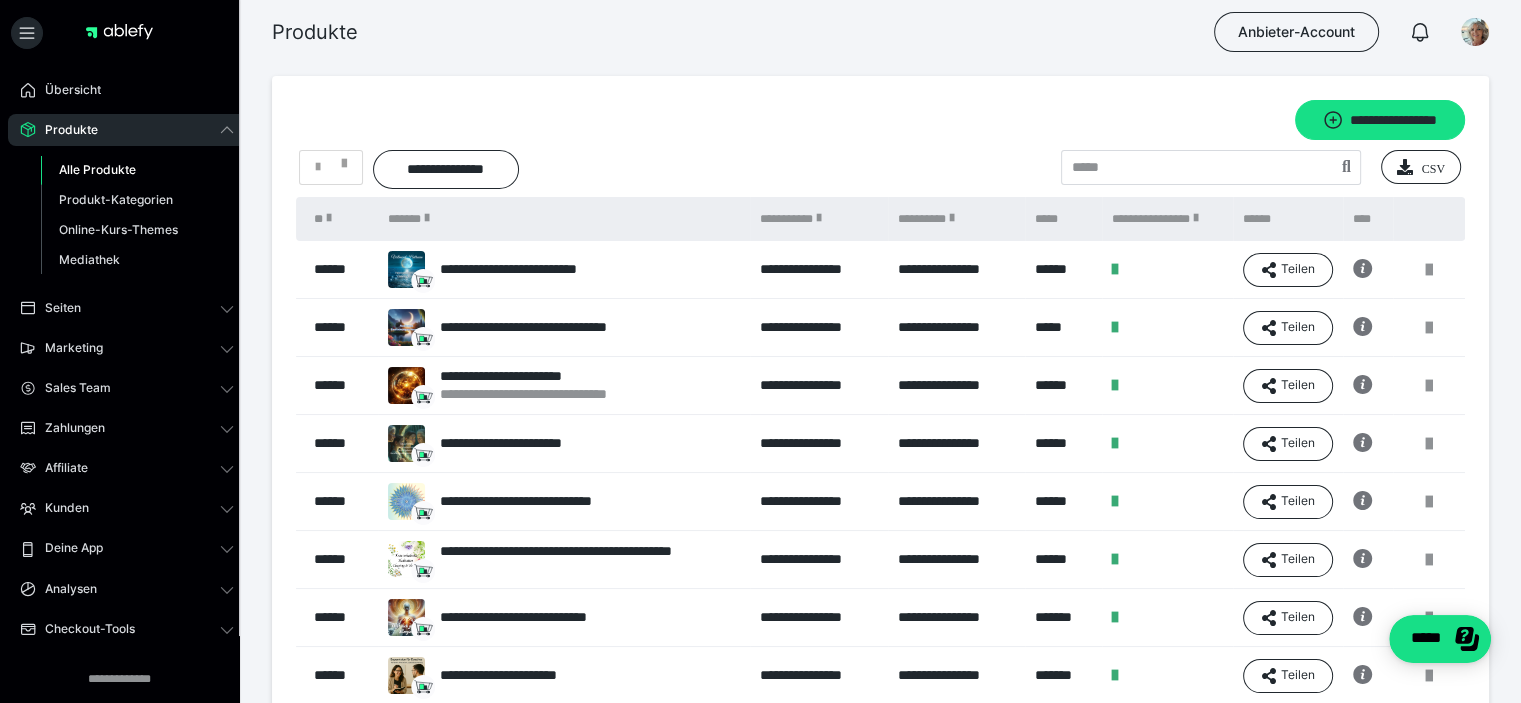 scroll, scrollTop: 0, scrollLeft: 0, axis: both 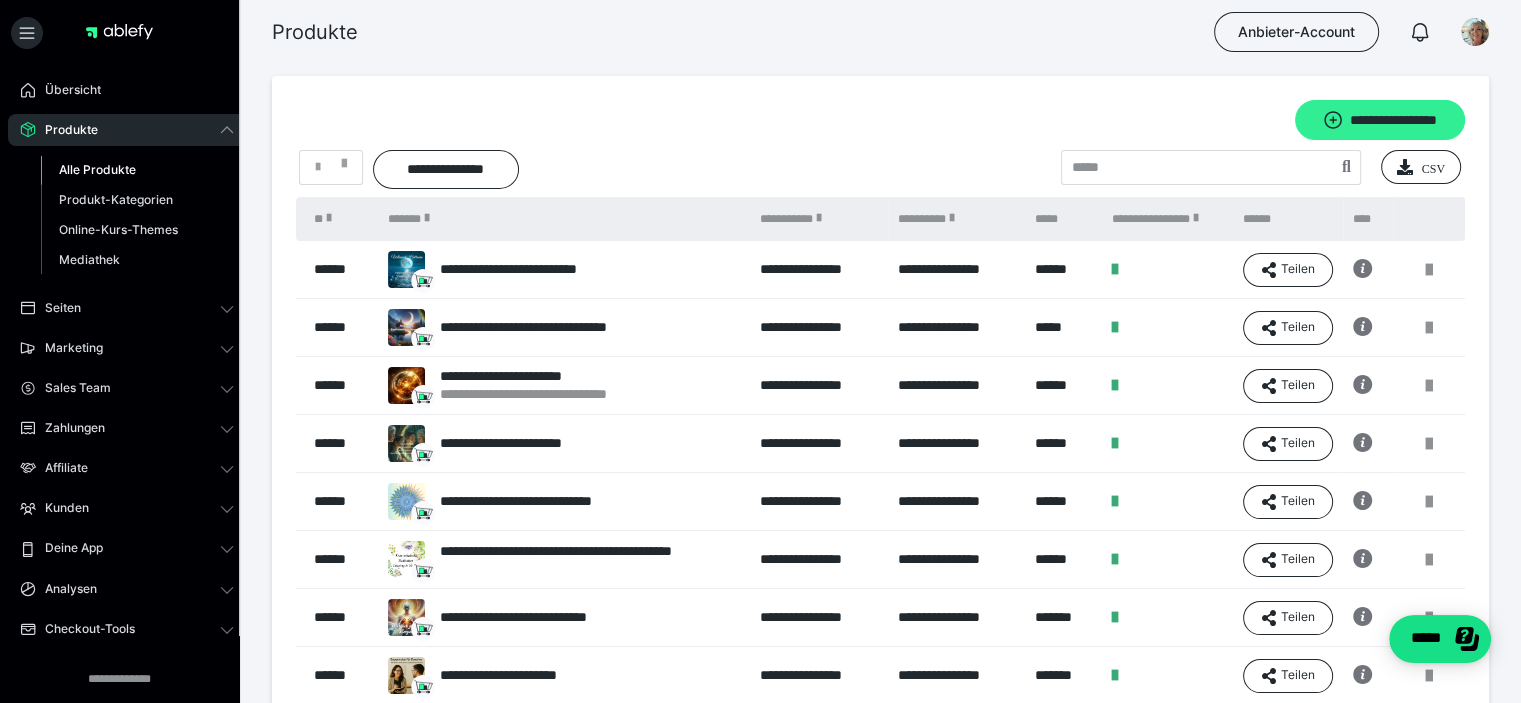 click on "**********" at bounding box center [1380, 120] 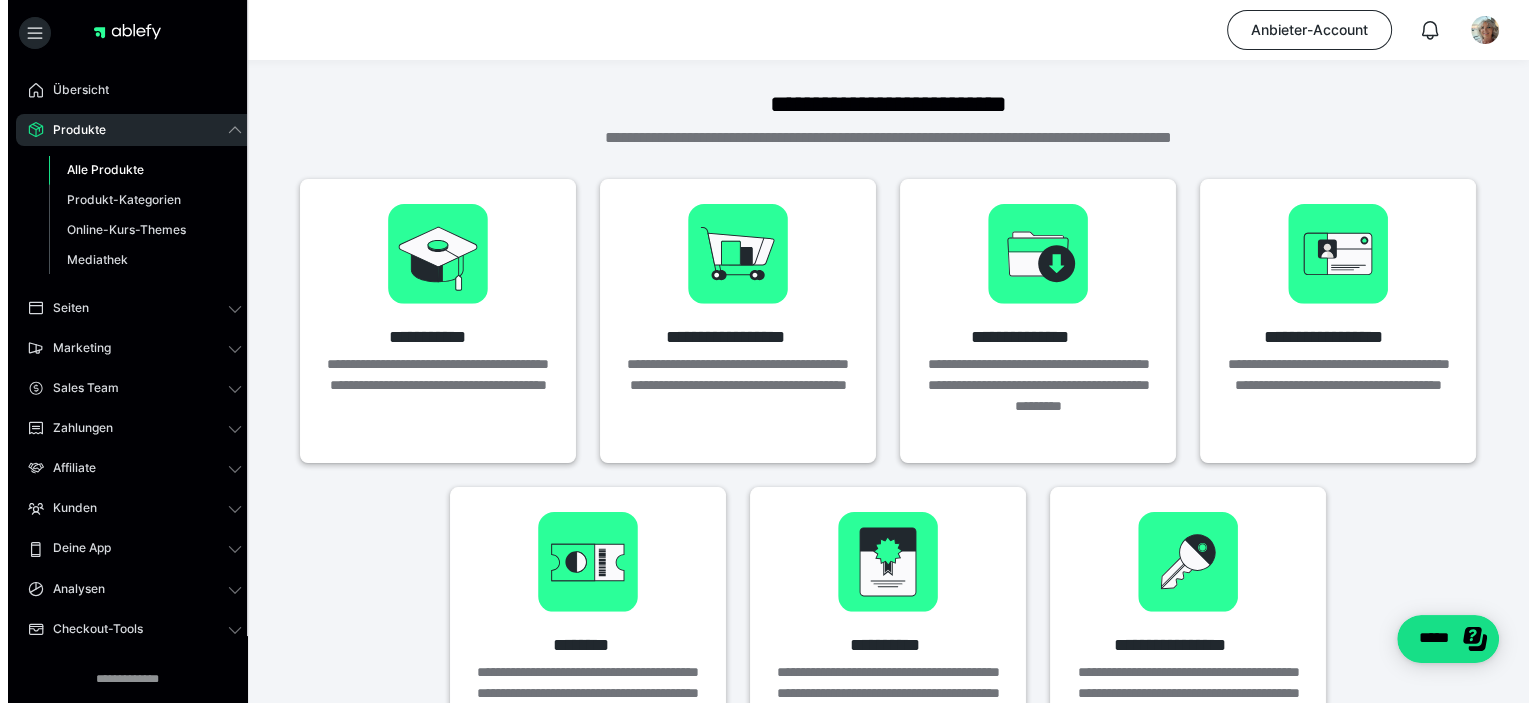 scroll, scrollTop: 0, scrollLeft: 0, axis: both 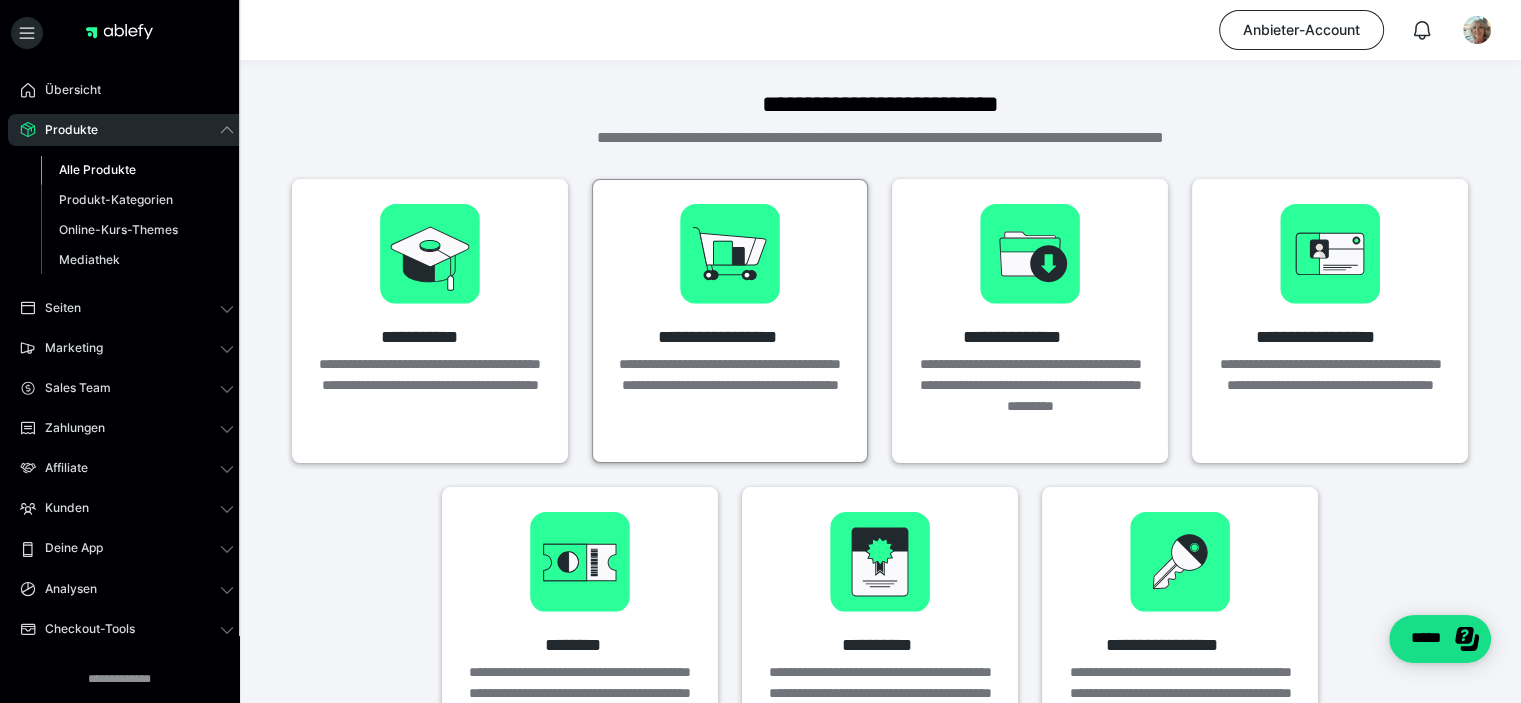 click at bounding box center (730, 254) 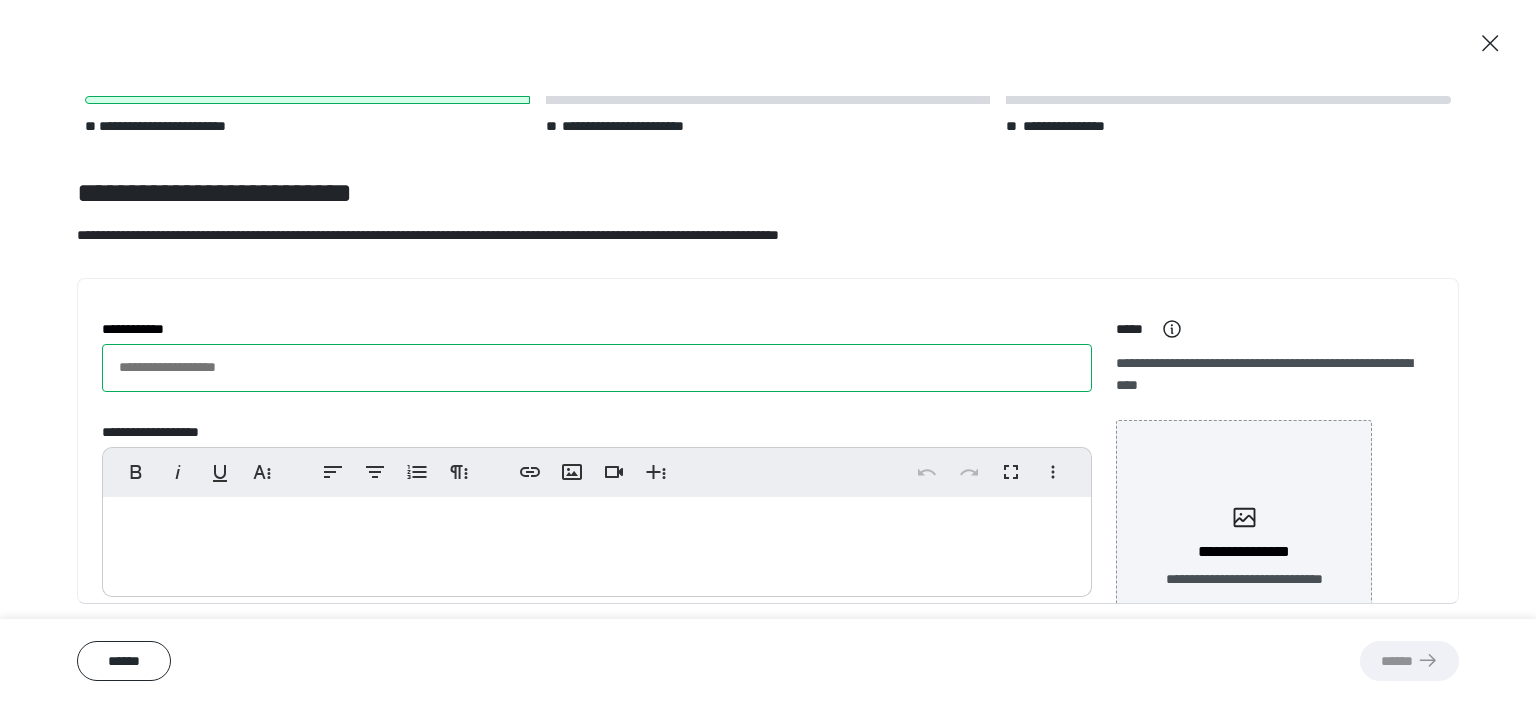 drag, startPoint x: 272, startPoint y: 367, endPoint x: 132, endPoint y: 364, distance: 140.03214 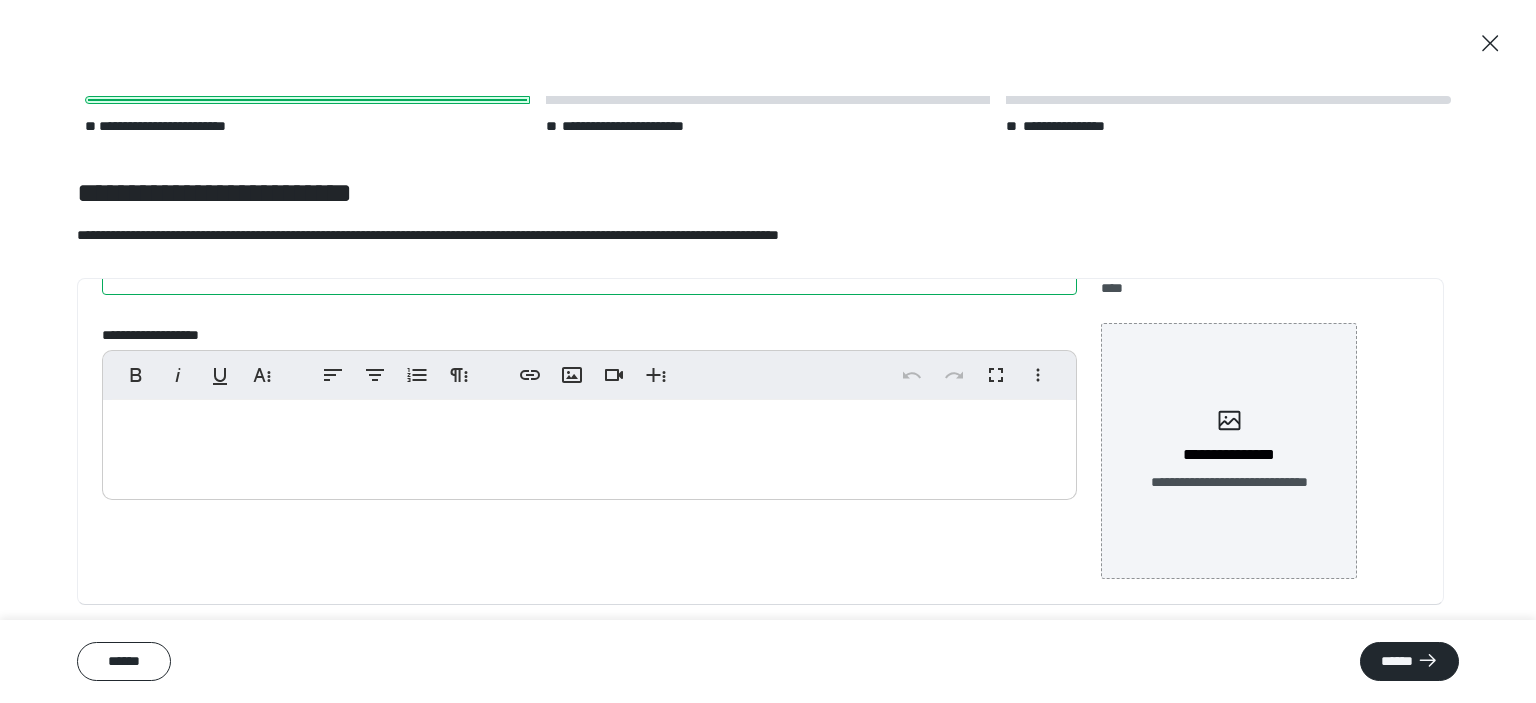 scroll, scrollTop: 112, scrollLeft: 0, axis: vertical 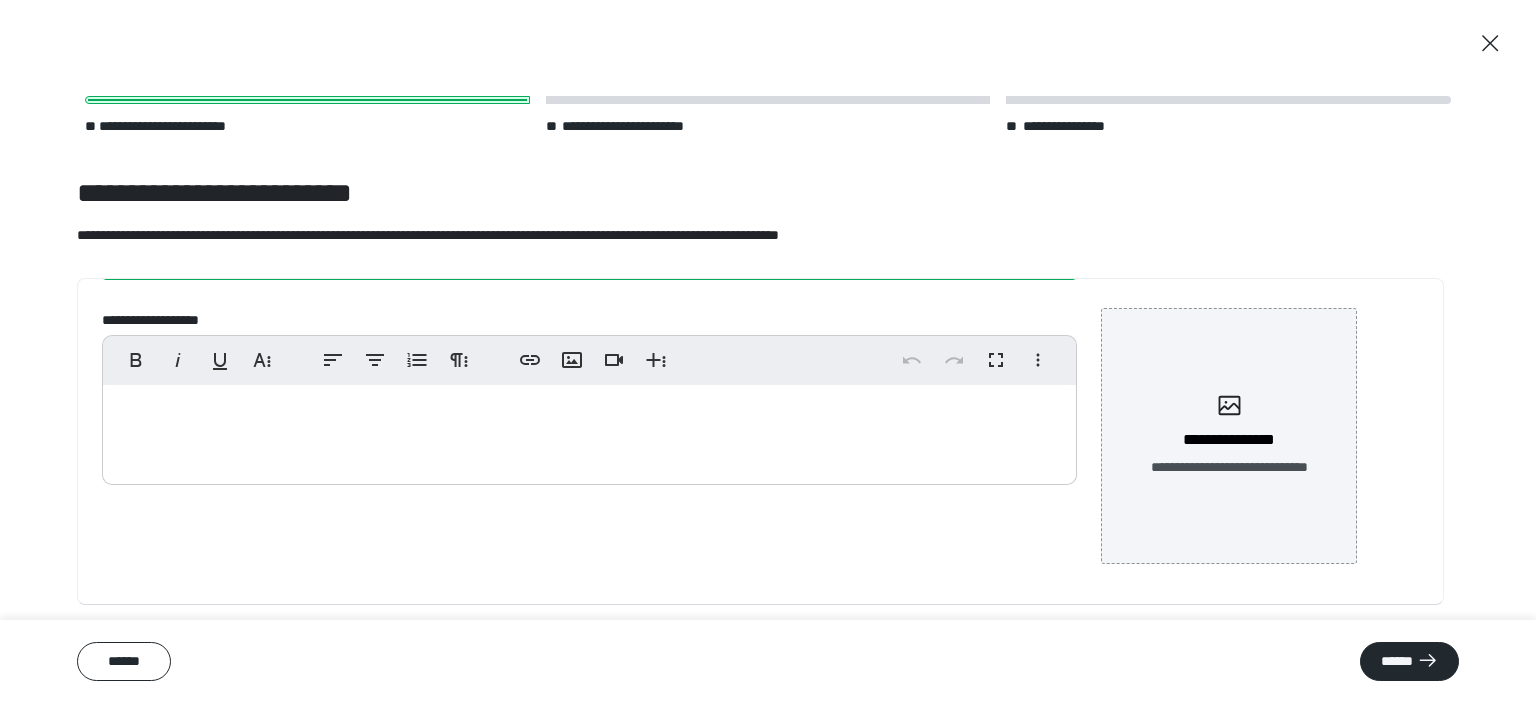 type on "**********" 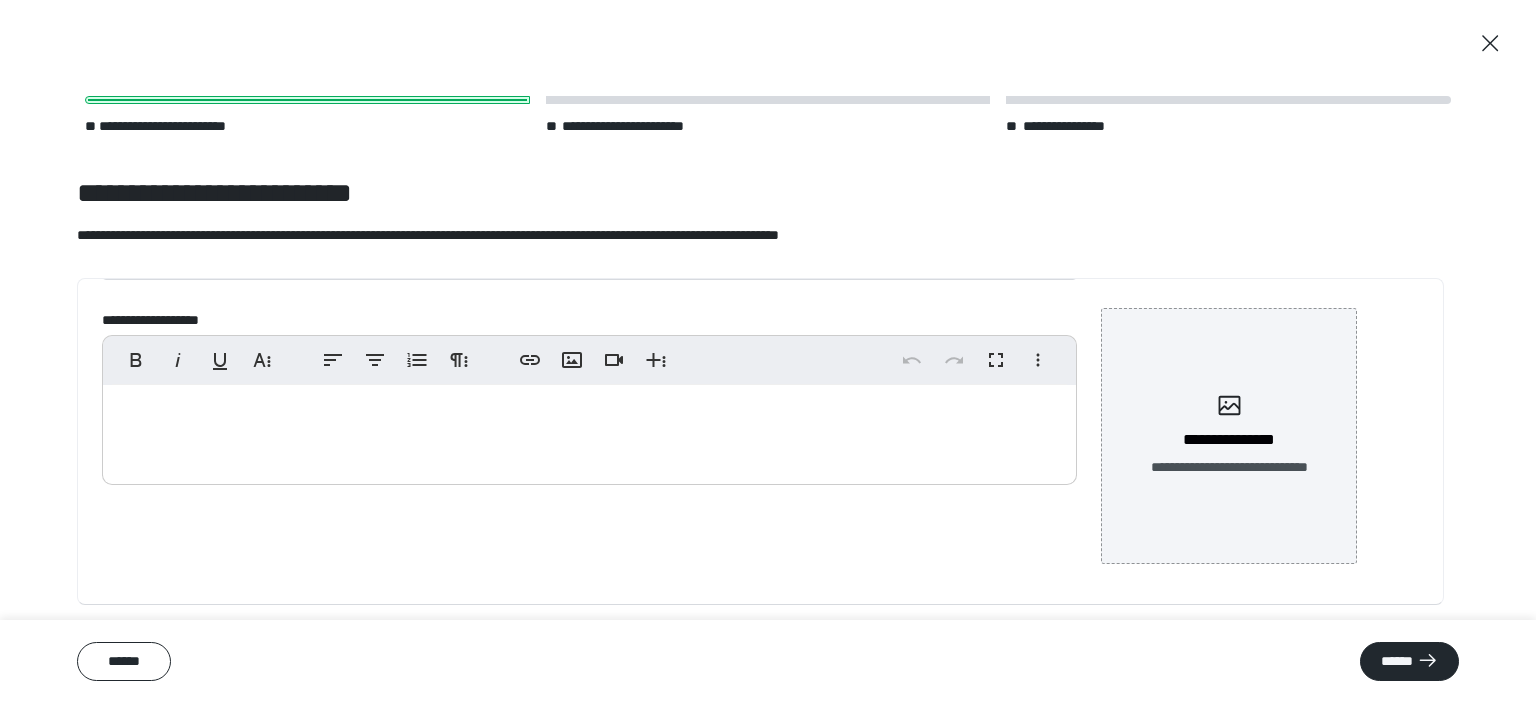 click at bounding box center (589, 430) 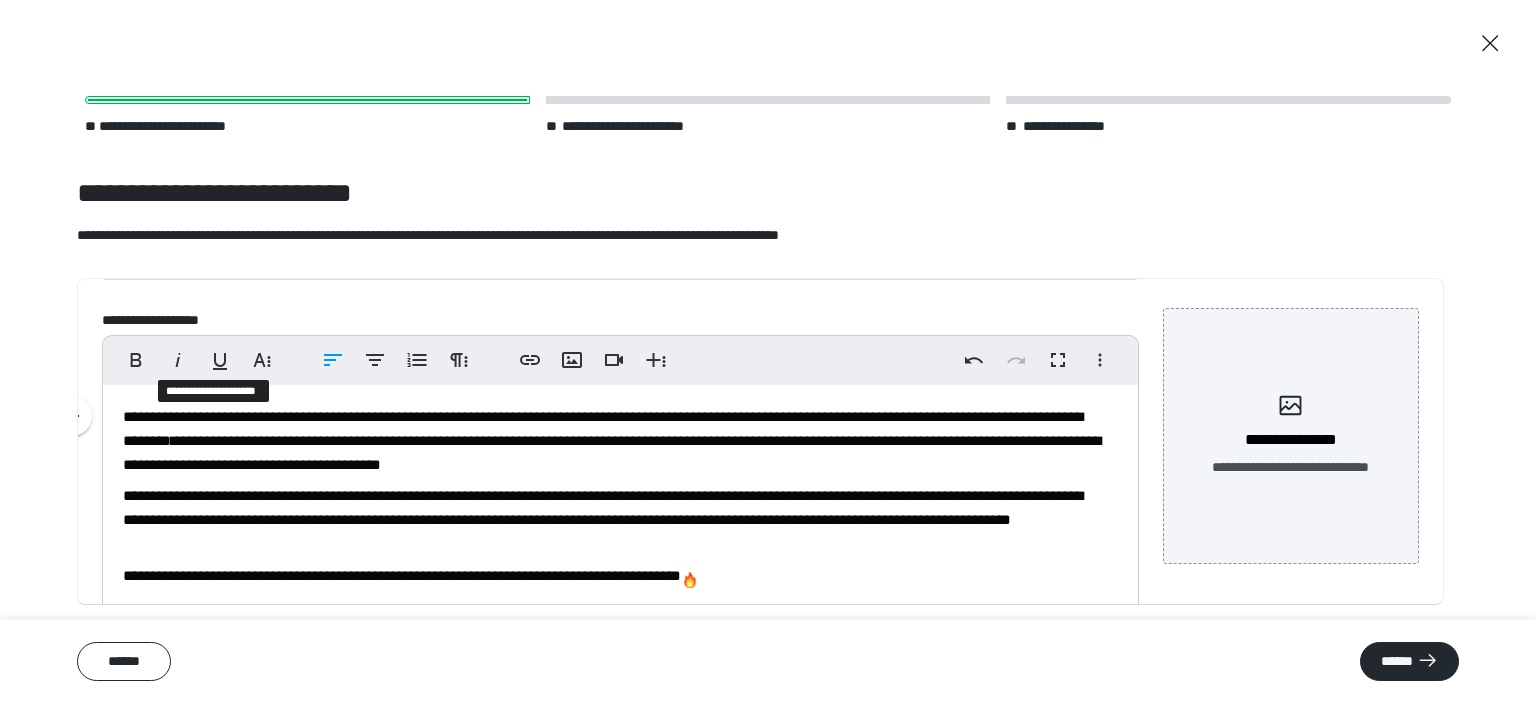 scroll, scrollTop: 73, scrollLeft: 0, axis: vertical 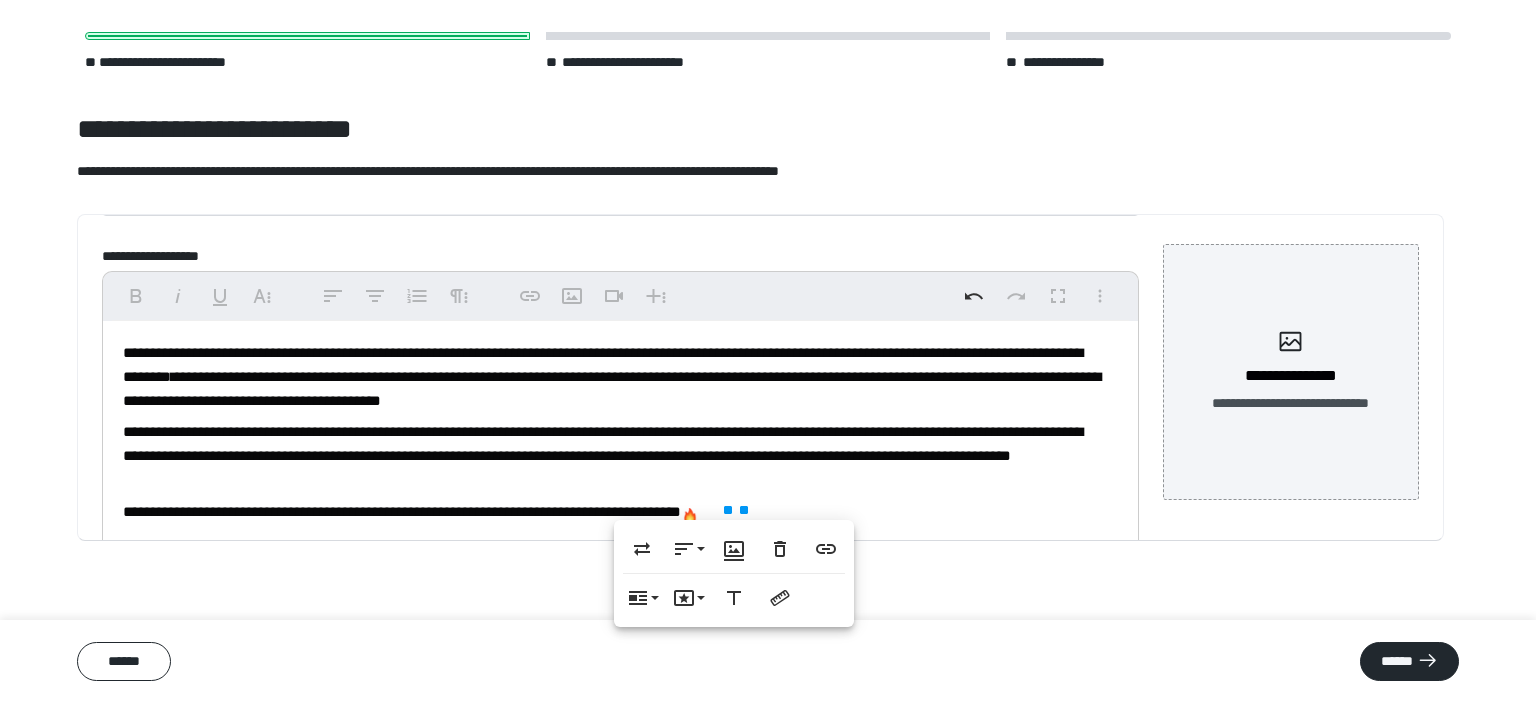 click on "**********" at bounding box center (613, 377) 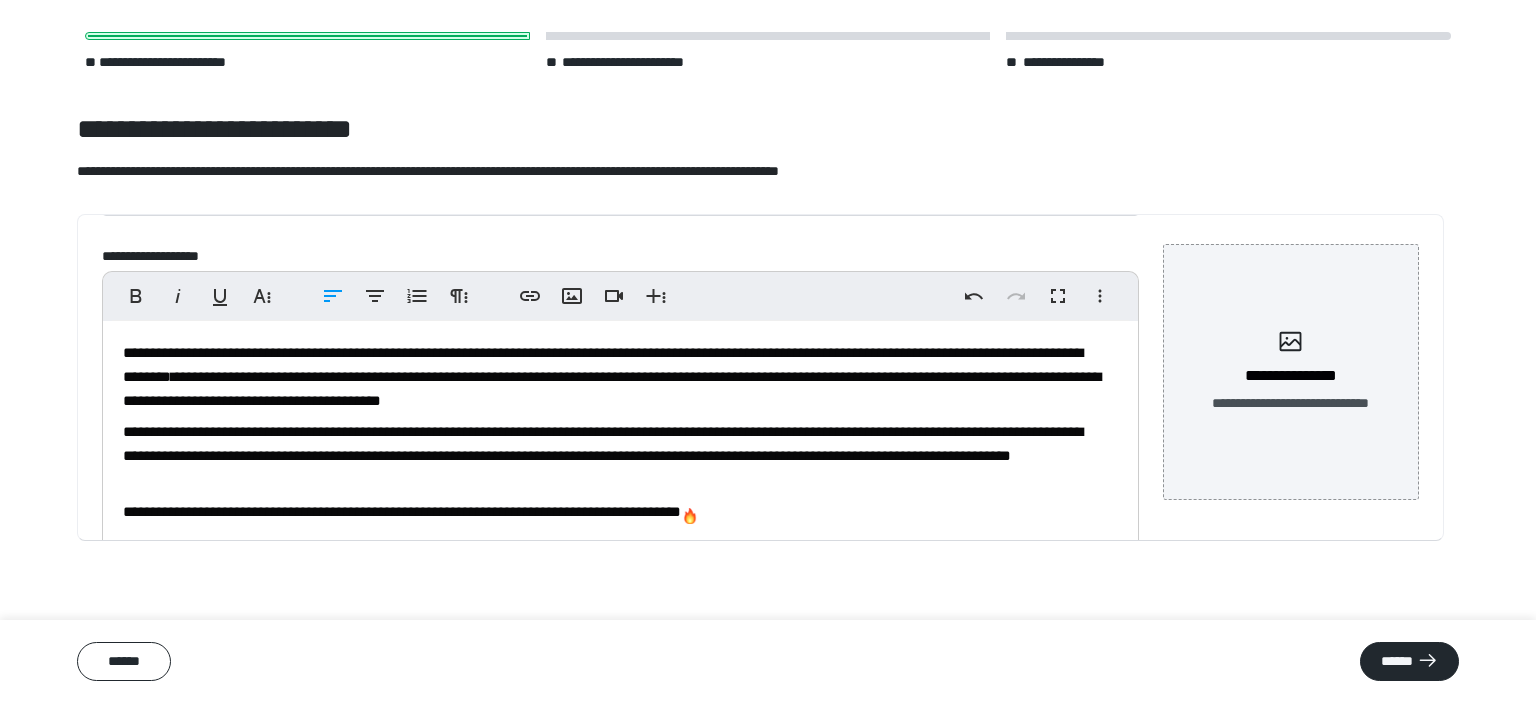 click on "**********" at bounding box center (613, 377) 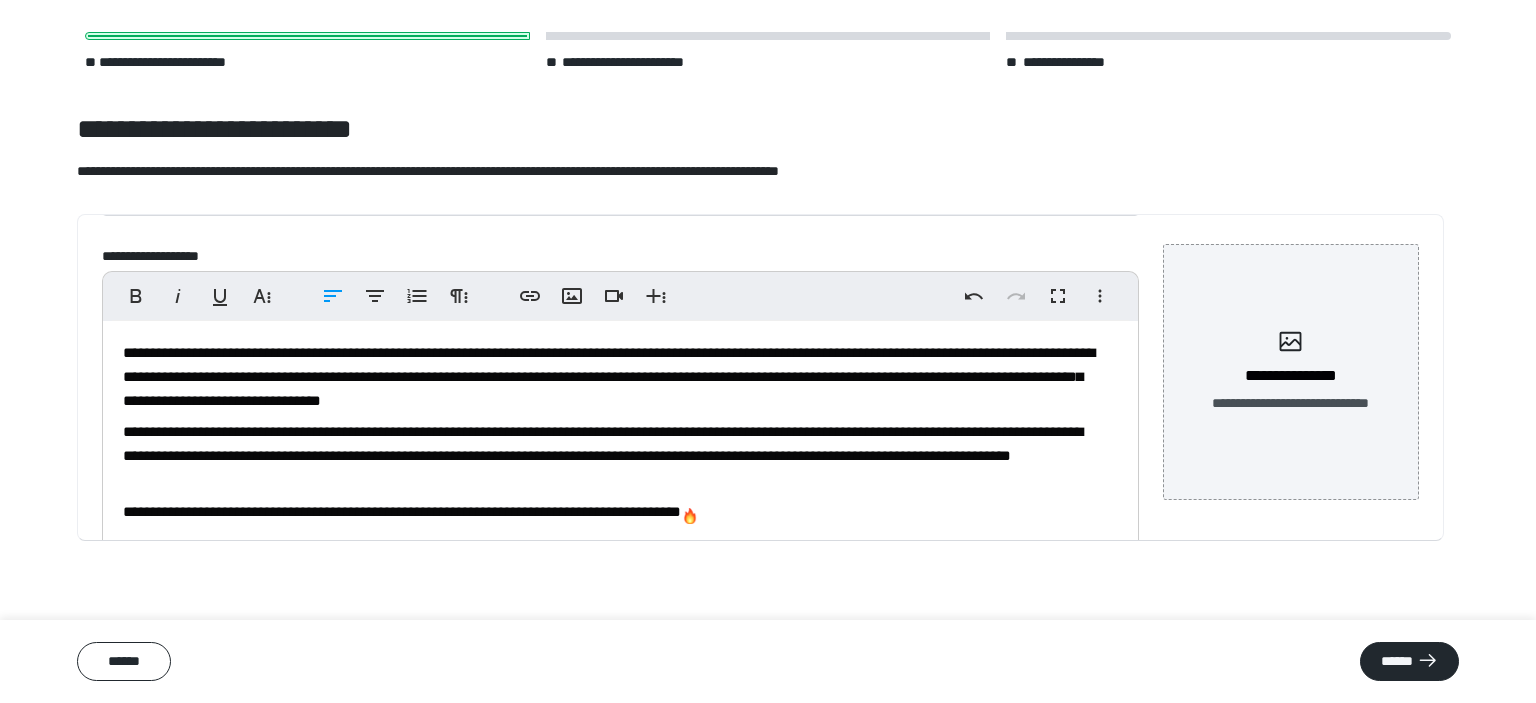 type 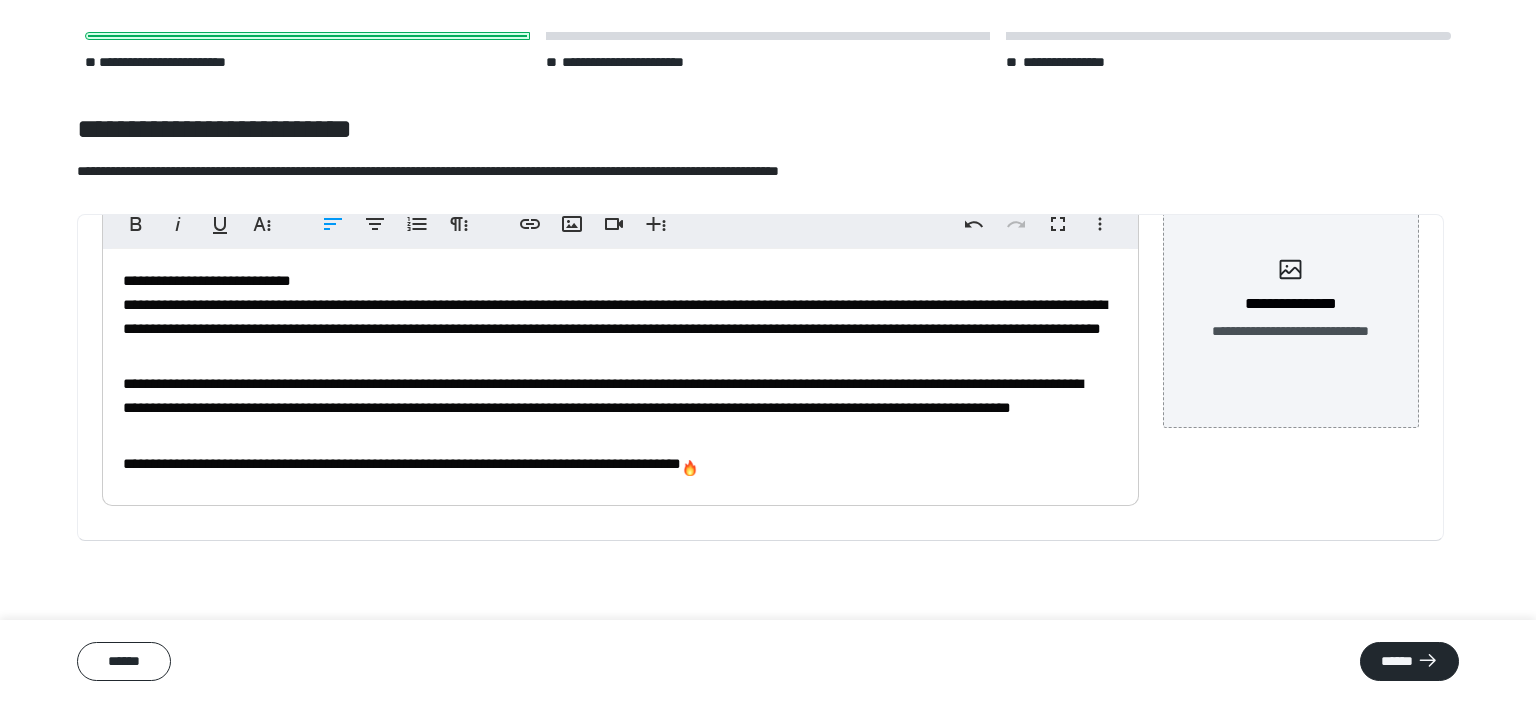 scroll, scrollTop: 188, scrollLeft: 0, axis: vertical 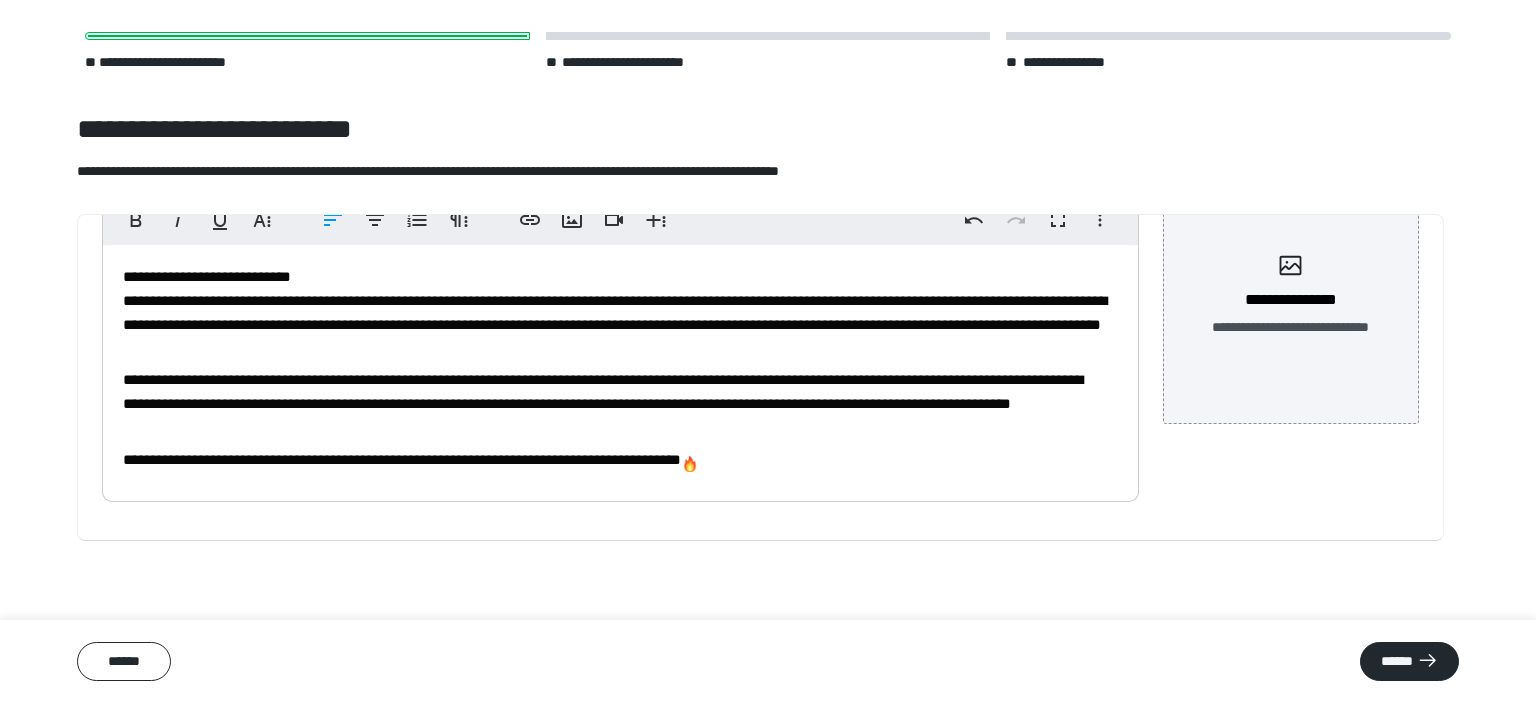 click on "**********" at bounding box center [613, 460] 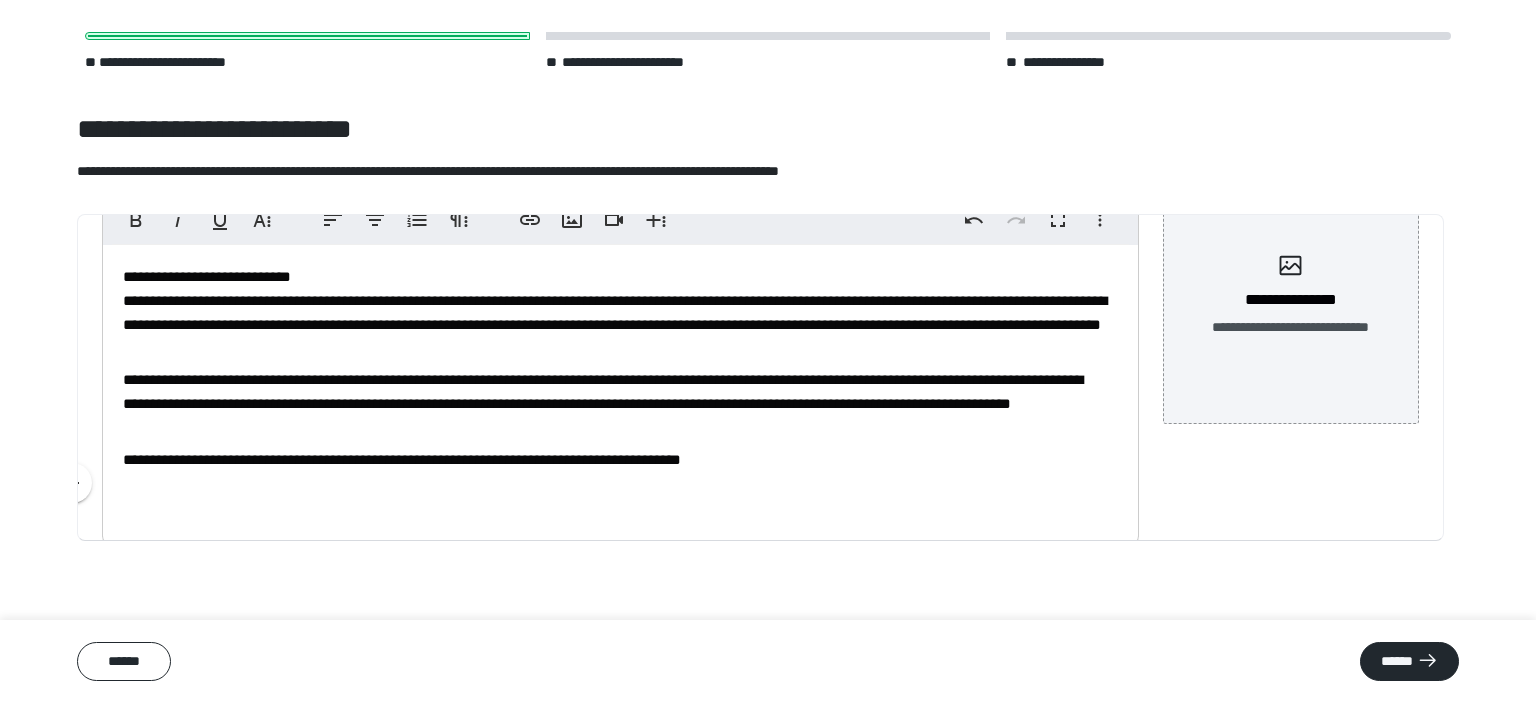 click on "**********" at bounding box center (620, 391) 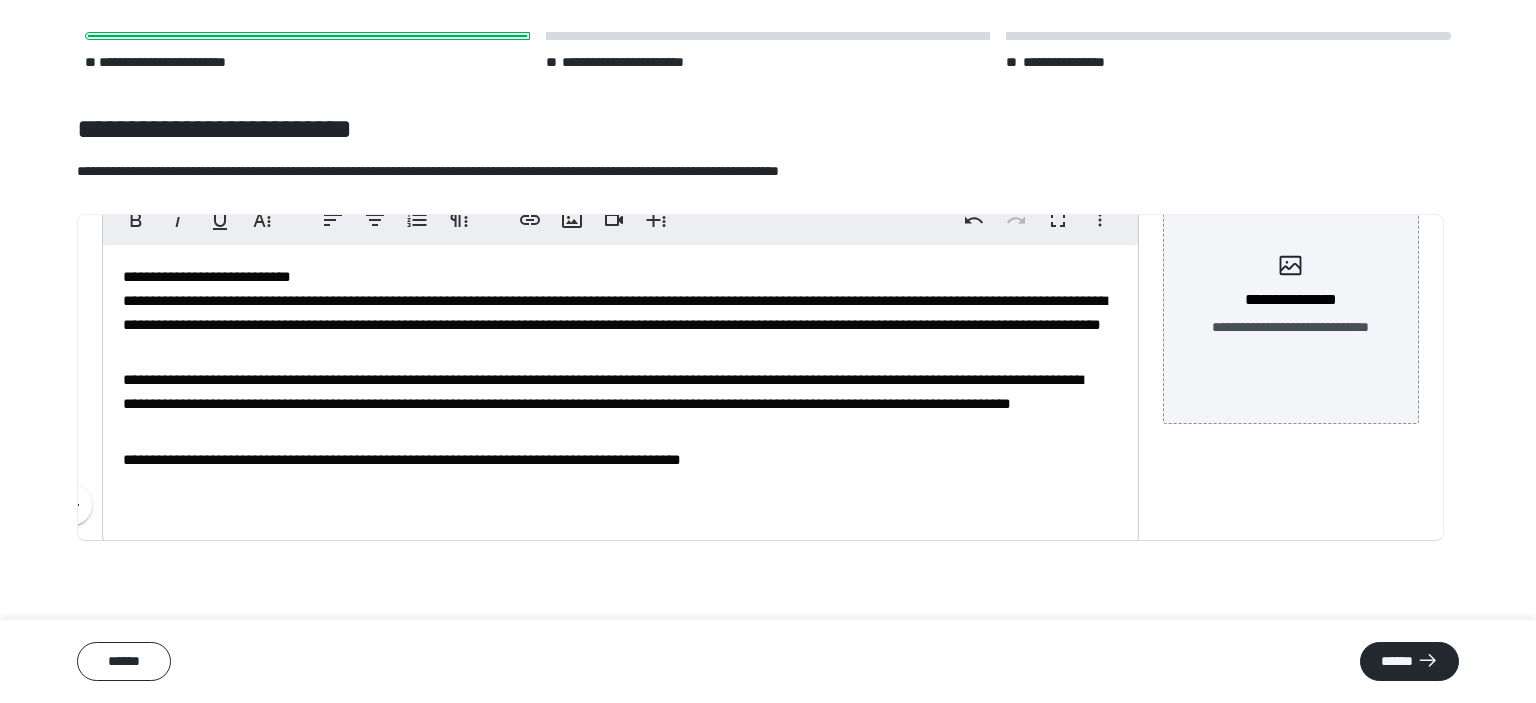 click on "**********" at bounding box center (620, 391) 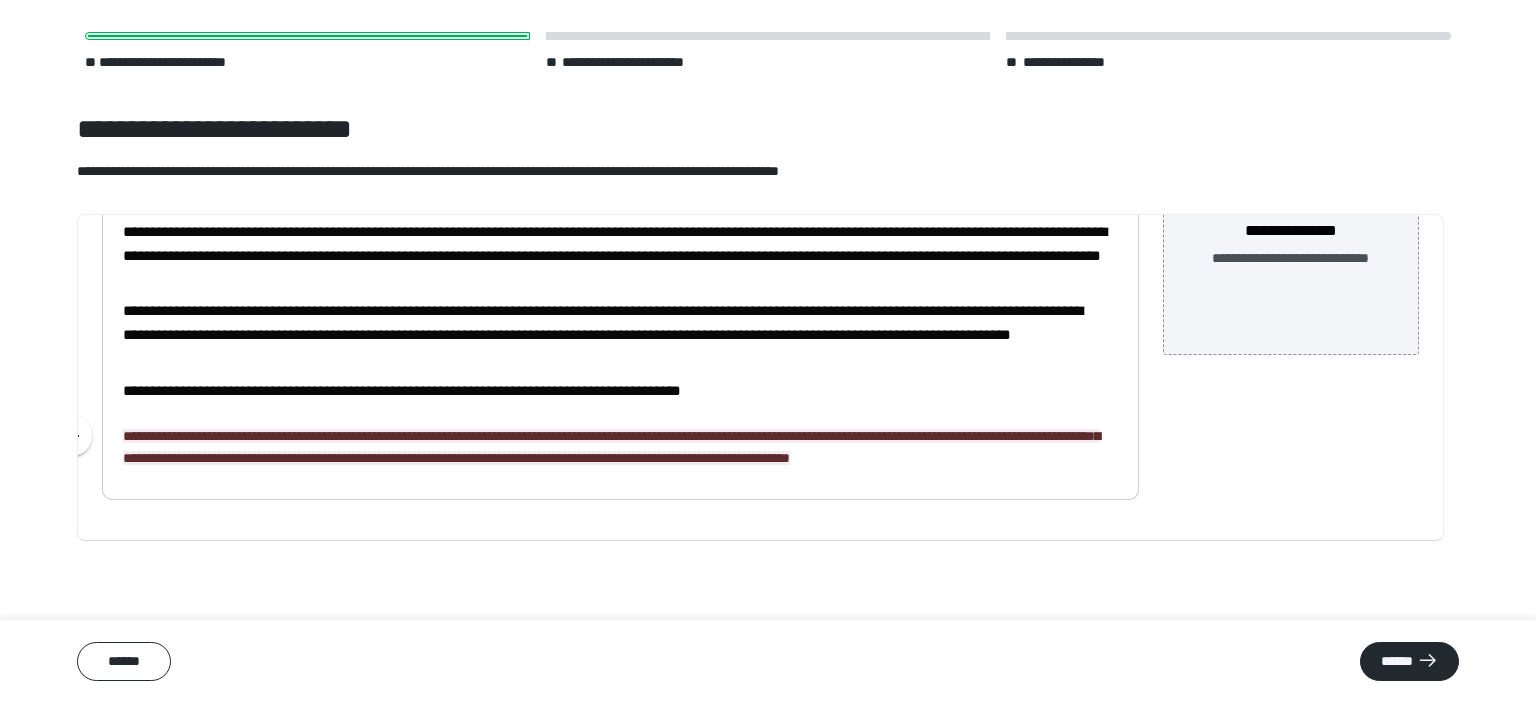 scroll, scrollTop: 278, scrollLeft: 0, axis: vertical 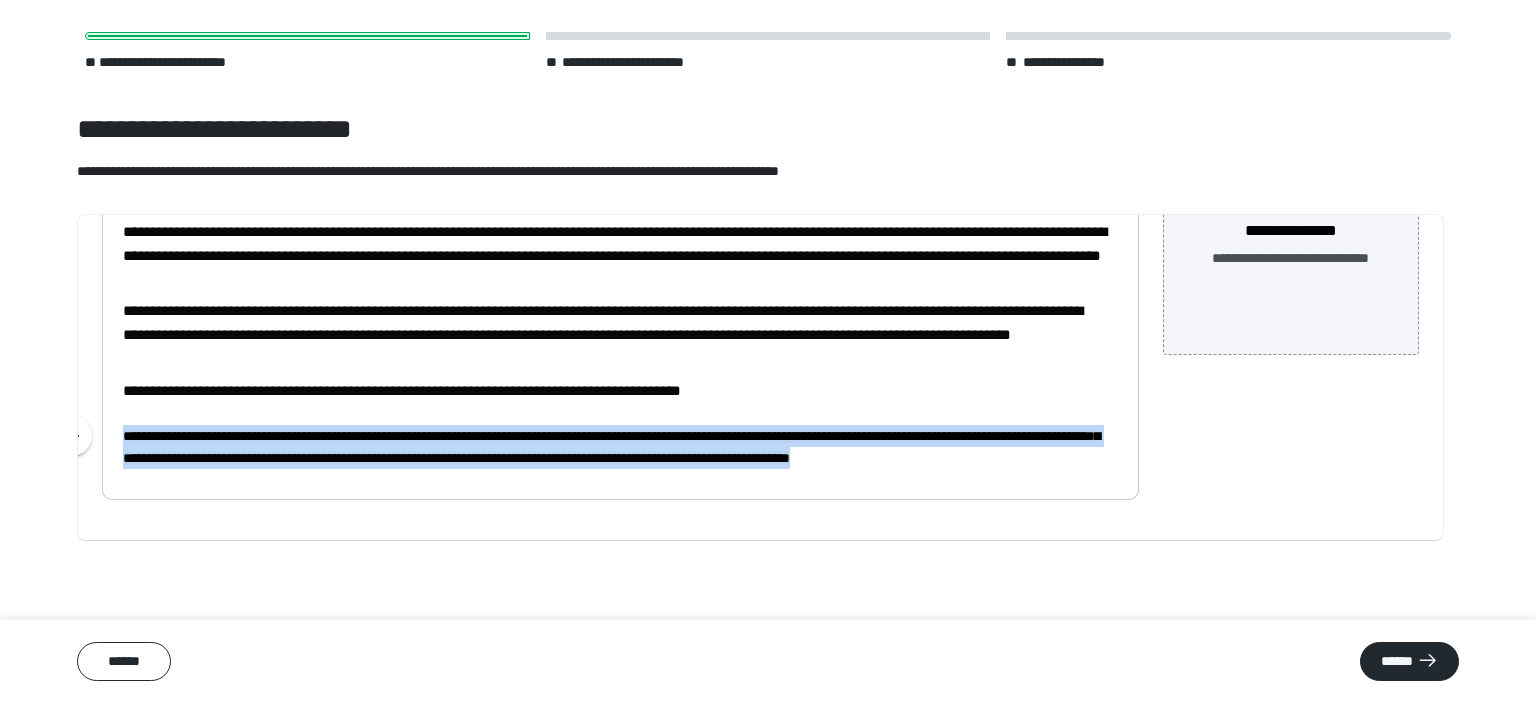 drag, startPoint x: 291, startPoint y: 452, endPoint x: 112, endPoint y: 407, distance: 184.56976 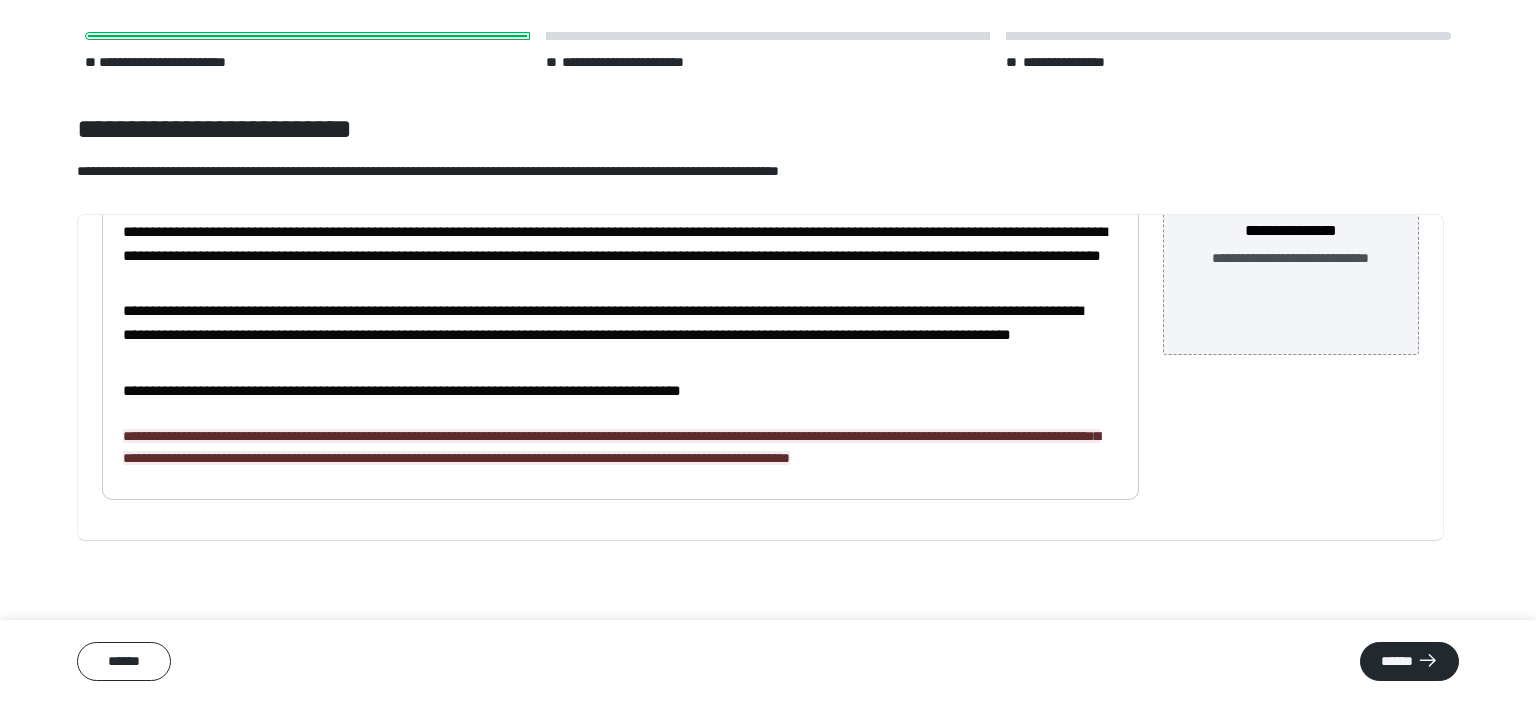 click on "**********" at bounding box center [613, 391] 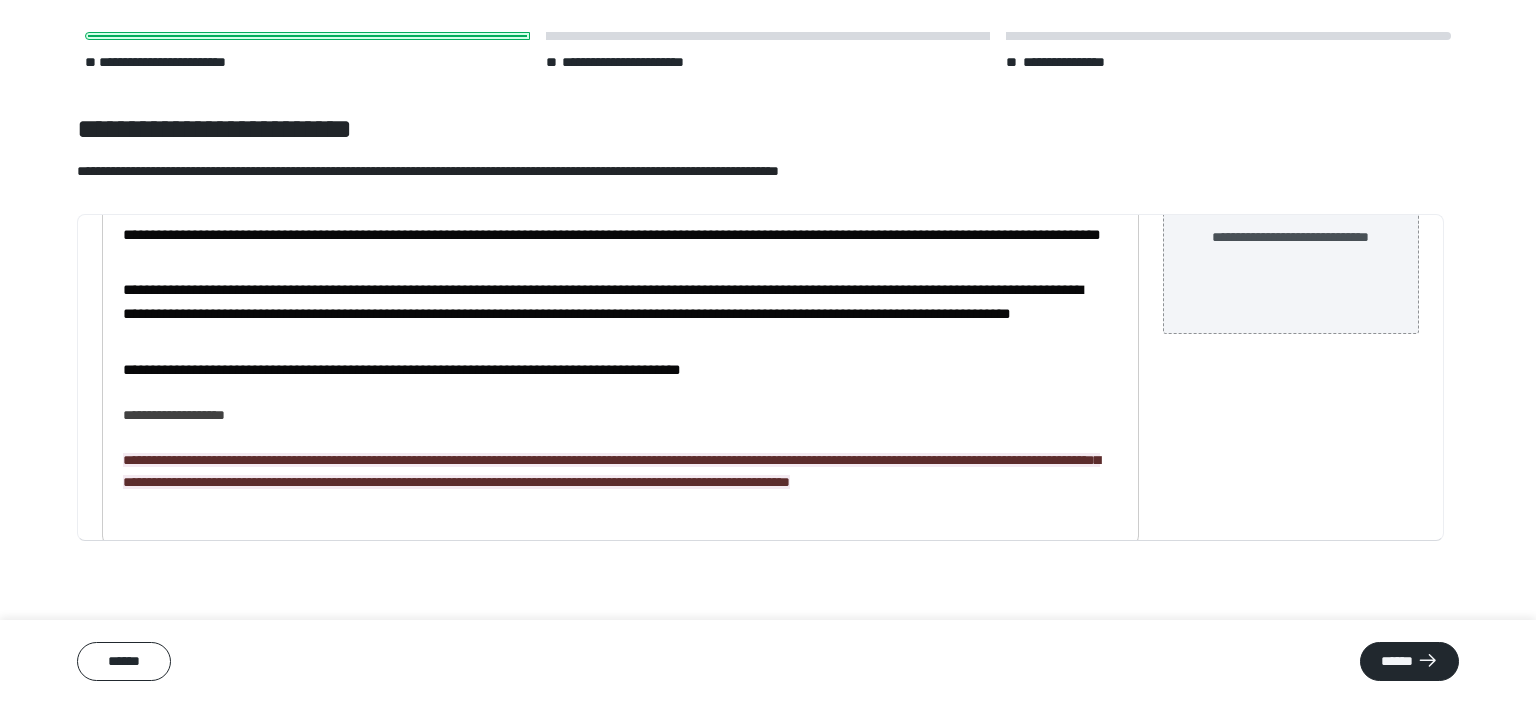 click on "**********" at bounding box center [613, 345] 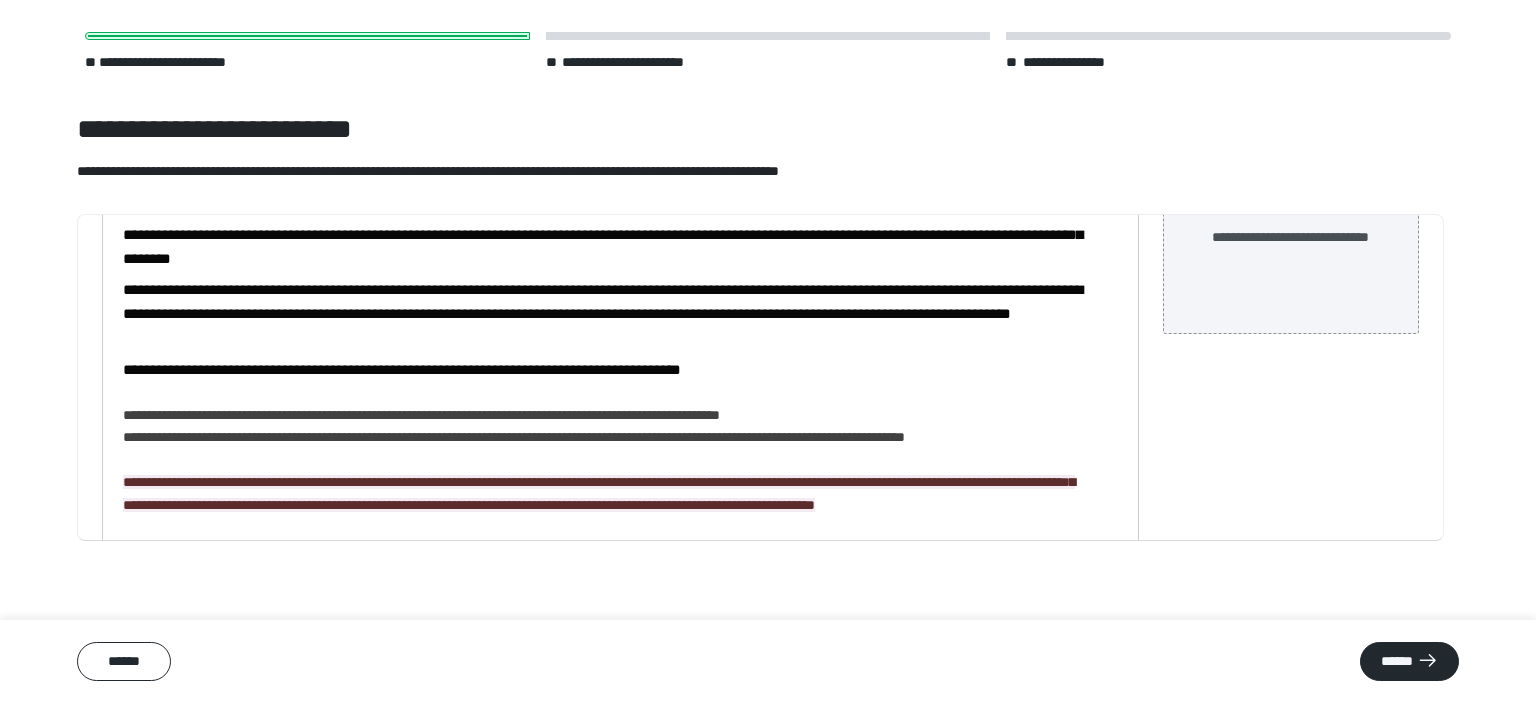 click on "**********" at bounding box center [605, 368] 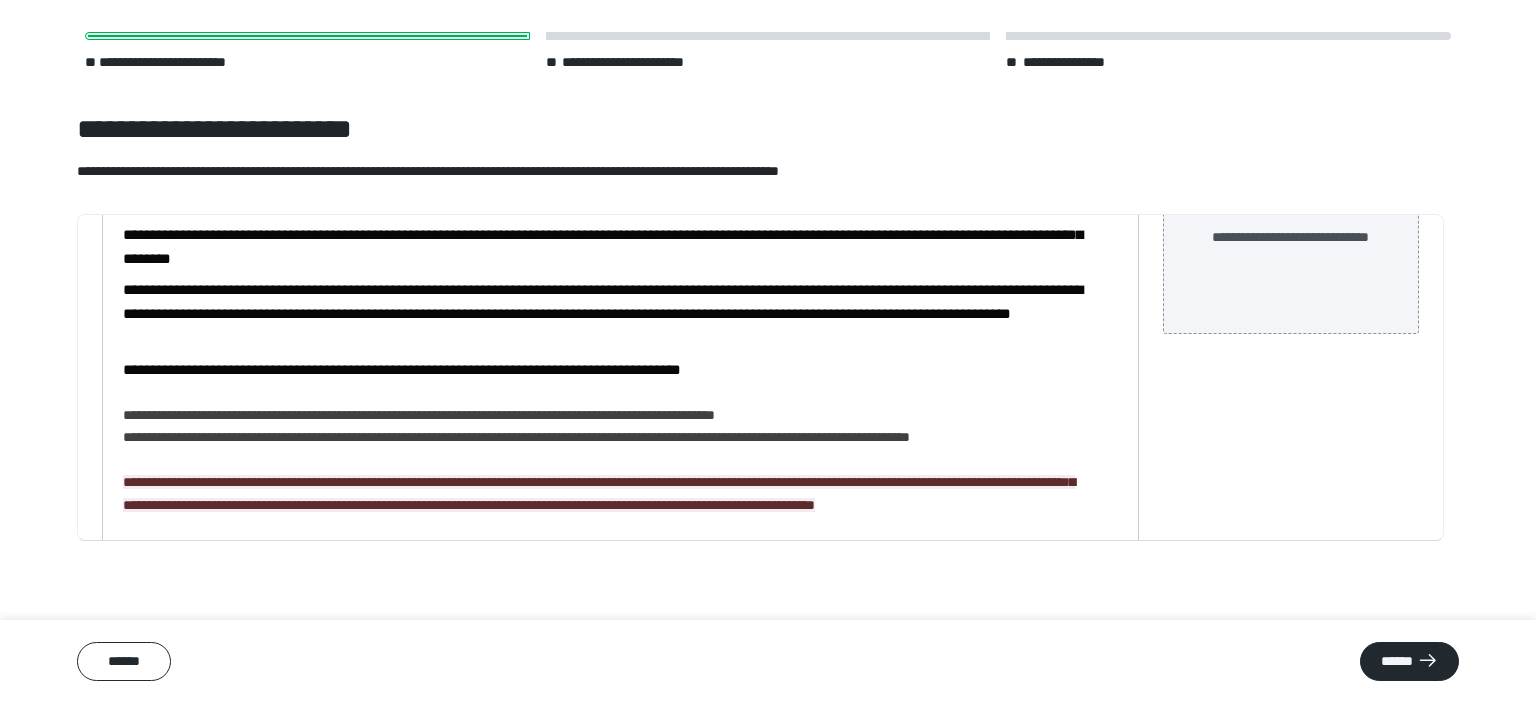 click on "**********" at bounding box center (605, 368) 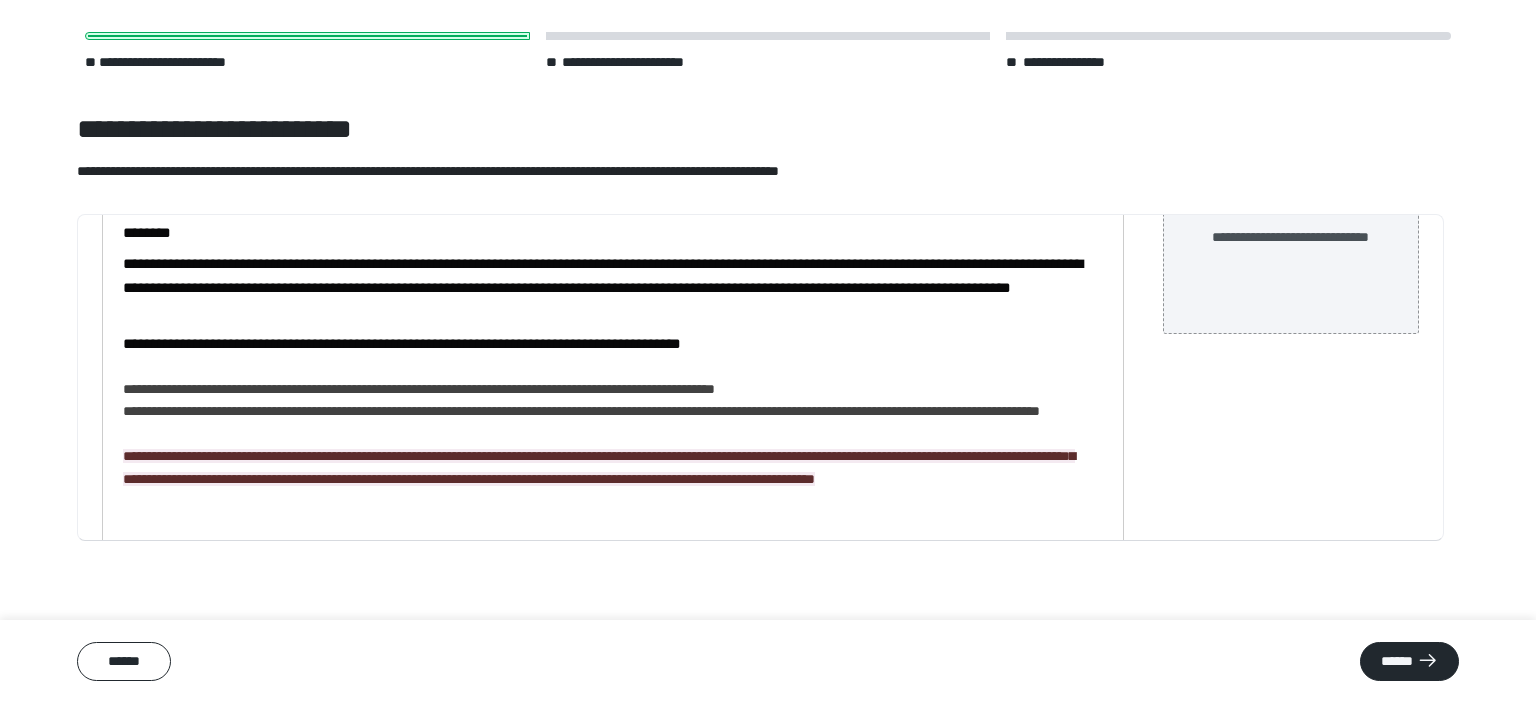 scroll, scrollTop: 27, scrollLeft: 0, axis: vertical 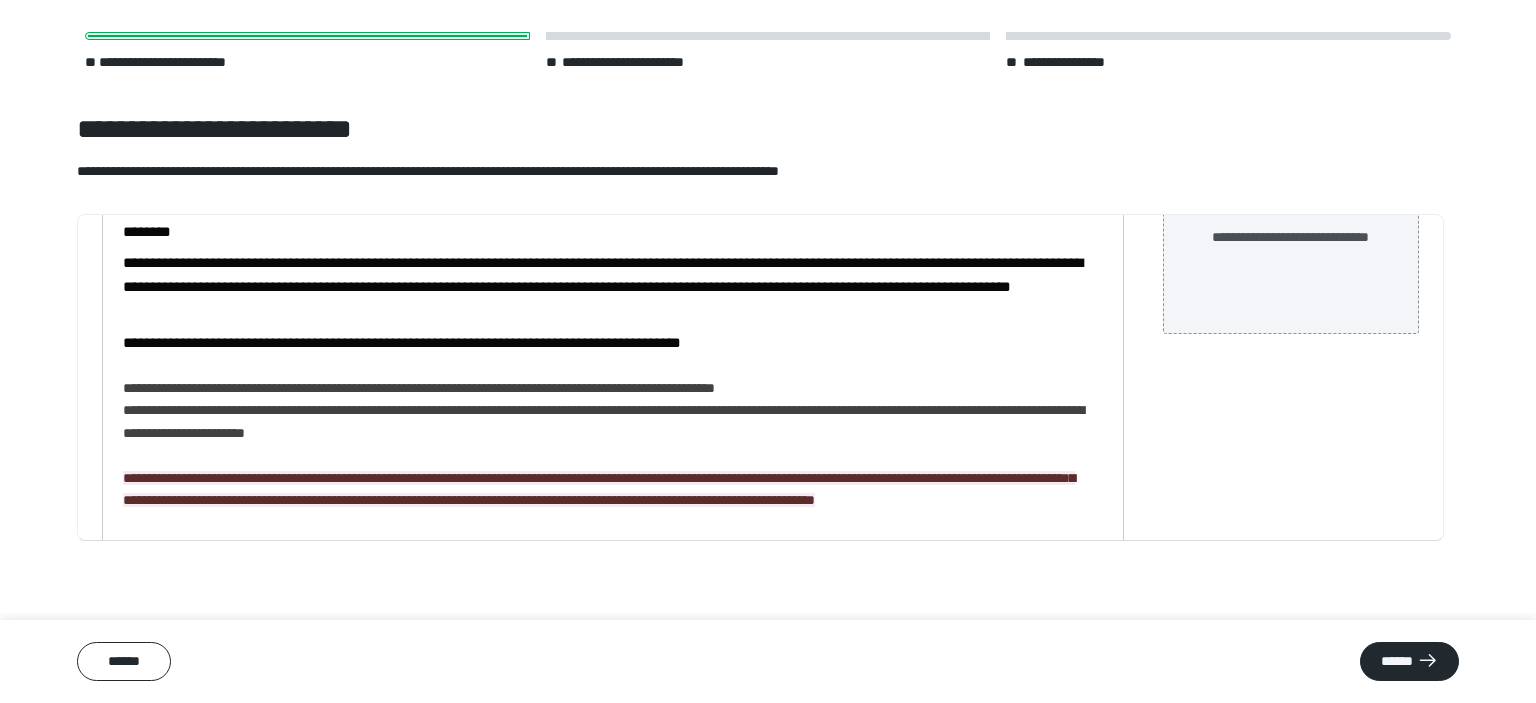 click on "**********" at bounding box center (605, 341) 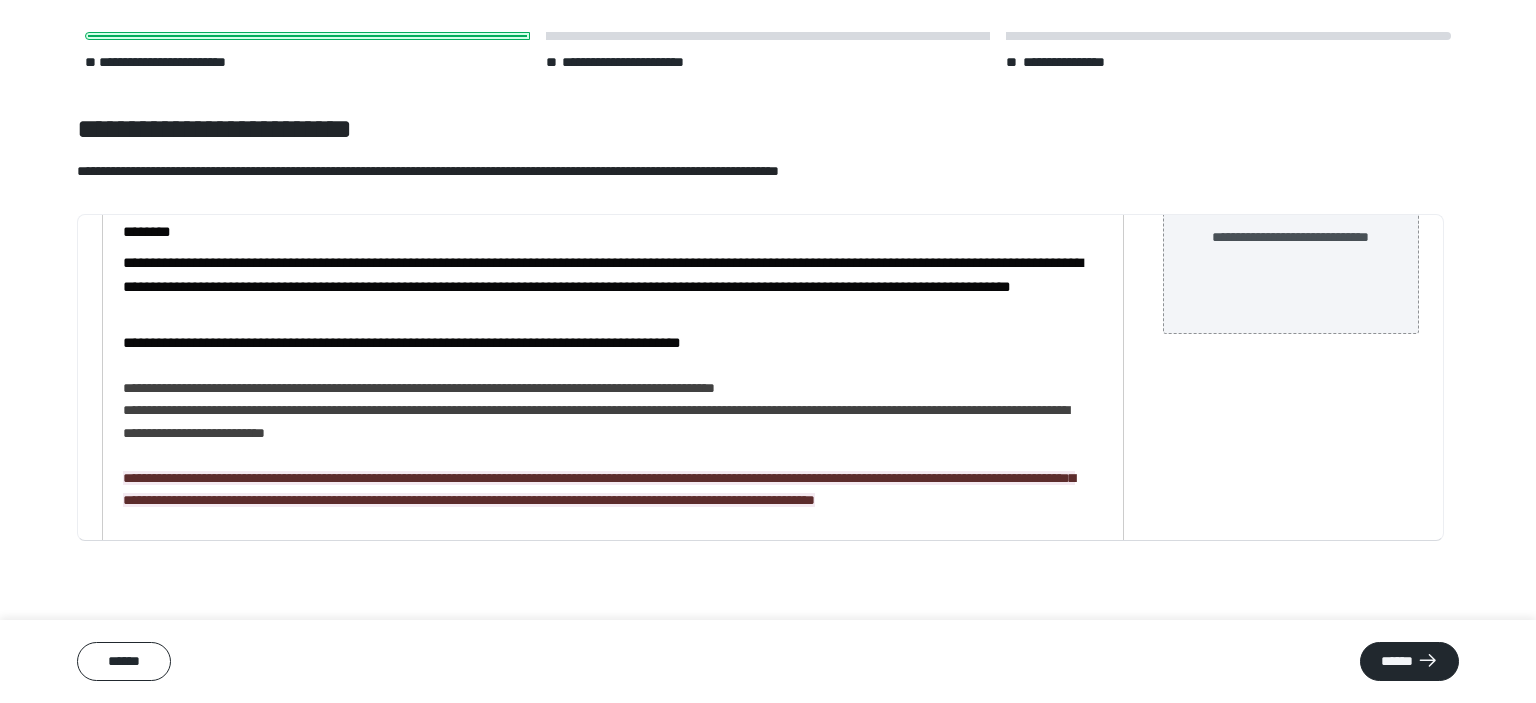 click on "**********" at bounding box center [605, 341] 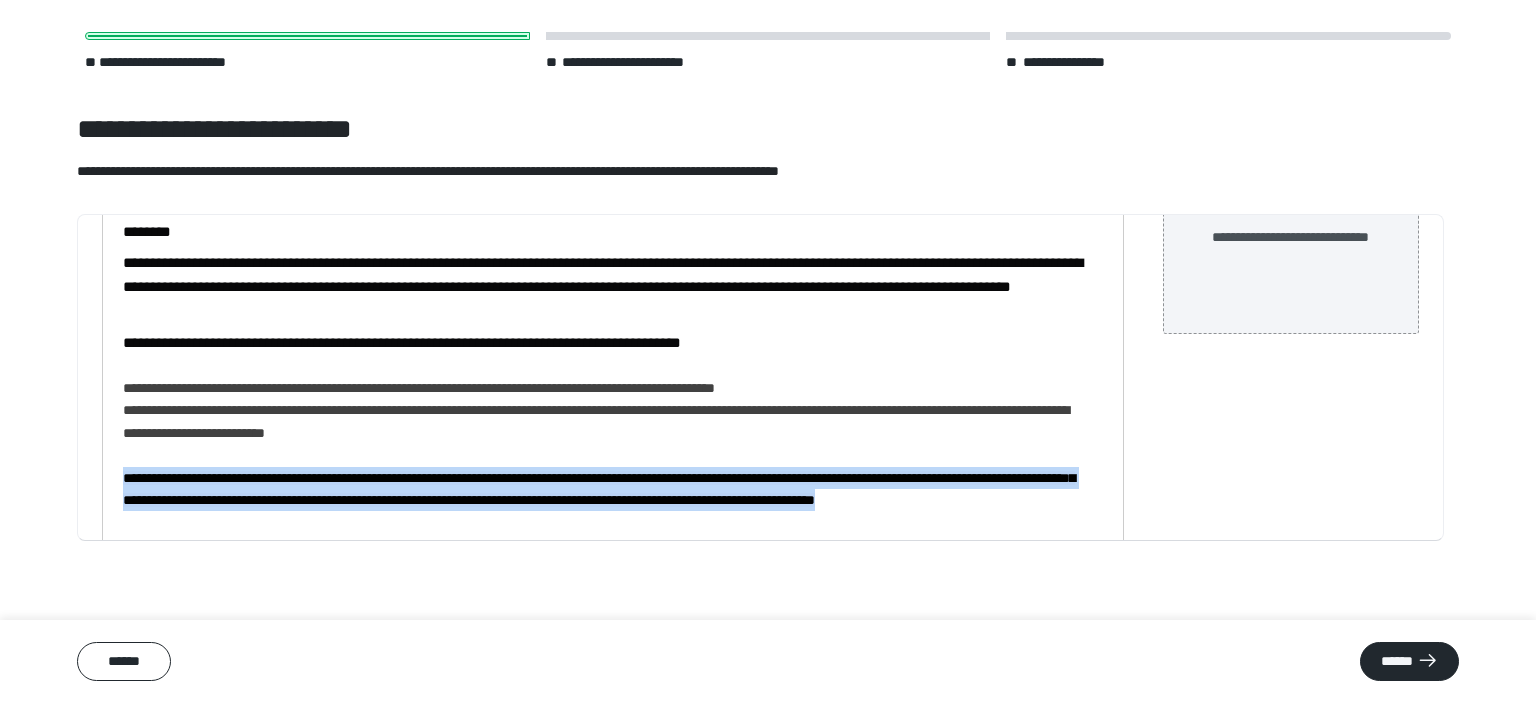 drag, startPoint x: 353, startPoint y: 518, endPoint x: 114, endPoint y: 470, distance: 243.77243 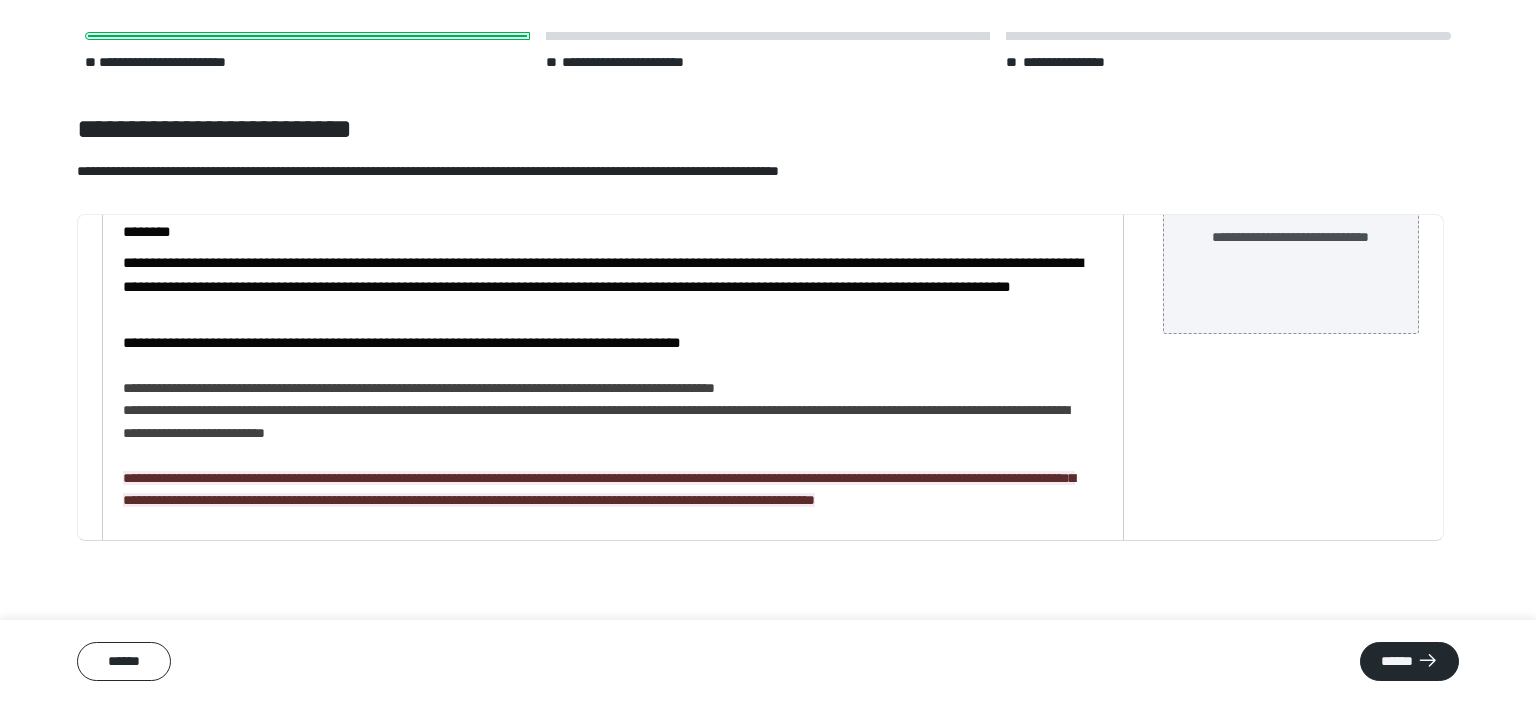 scroll, scrollTop: 0, scrollLeft: 0, axis: both 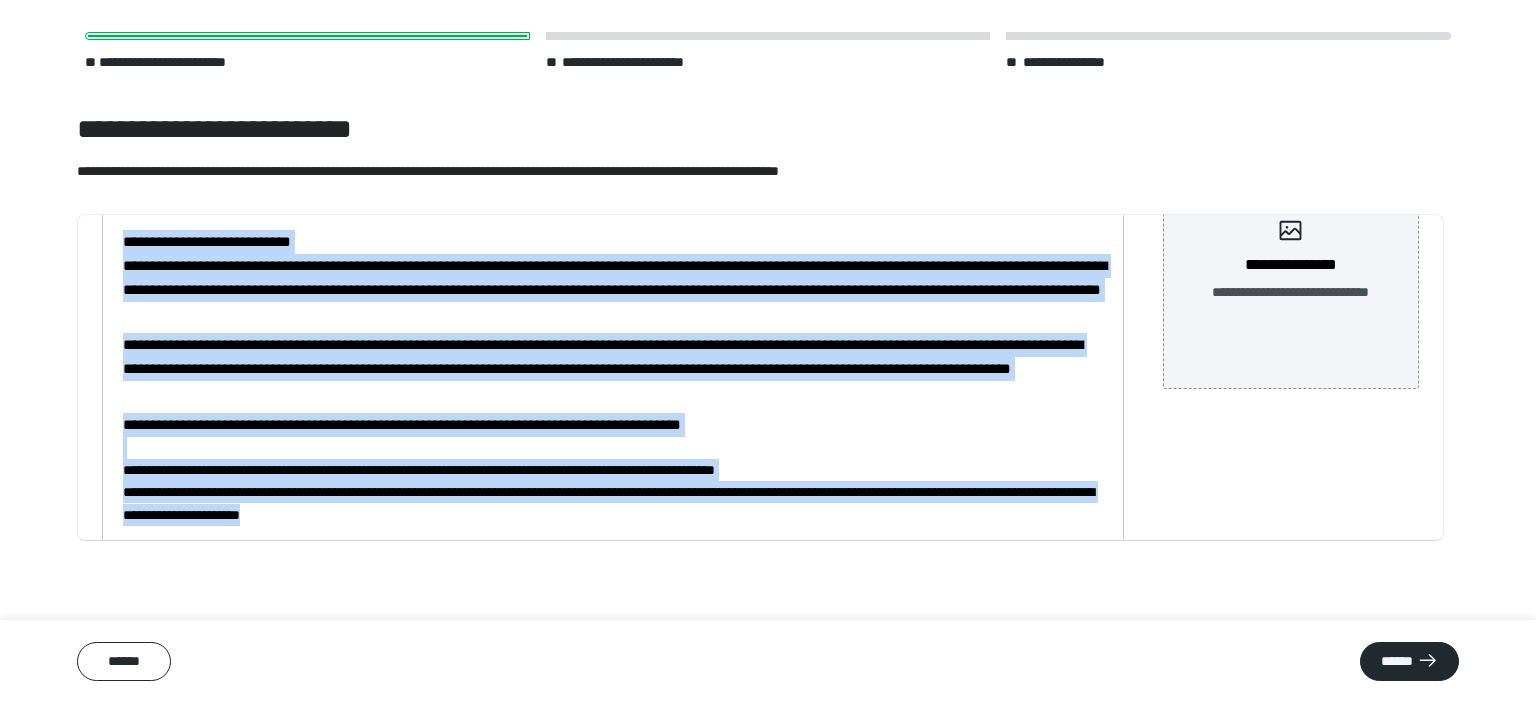drag, startPoint x: 124, startPoint y: 242, endPoint x: 556, endPoint y: 521, distance: 514.2616 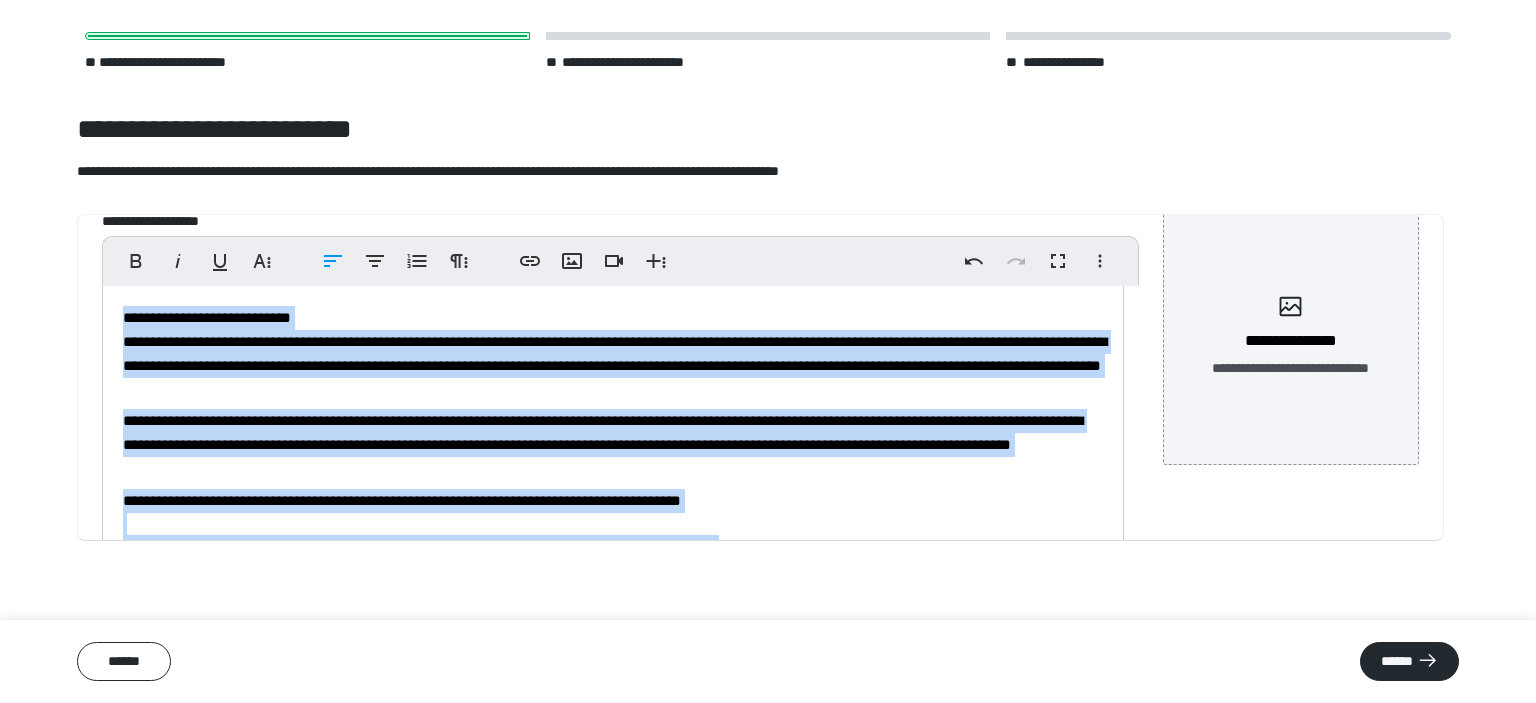 scroll, scrollTop: 0, scrollLeft: 0, axis: both 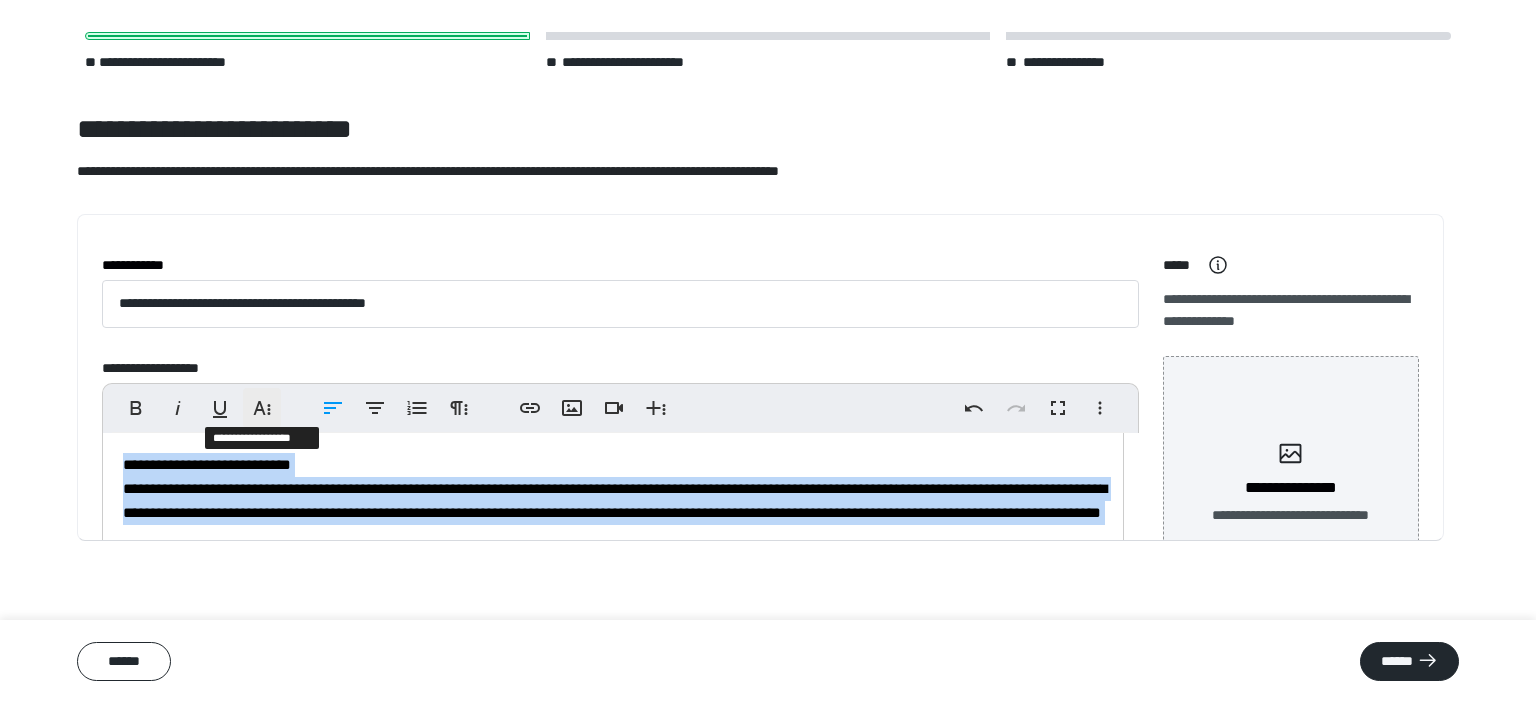 click 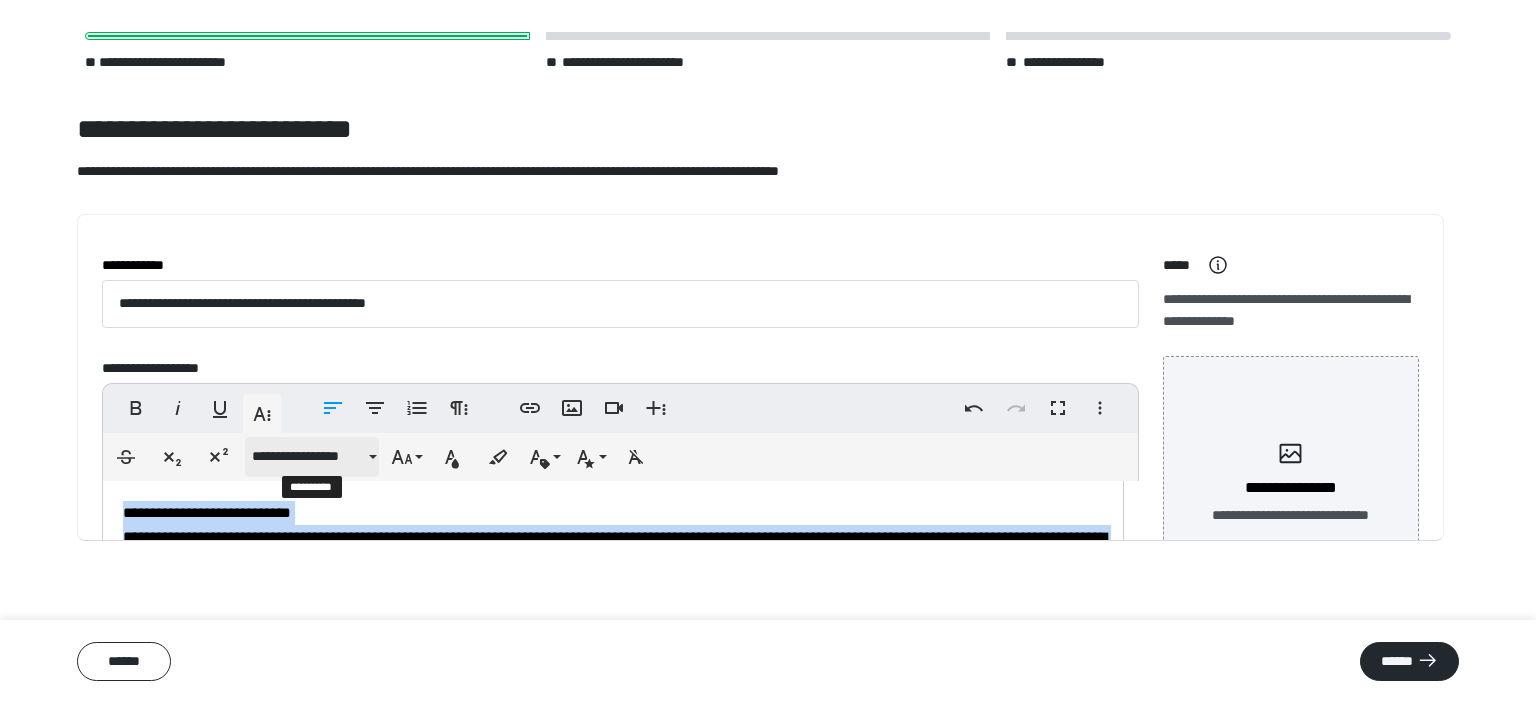 click on "**********" at bounding box center (312, 457) 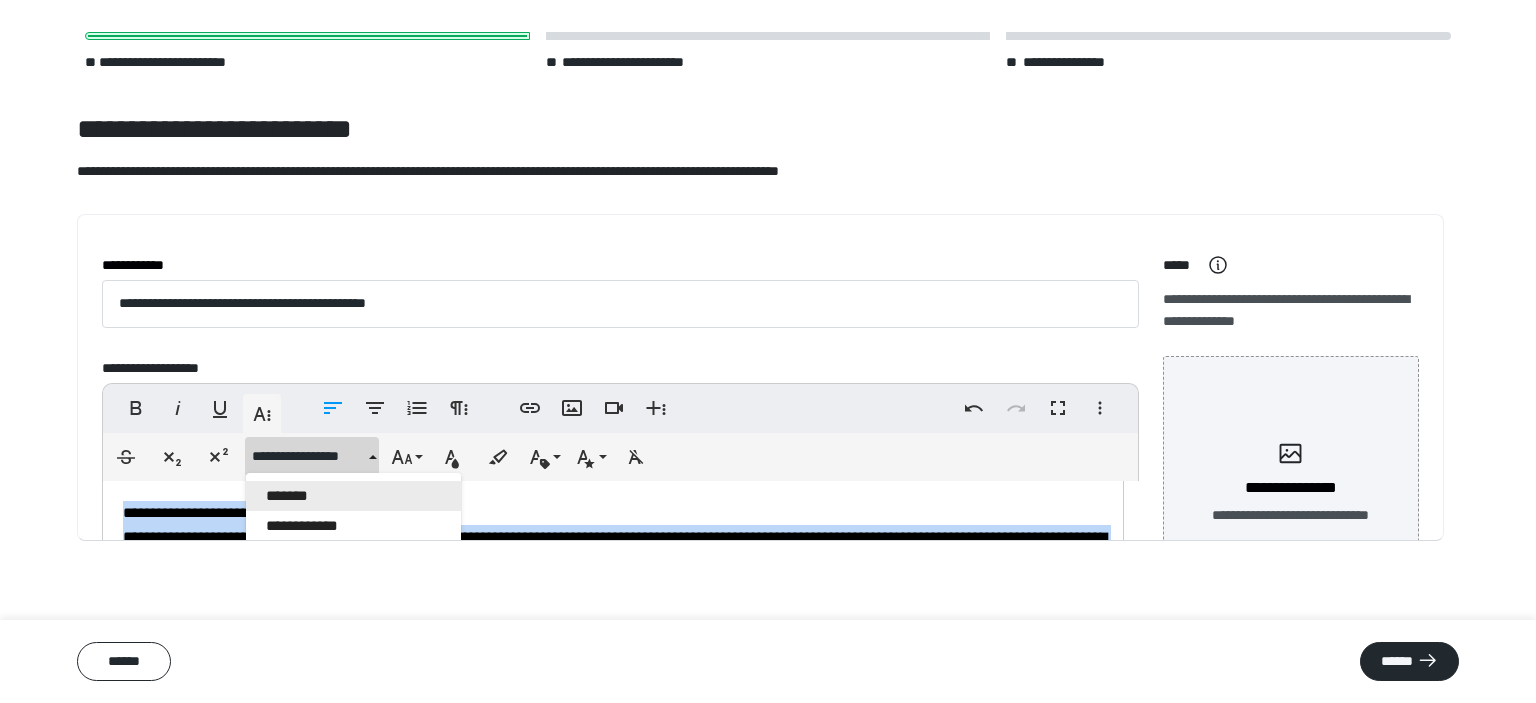click on "*******" at bounding box center (353, 496) 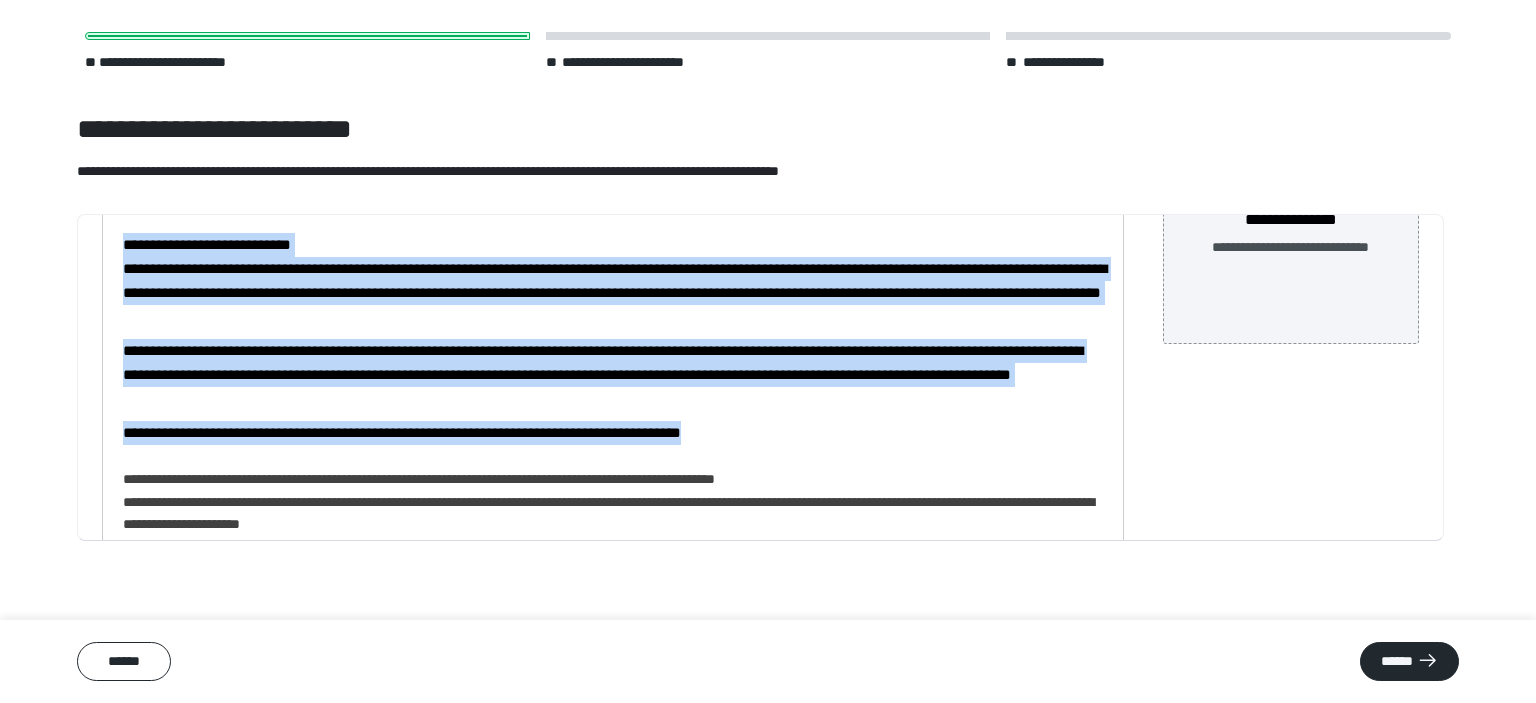 scroll, scrollTop: 380, scrollLeft: 0, axis: vertical 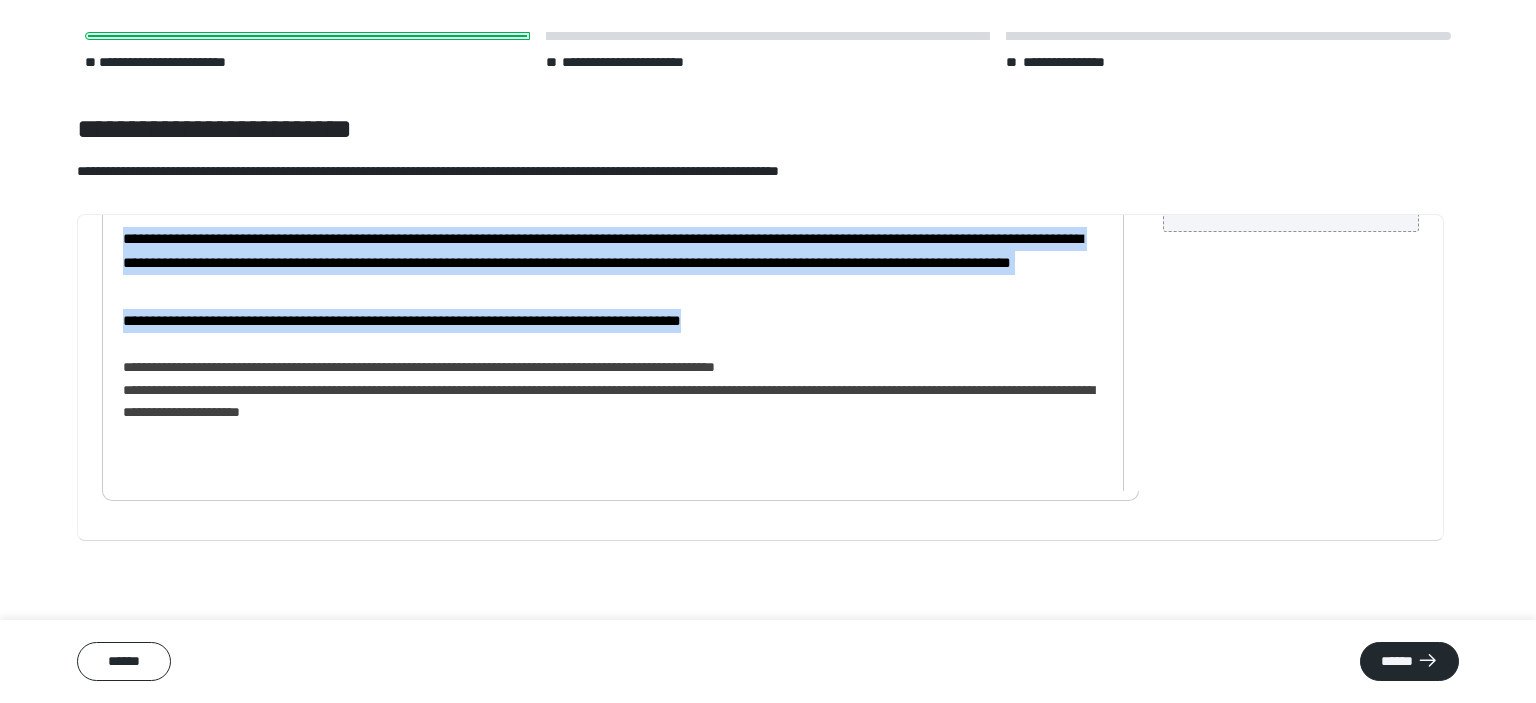 click on "**********" at bounding box center (608, 389) 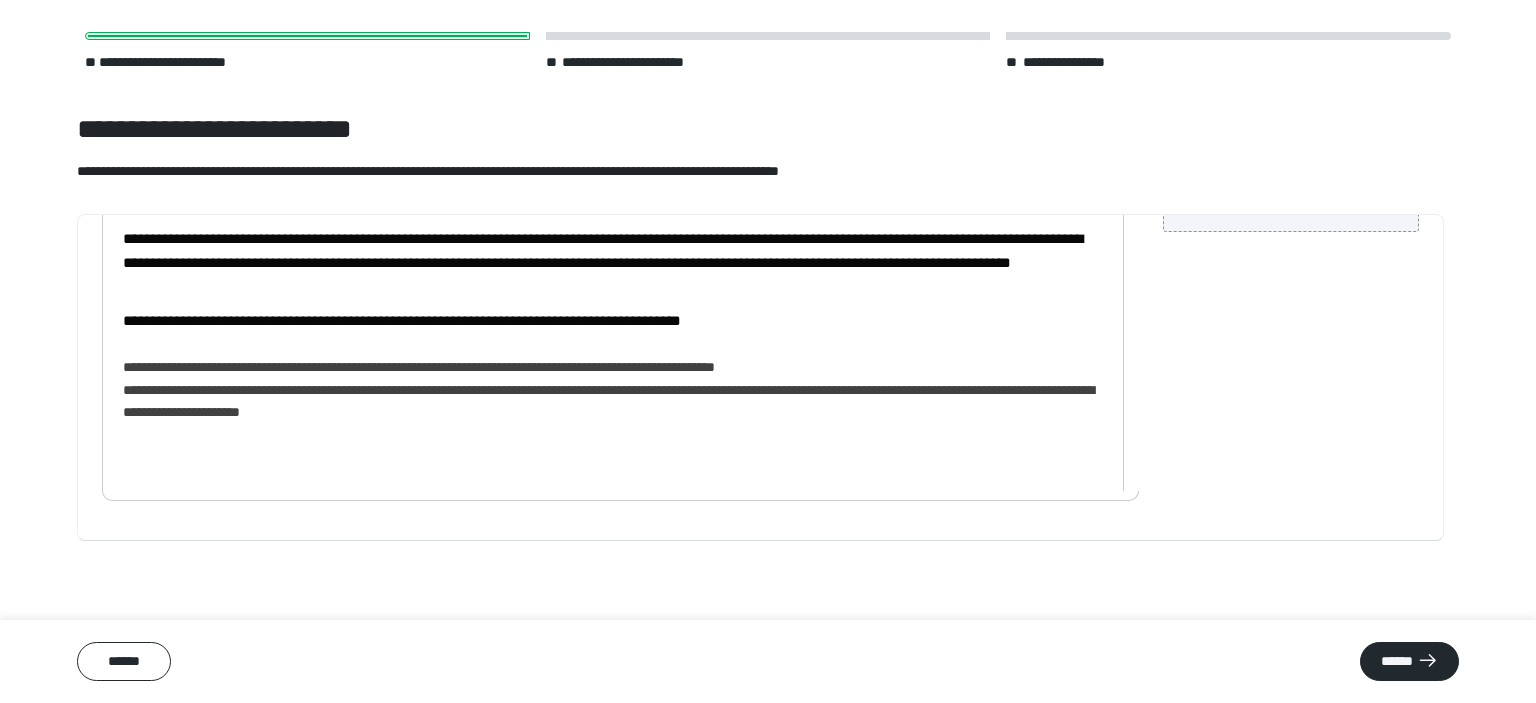 click on "**********" at bounding box center [608, 389] 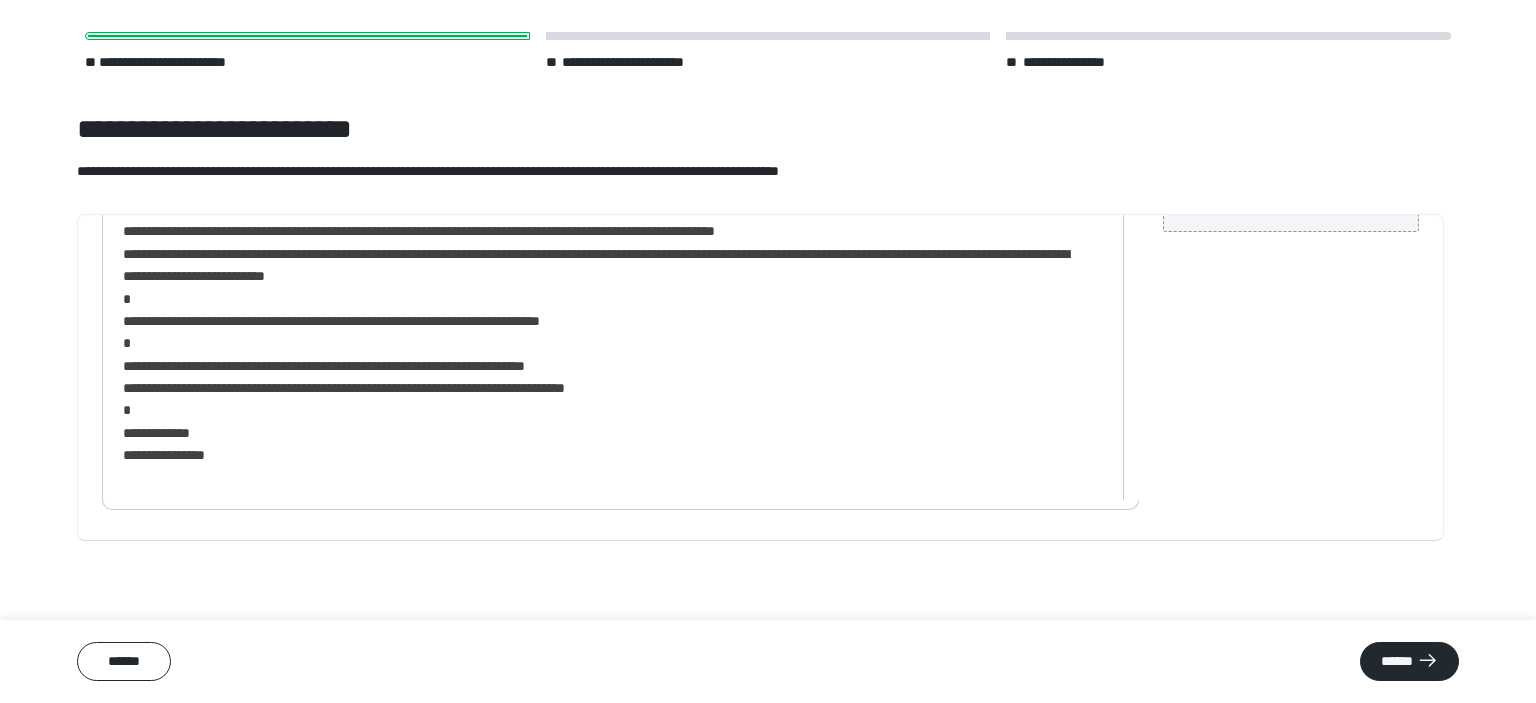 scroll, scrollTop: 177, scrollLeft: 0, axis: vertical 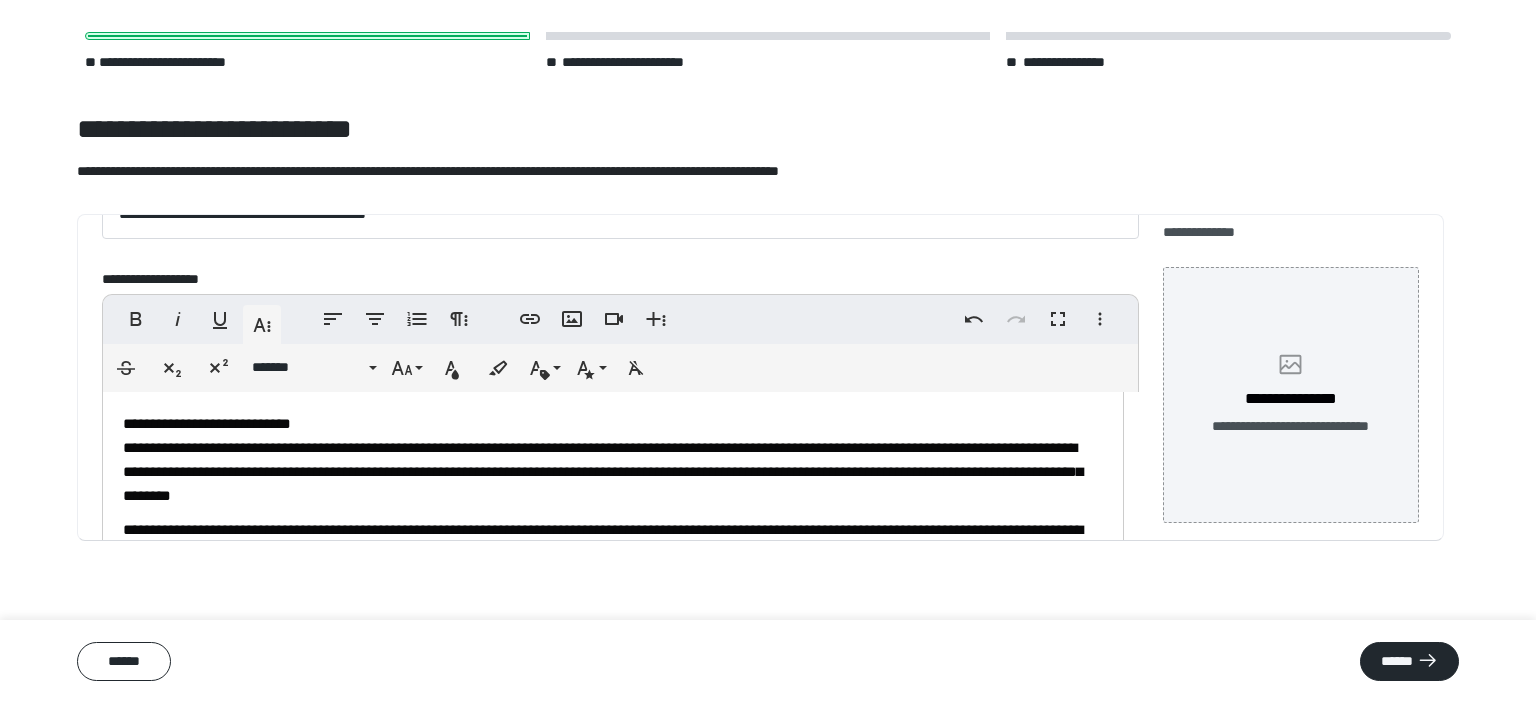 click 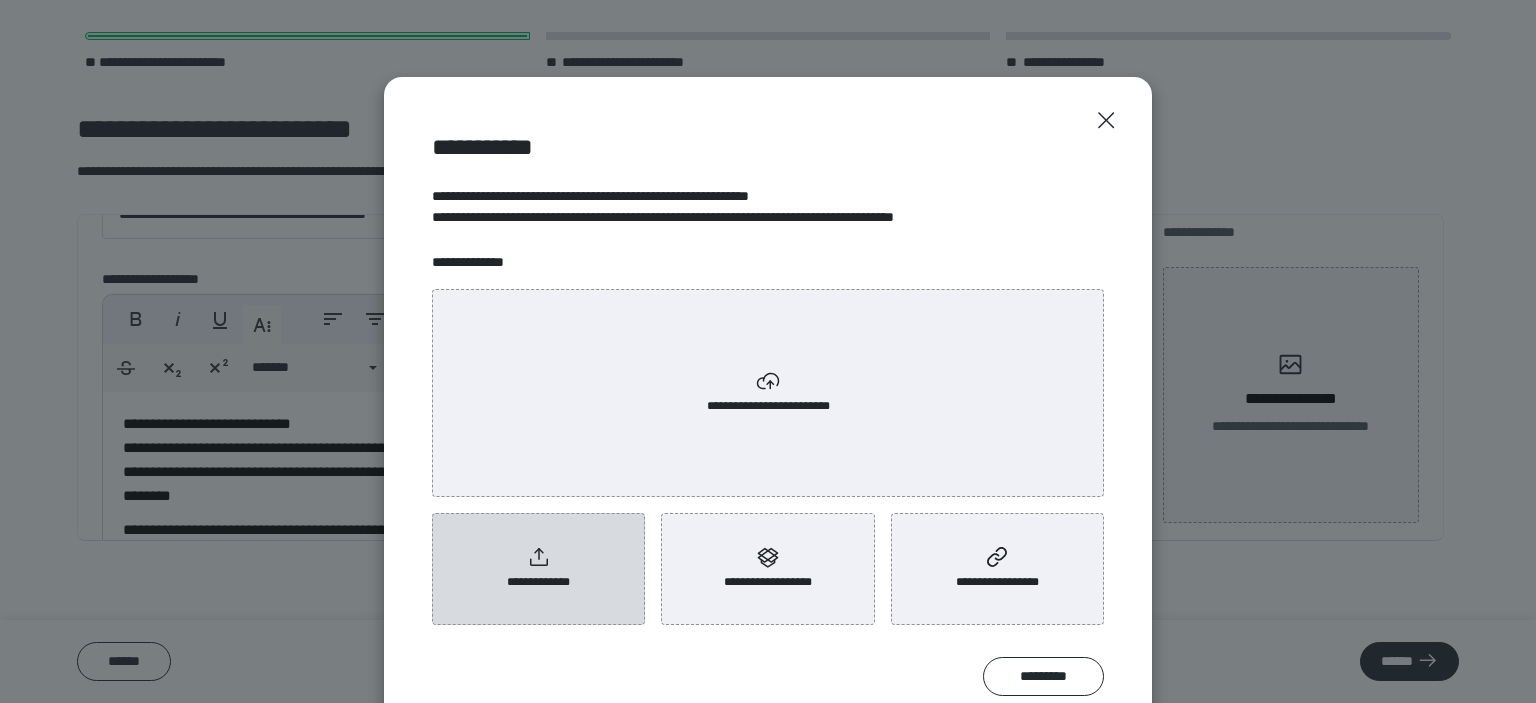 click 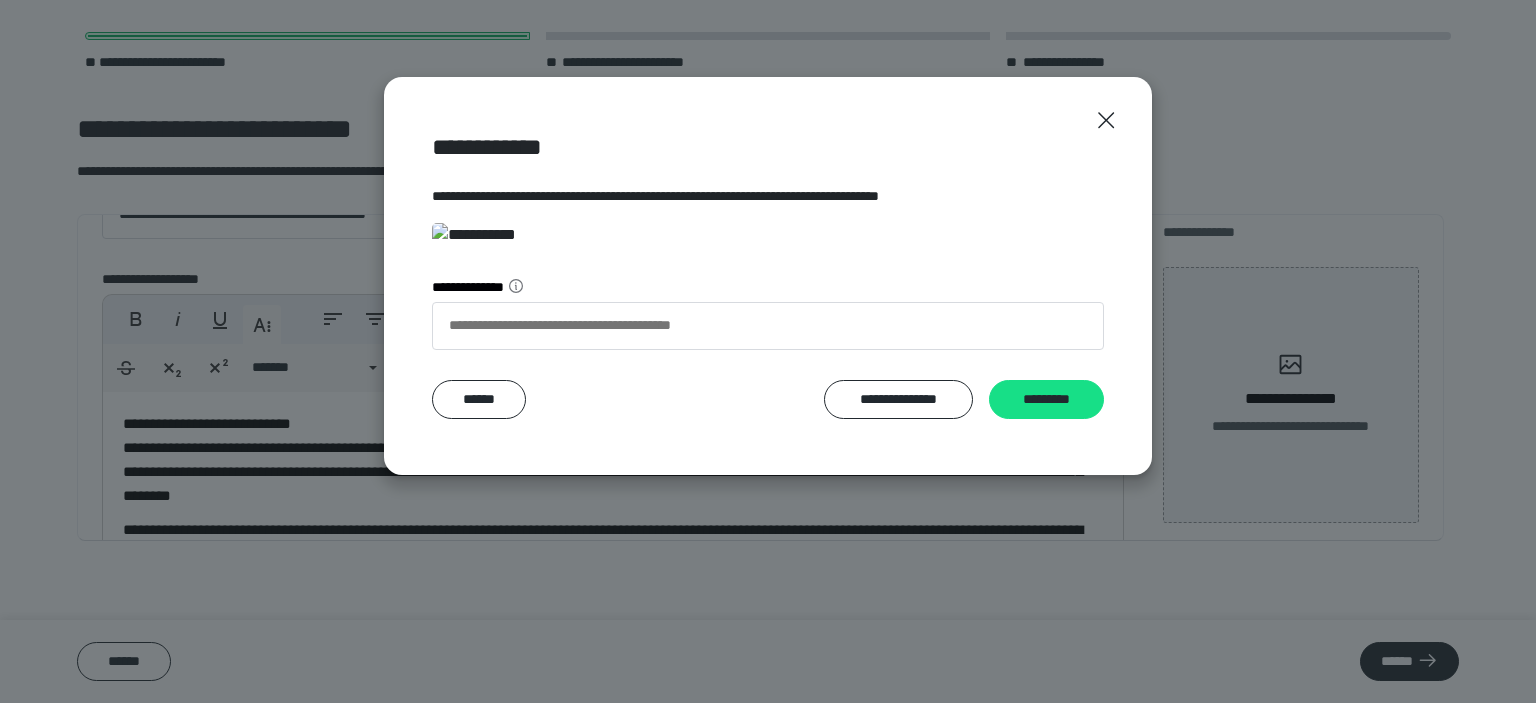 scroll, scrollTop: 152, scrollLeft: 0, axis: vertical 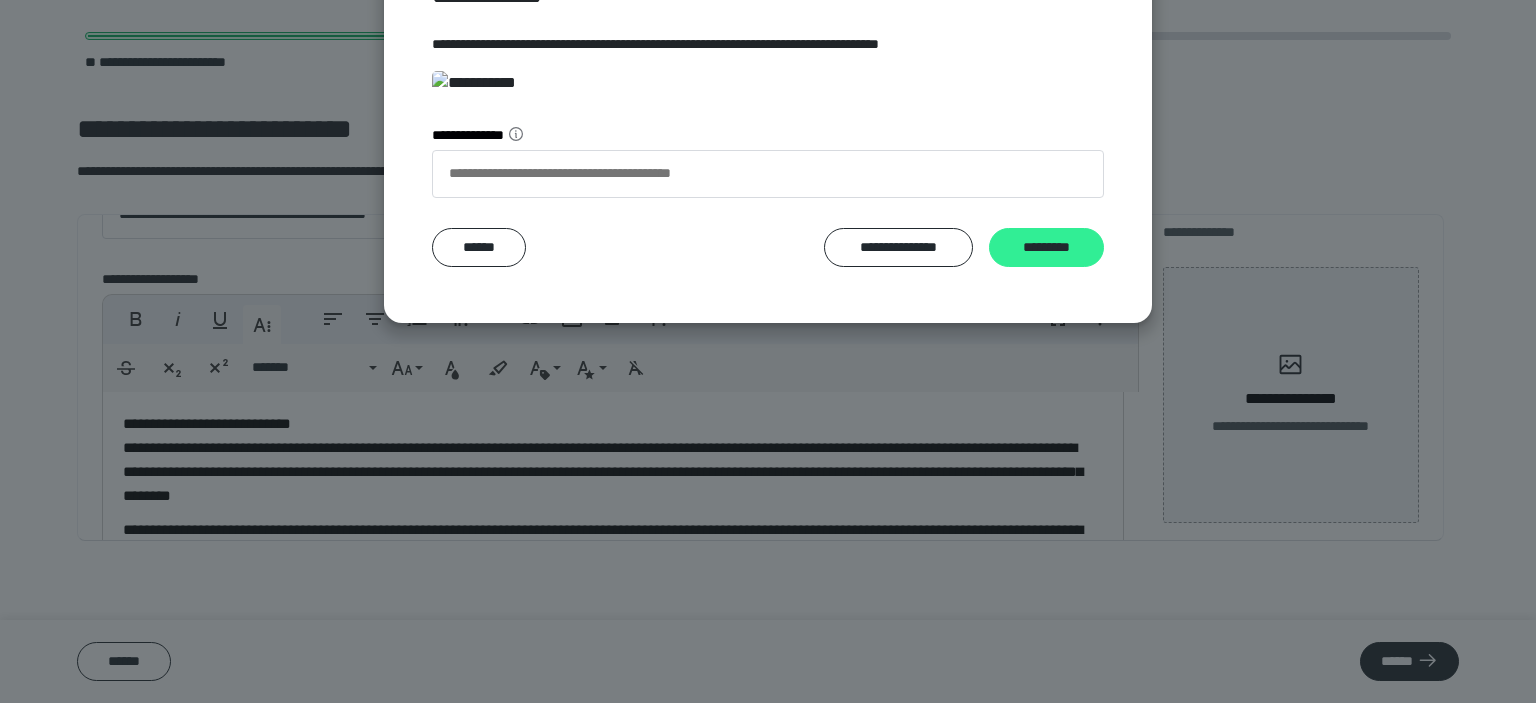 click on "*********" at bounding box center (1046, 248) 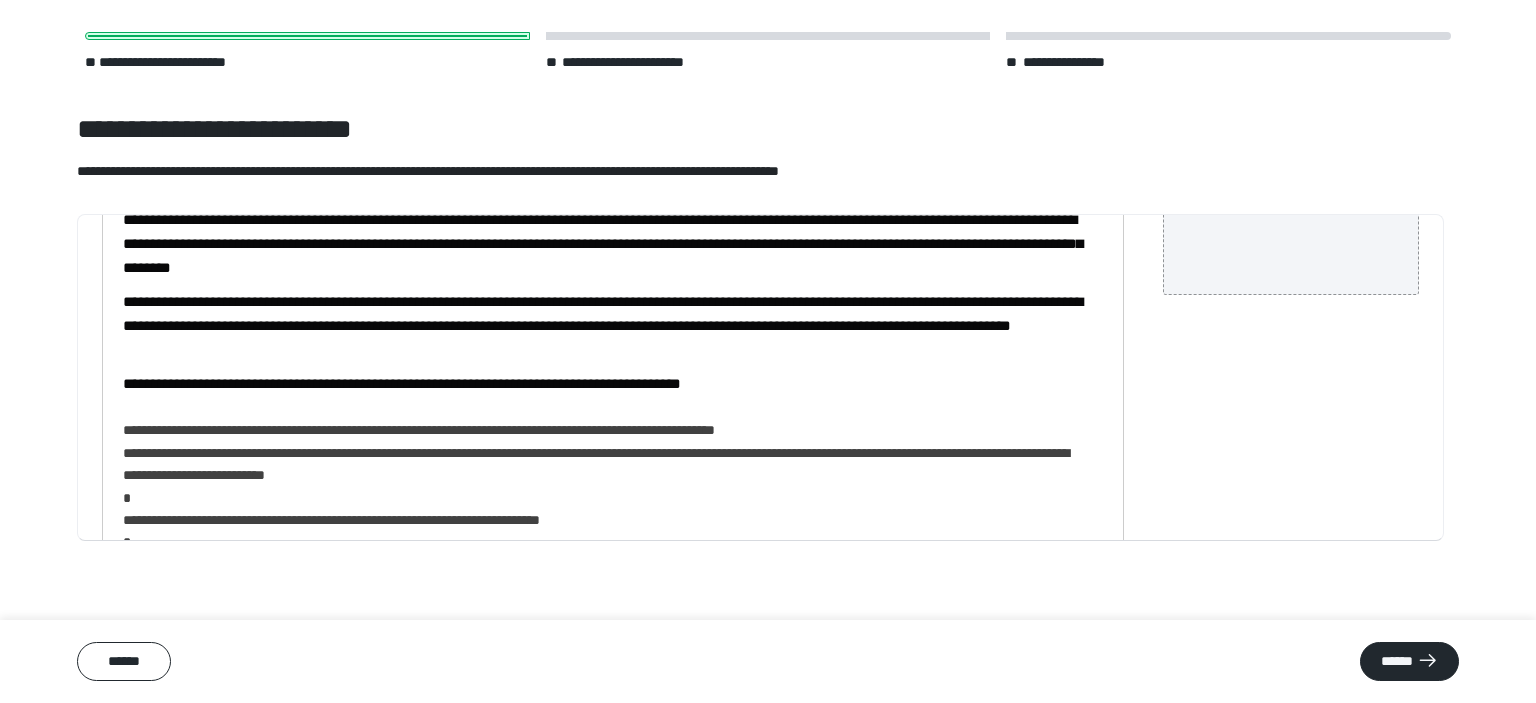 scroll, scrollTop: 389, scrollLeft: 0, axis: vertical 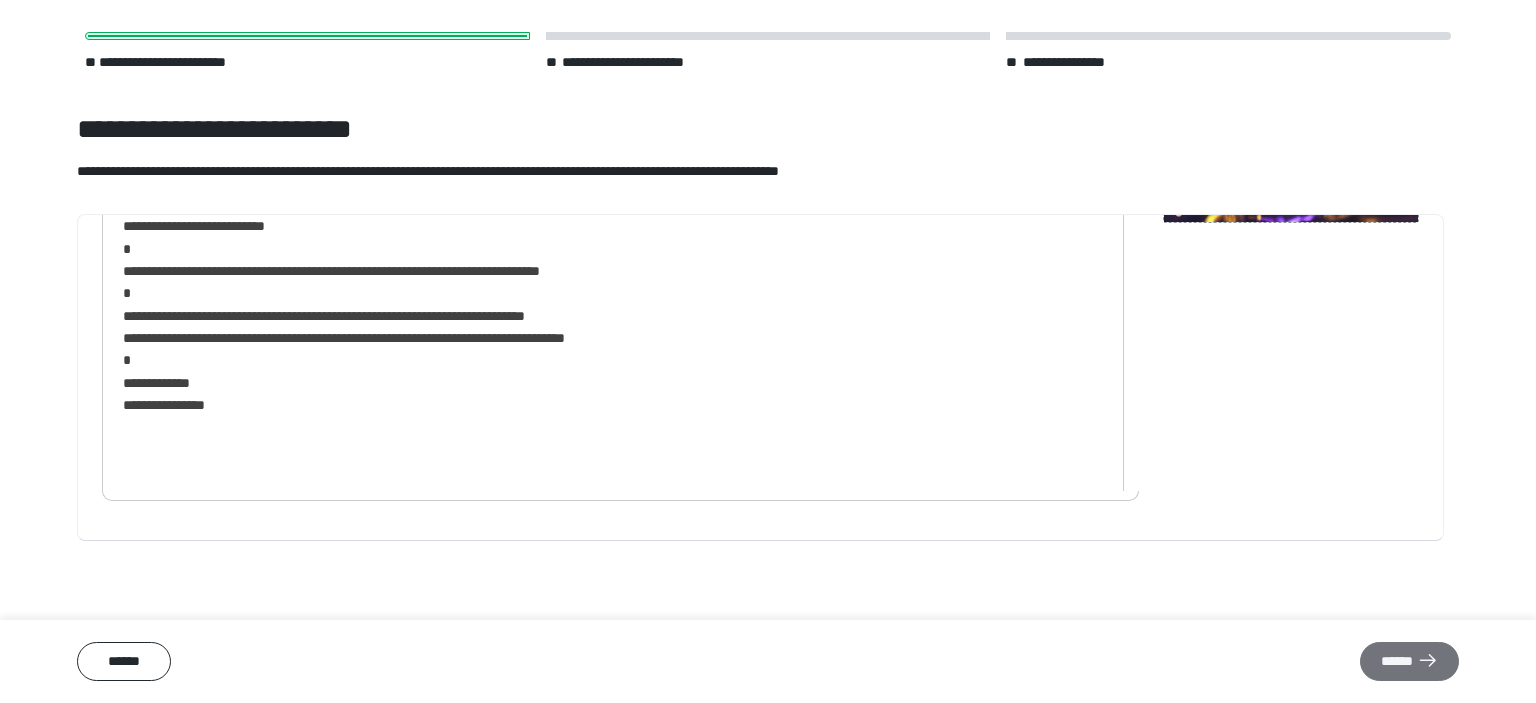 click on "******" at bounding box center (1409, 662) 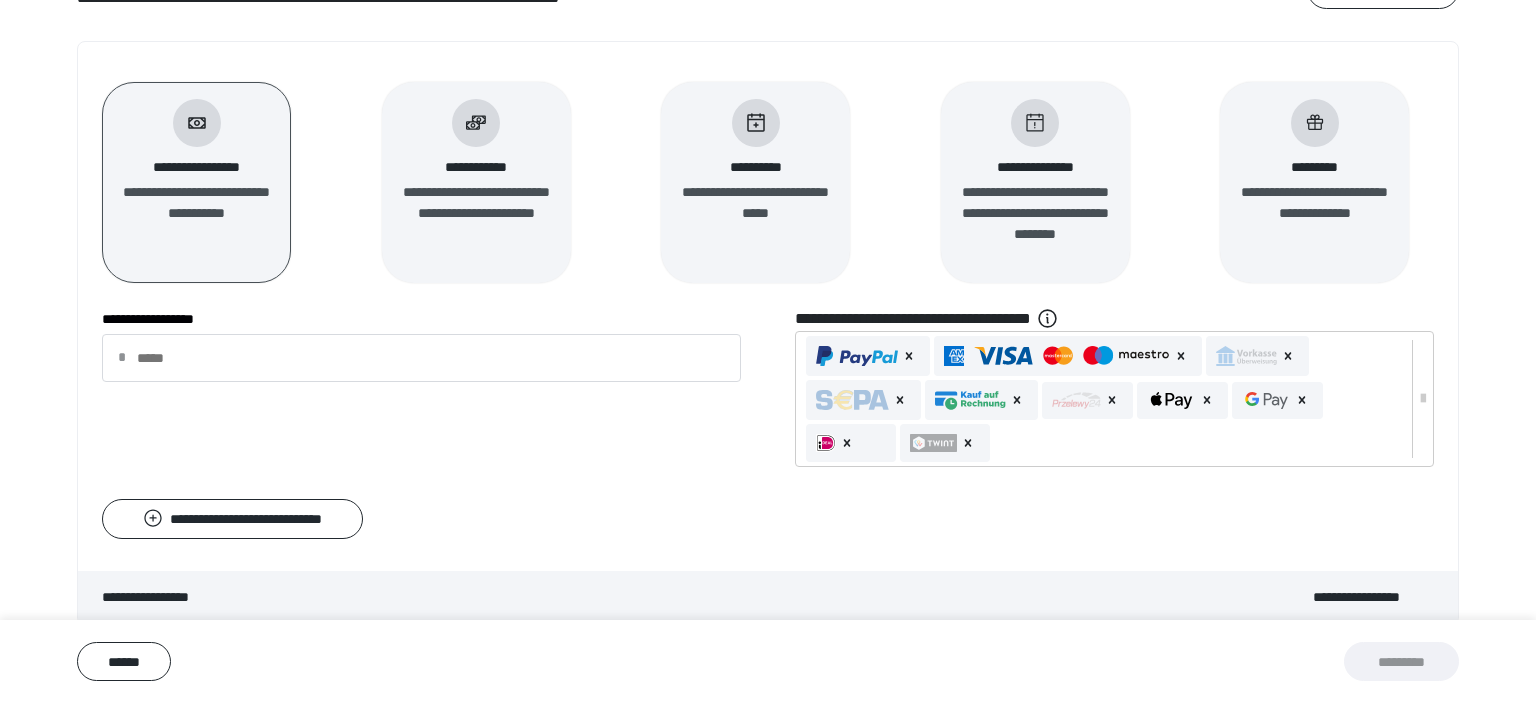 scroll, scrollTop: 275, scrollLeft: 0, axis: vertical 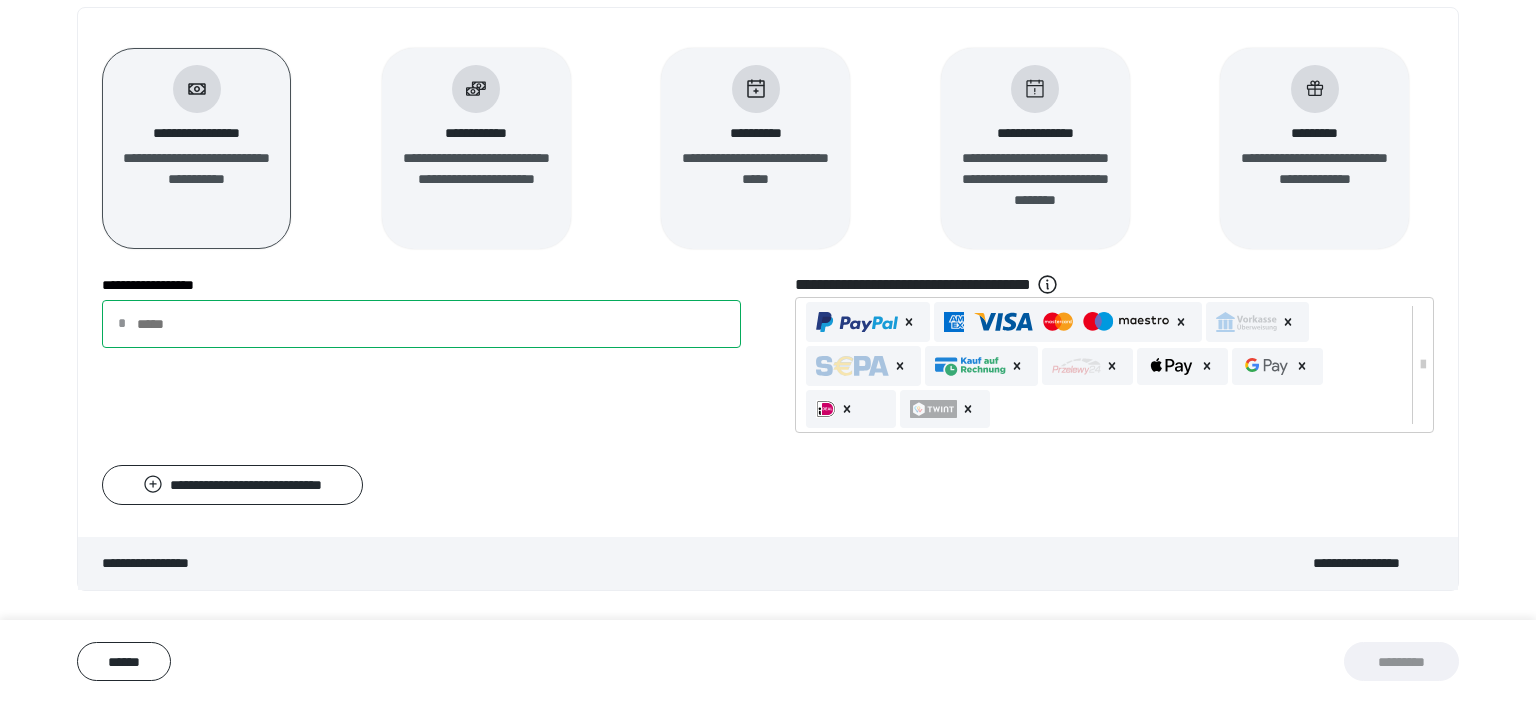 click on "**********" at bounding box center (421, 324) 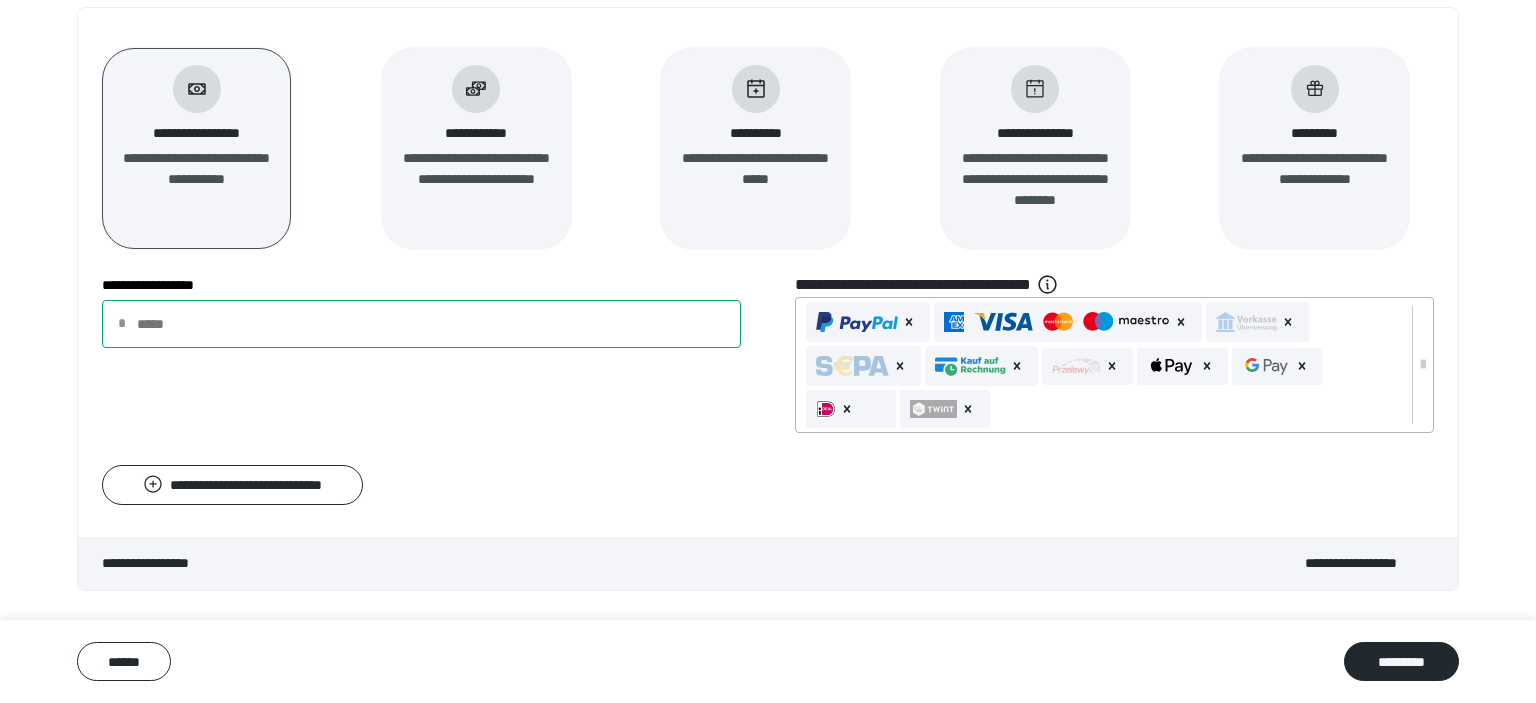 click 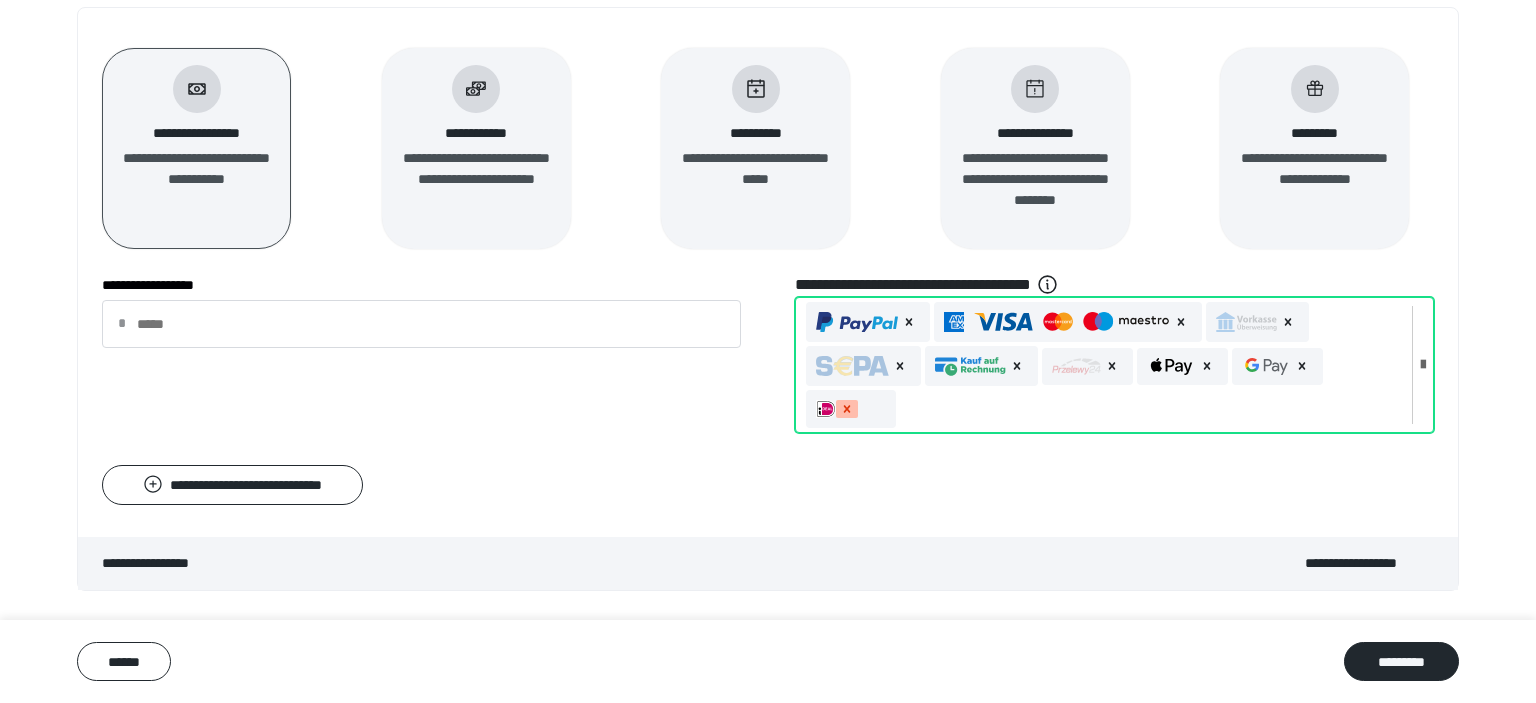 click at bounding box center (847, 409) 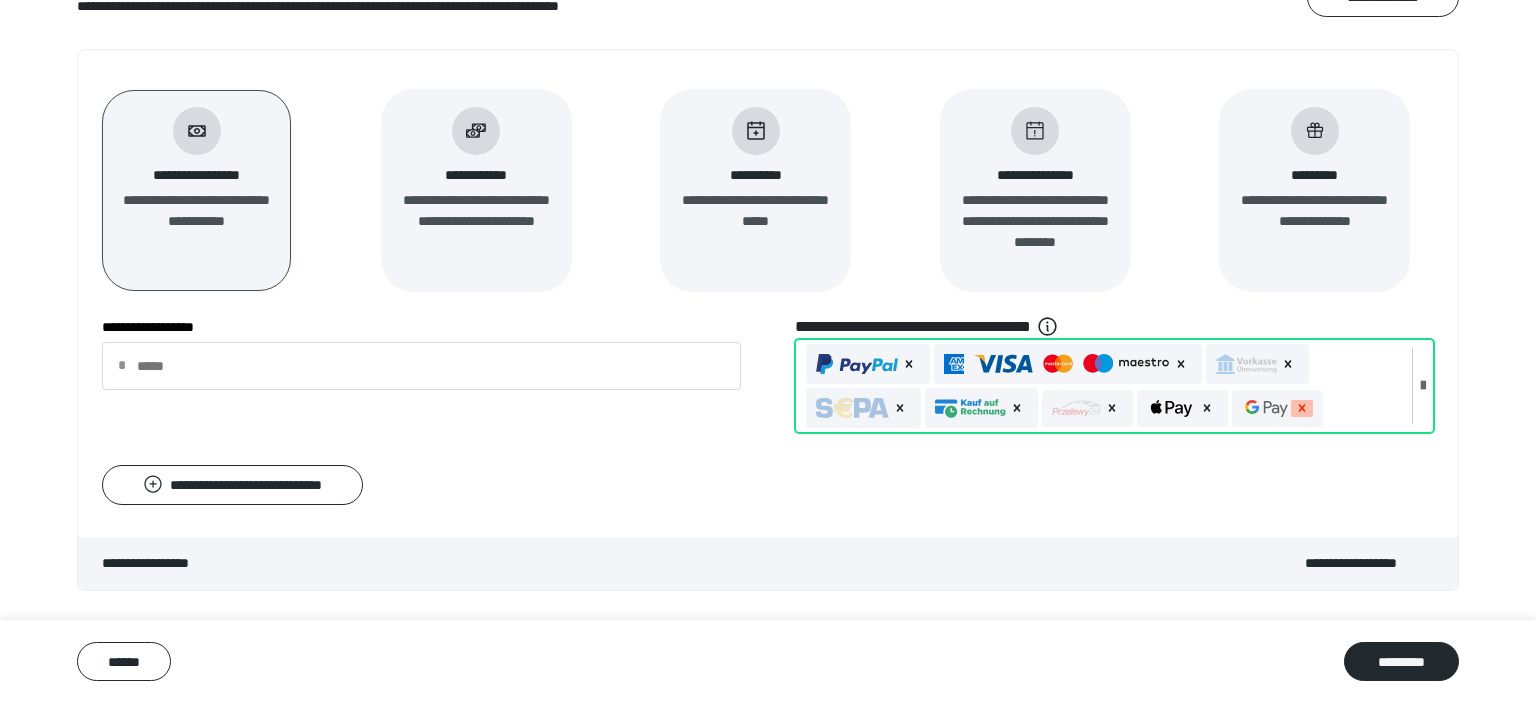 click 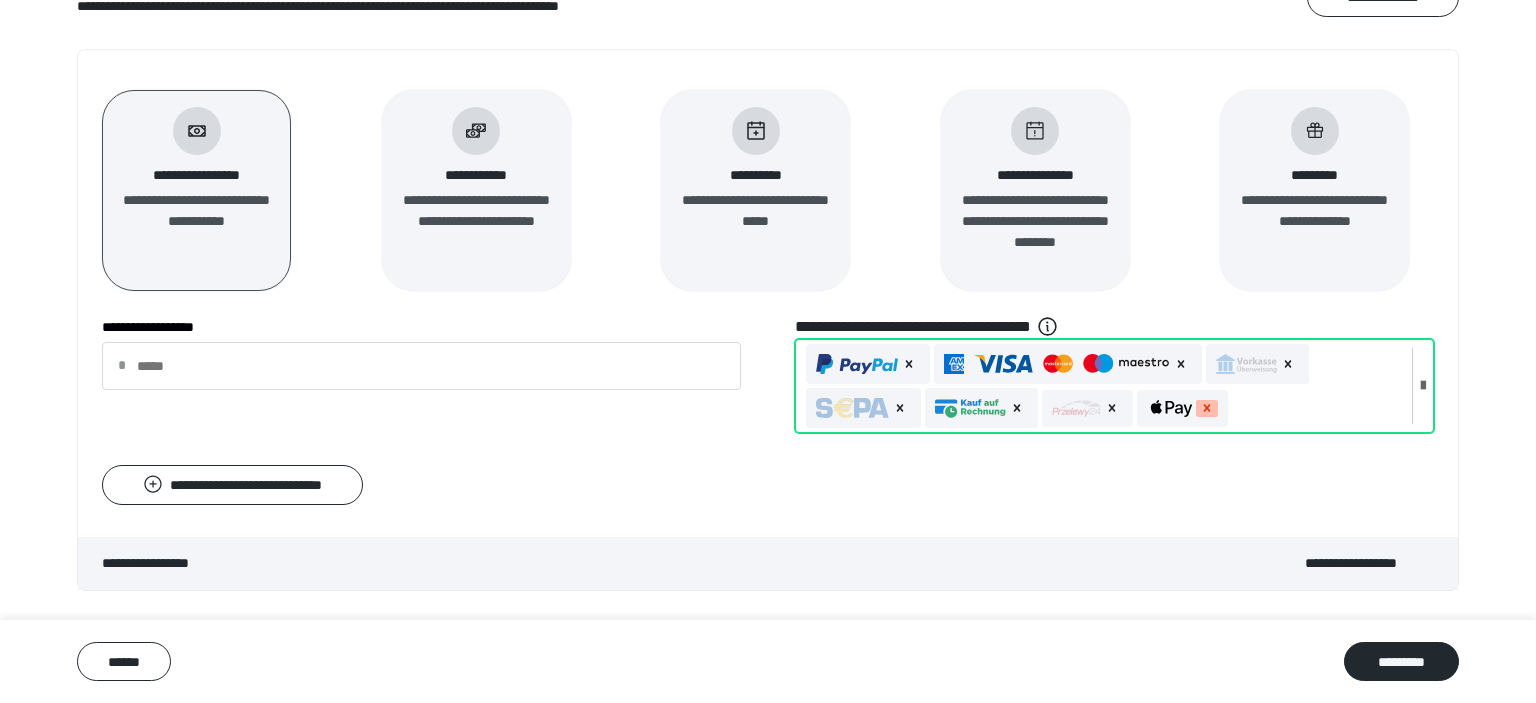 click 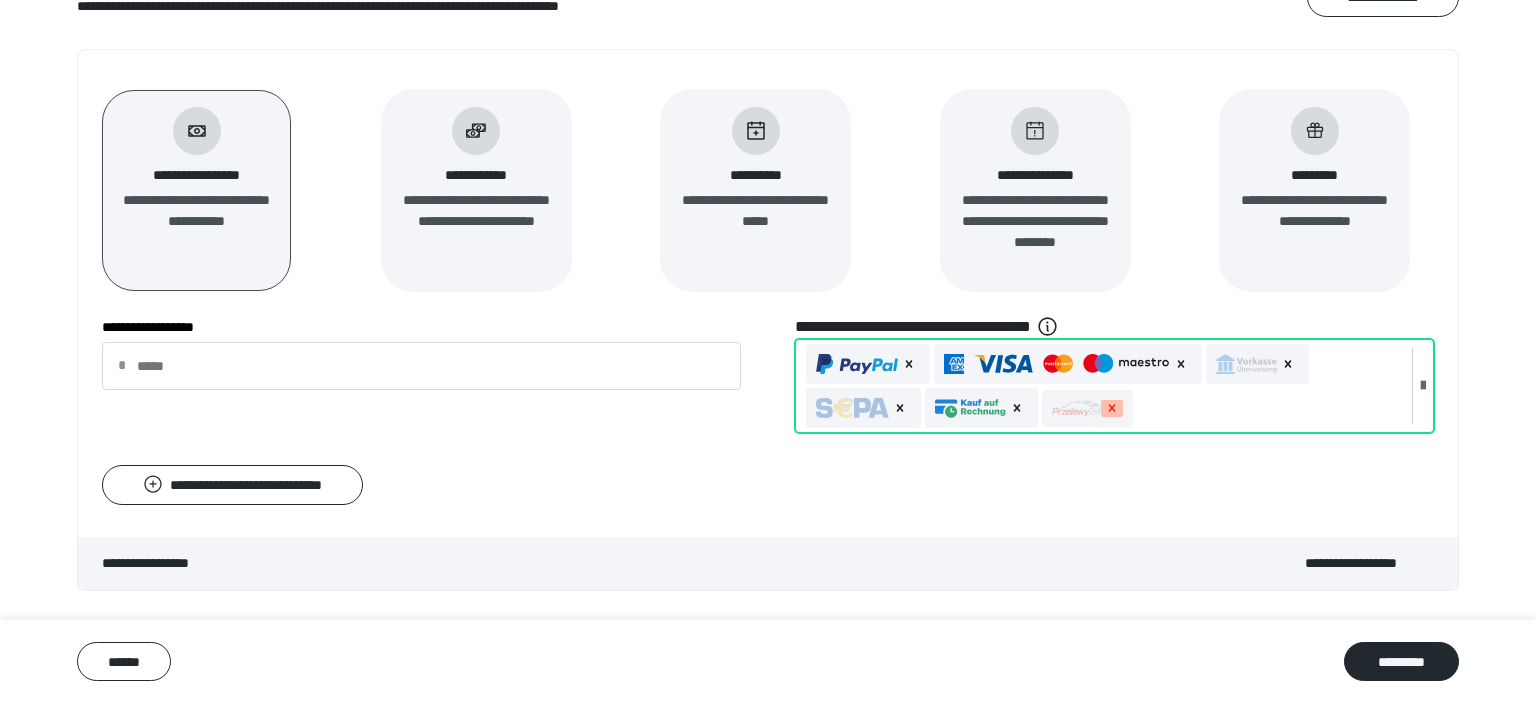 click 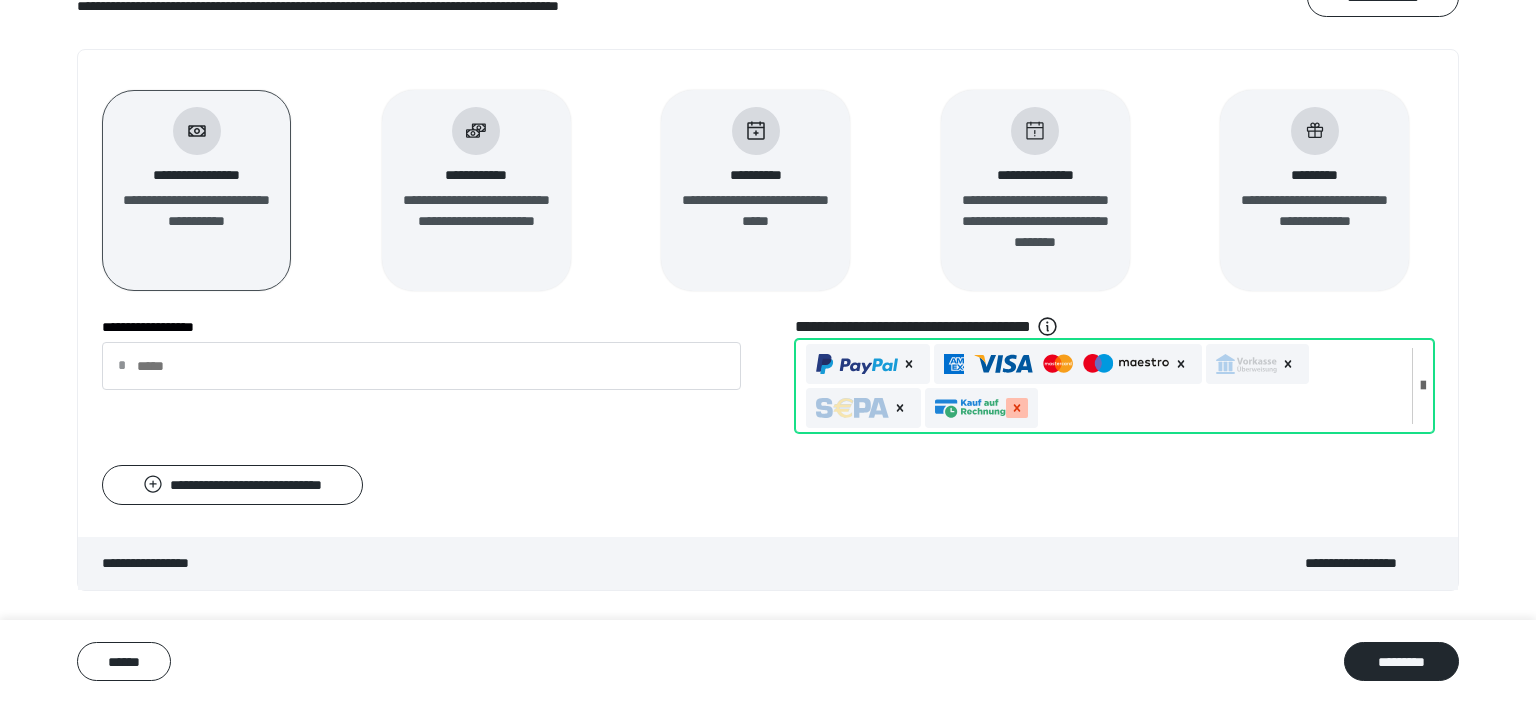 click 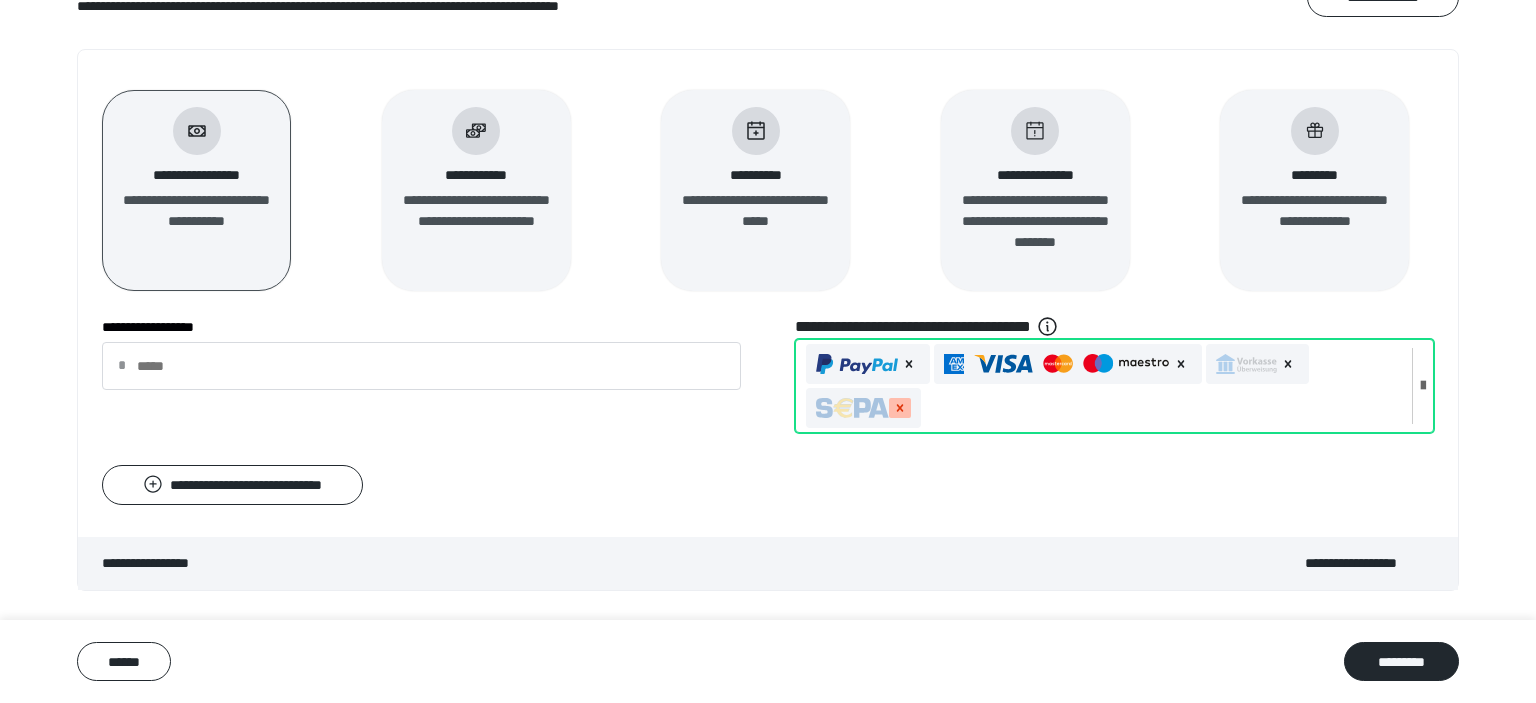 click 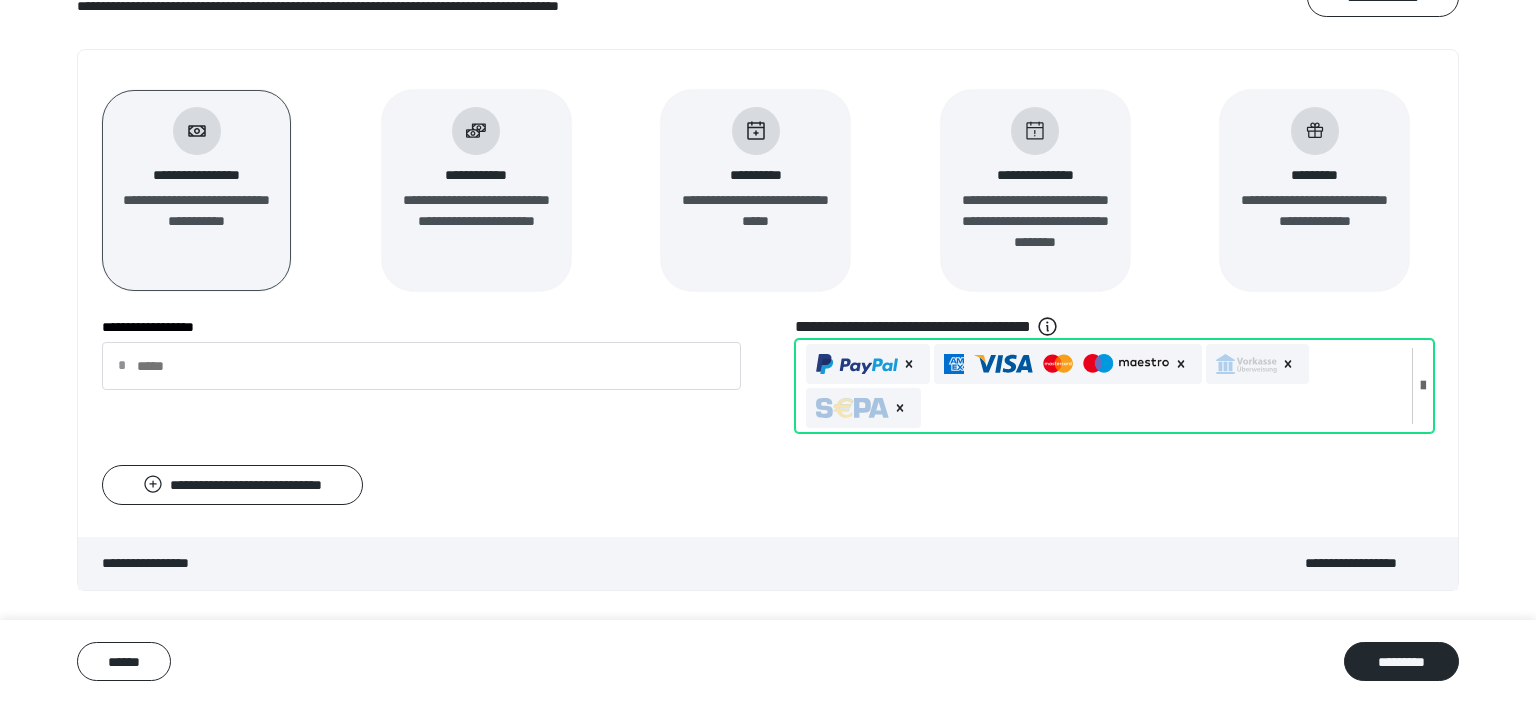 scroll, scrollTop: 189, scrollLeft: 0, axis: vertical 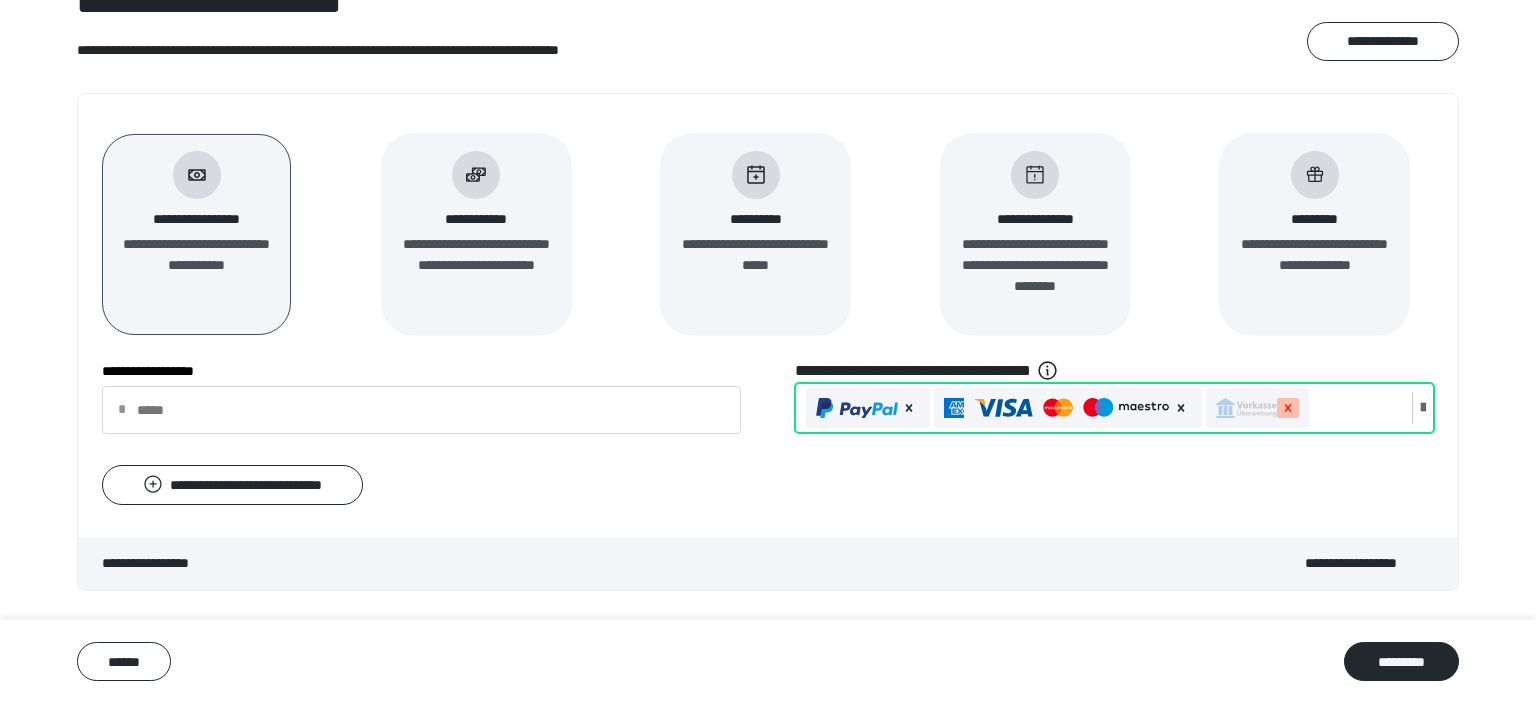 click 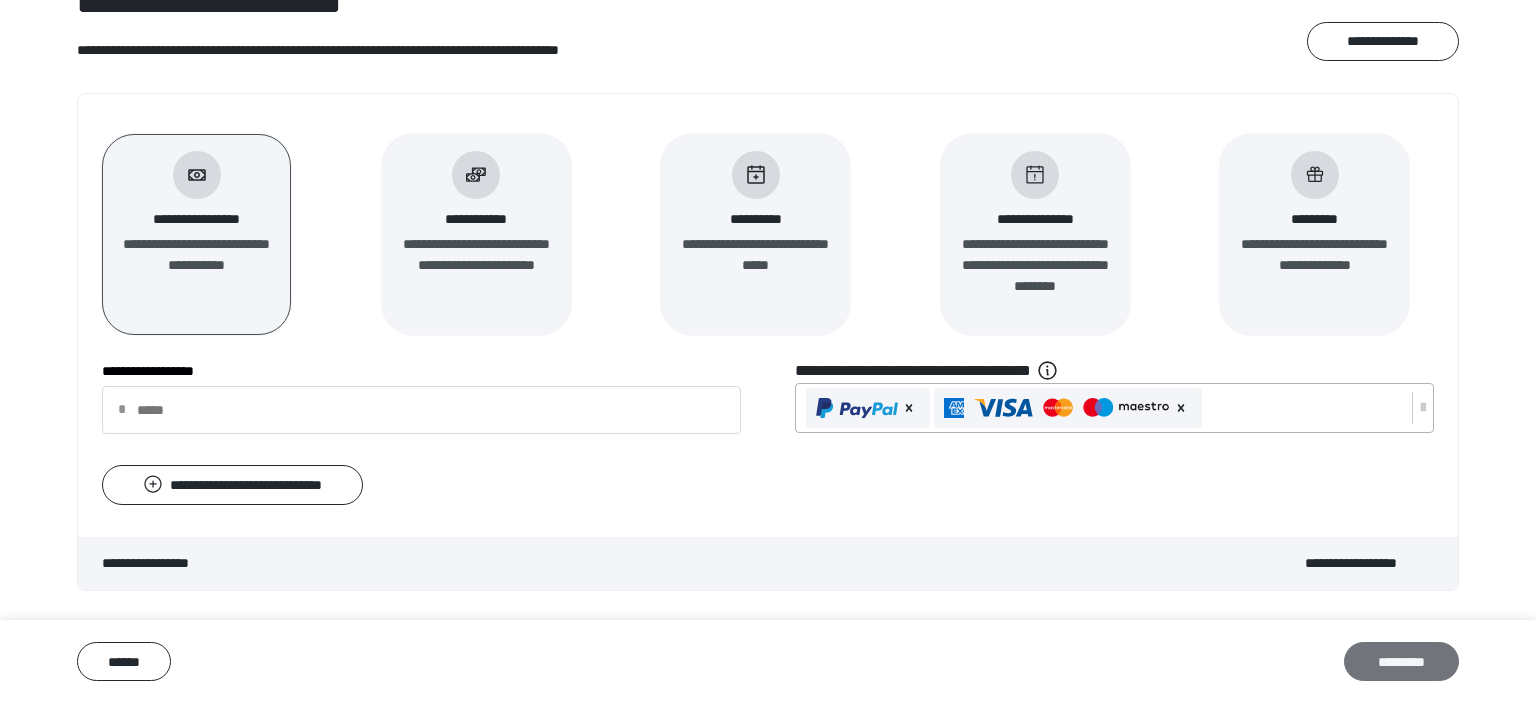click on "*********" at bounding box center (1401, 662) 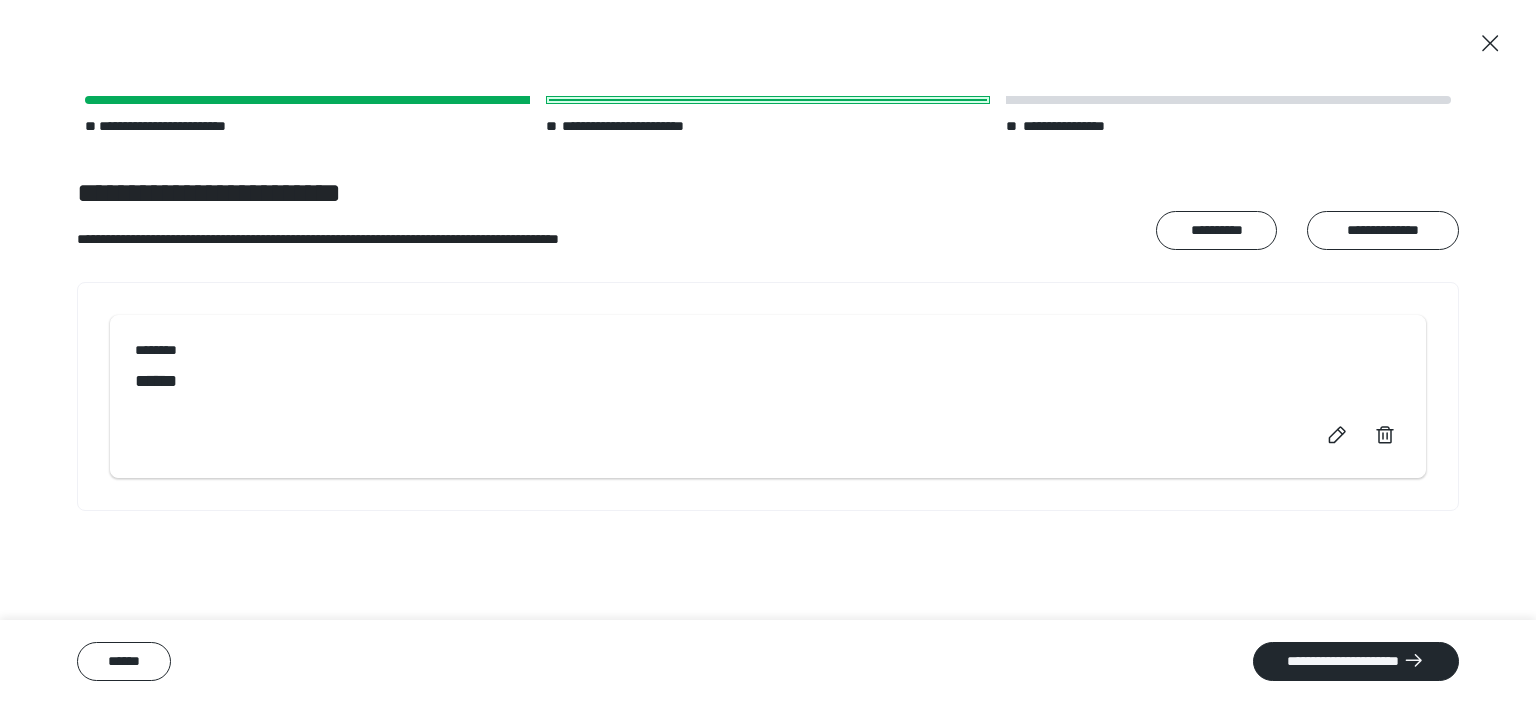 scroll, scrollTop: 0, scrollLeft: 0, axis: both 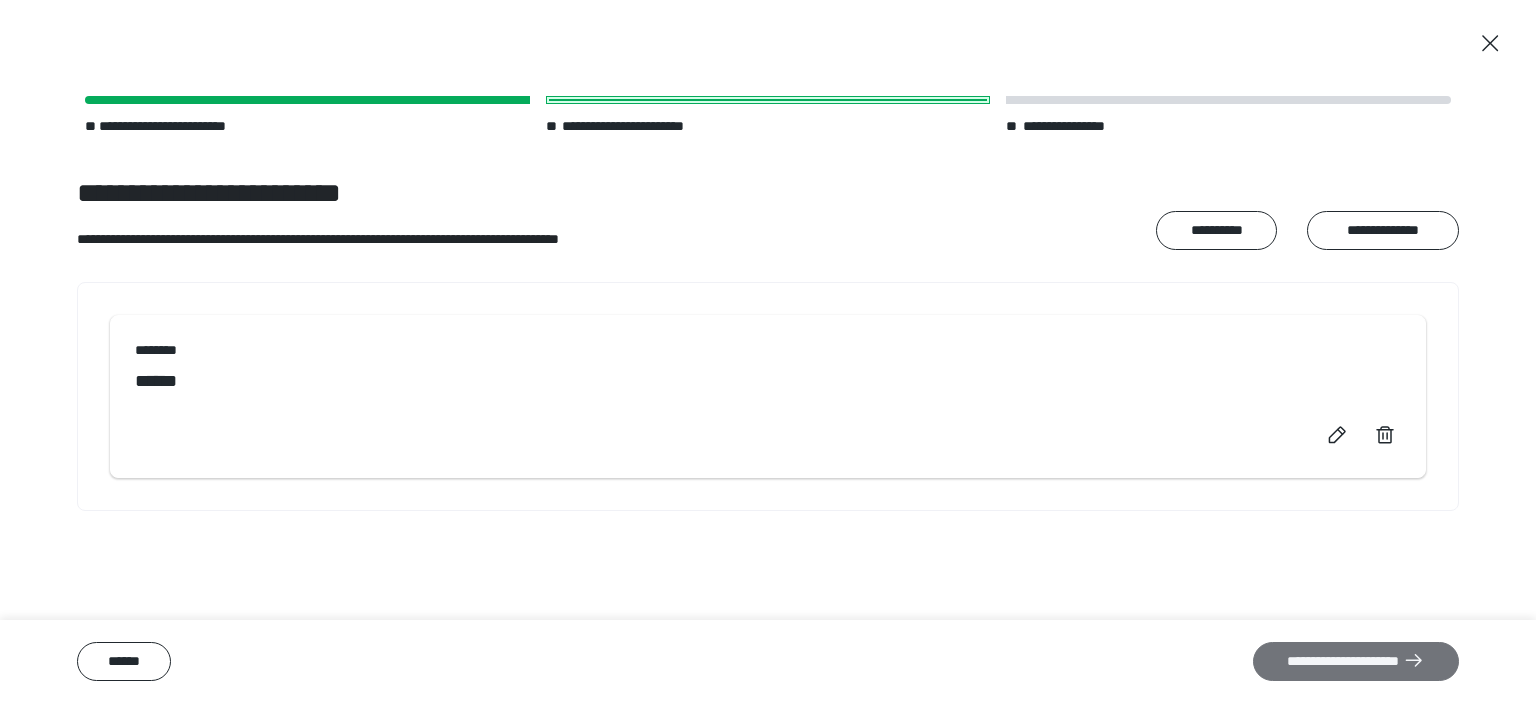 click on "**********" at bounding box center [1356, 662] 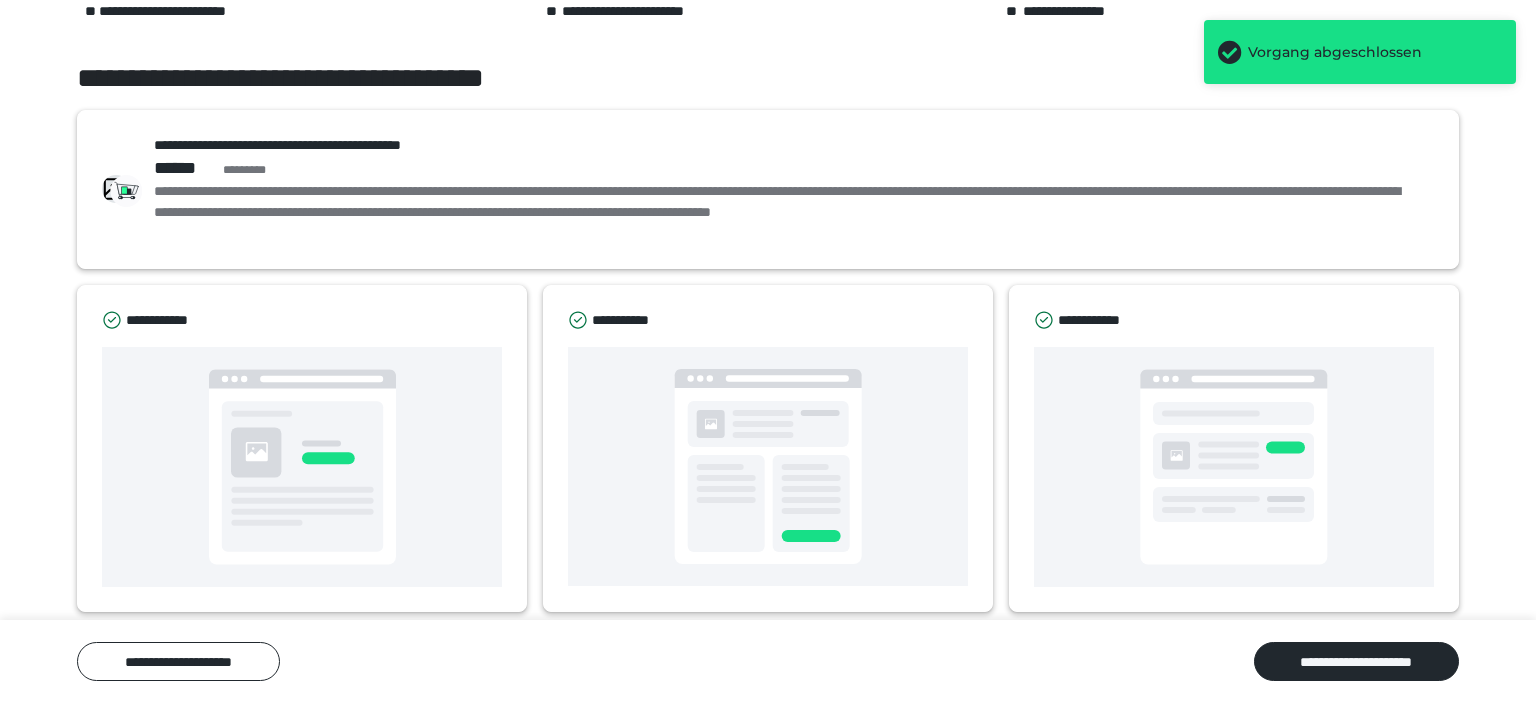 scroll, scrollTop: 130, scrollLeft: 0, axis: vertical 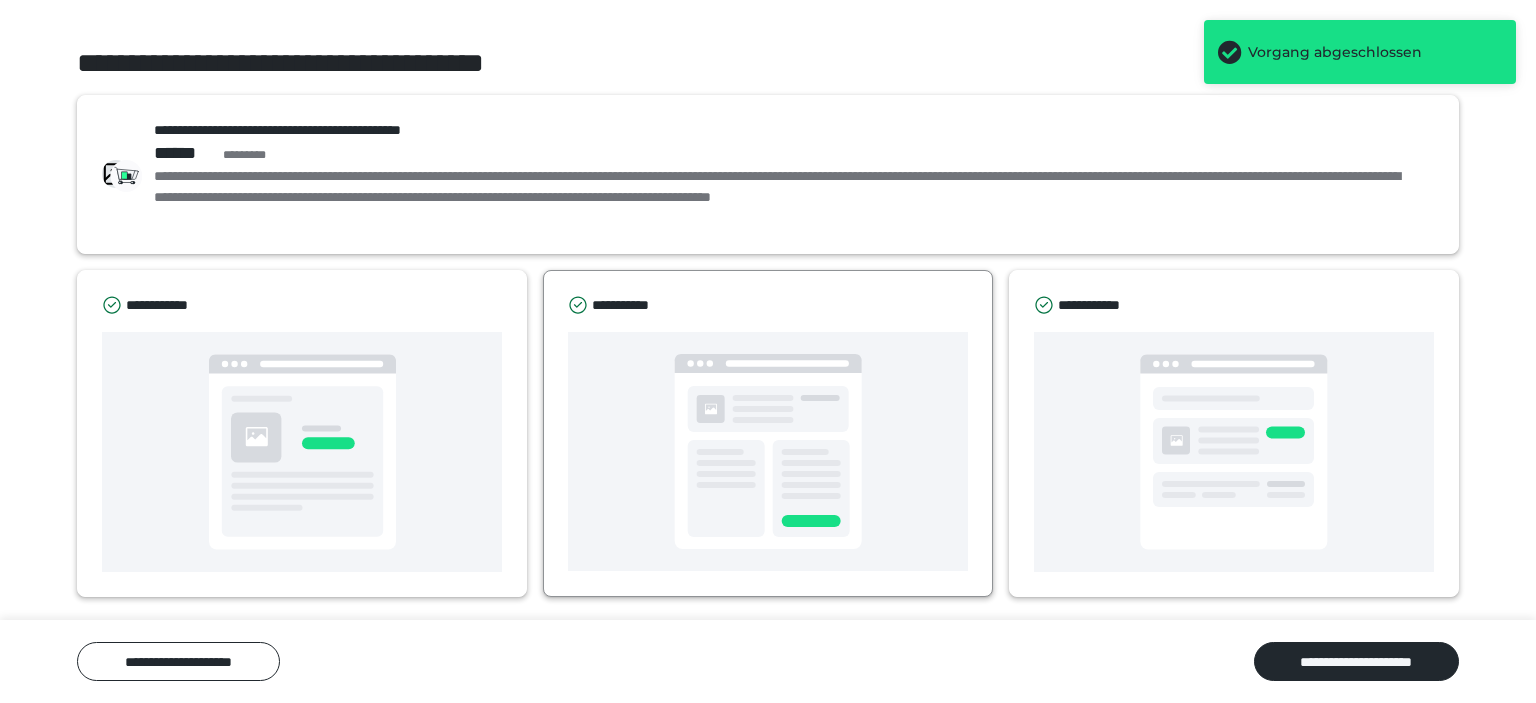 click at bounding box center (768, 451) 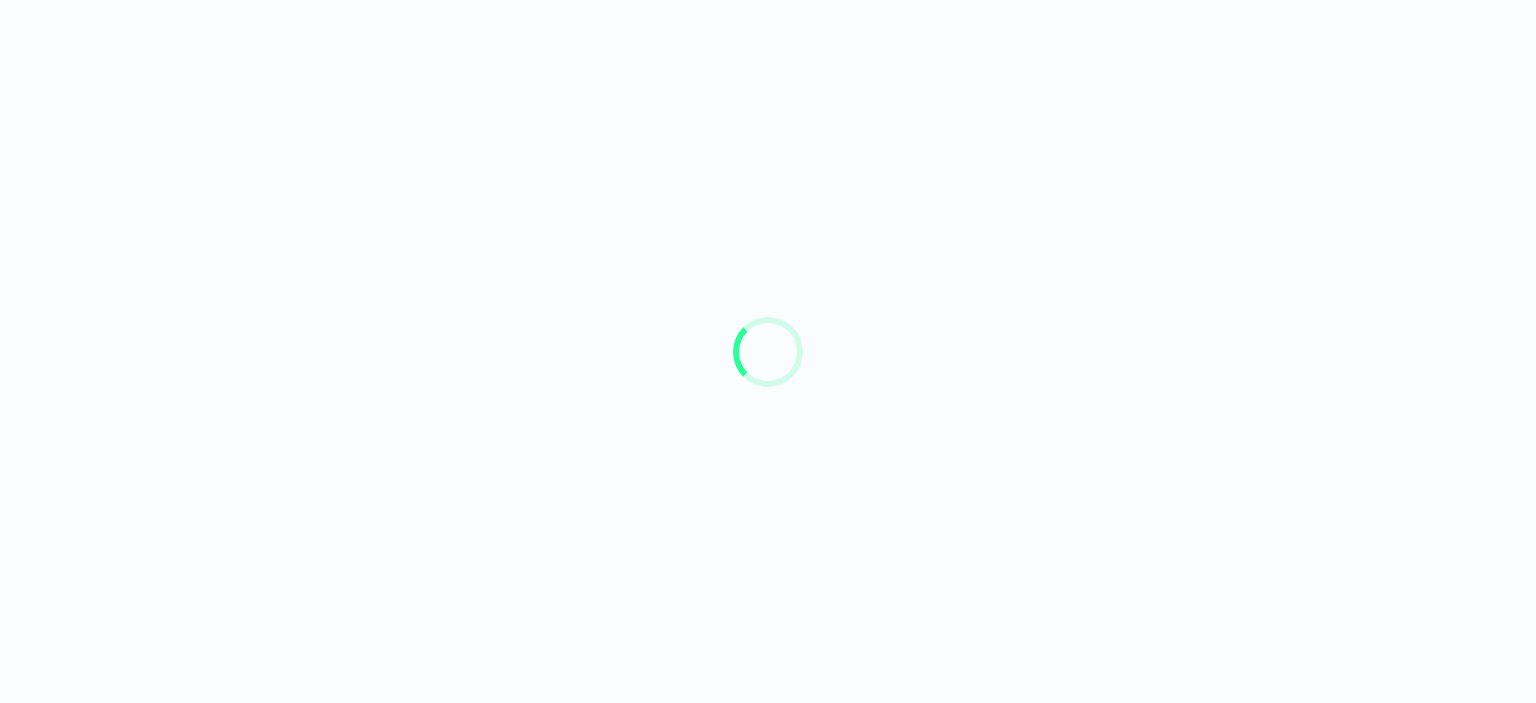 scroll, scrollTop: 0, scrollLeft: 0, axis: both 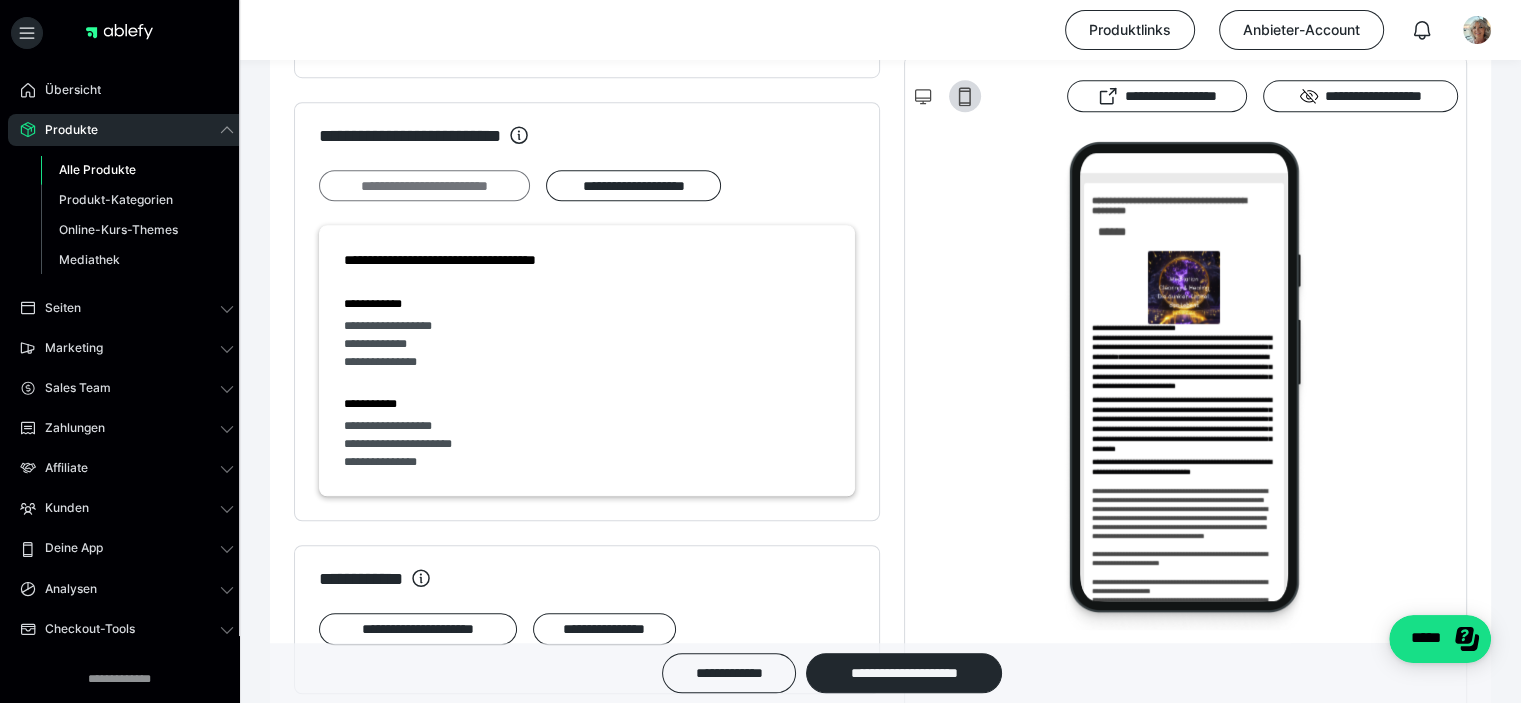 click on "**********" at bounding box center [424, 186] 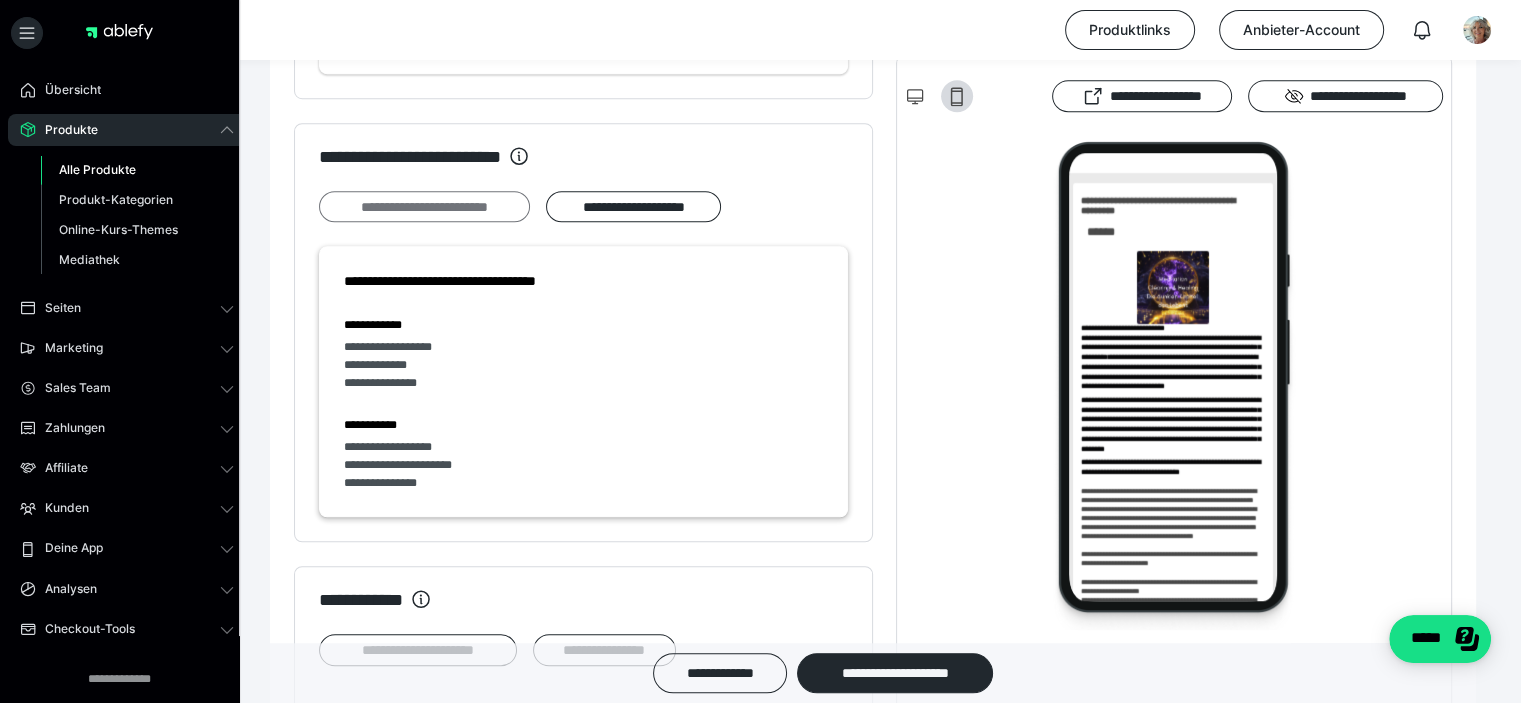 scroll, scrollTop: 0, scrollLeft: 0, axis: both 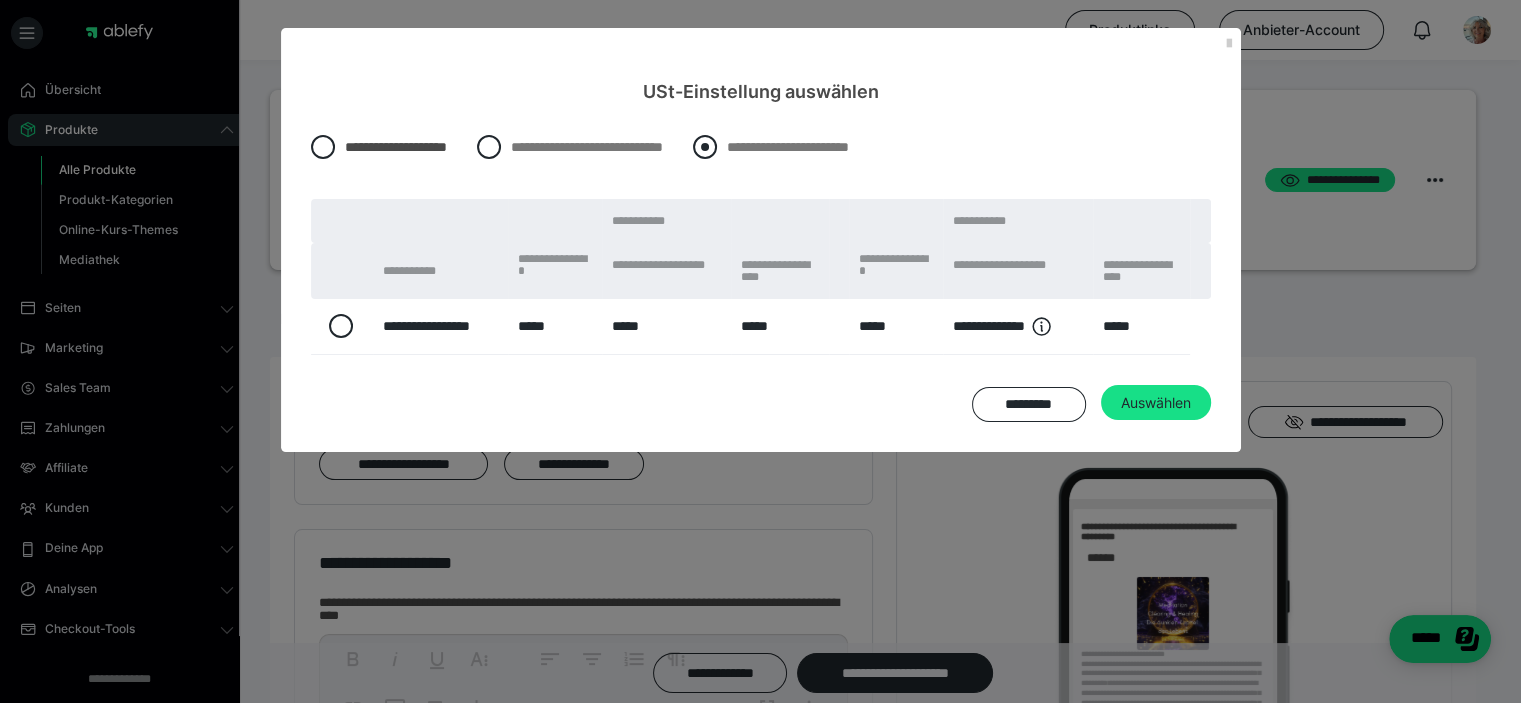 click at bounding box center (705, 147) 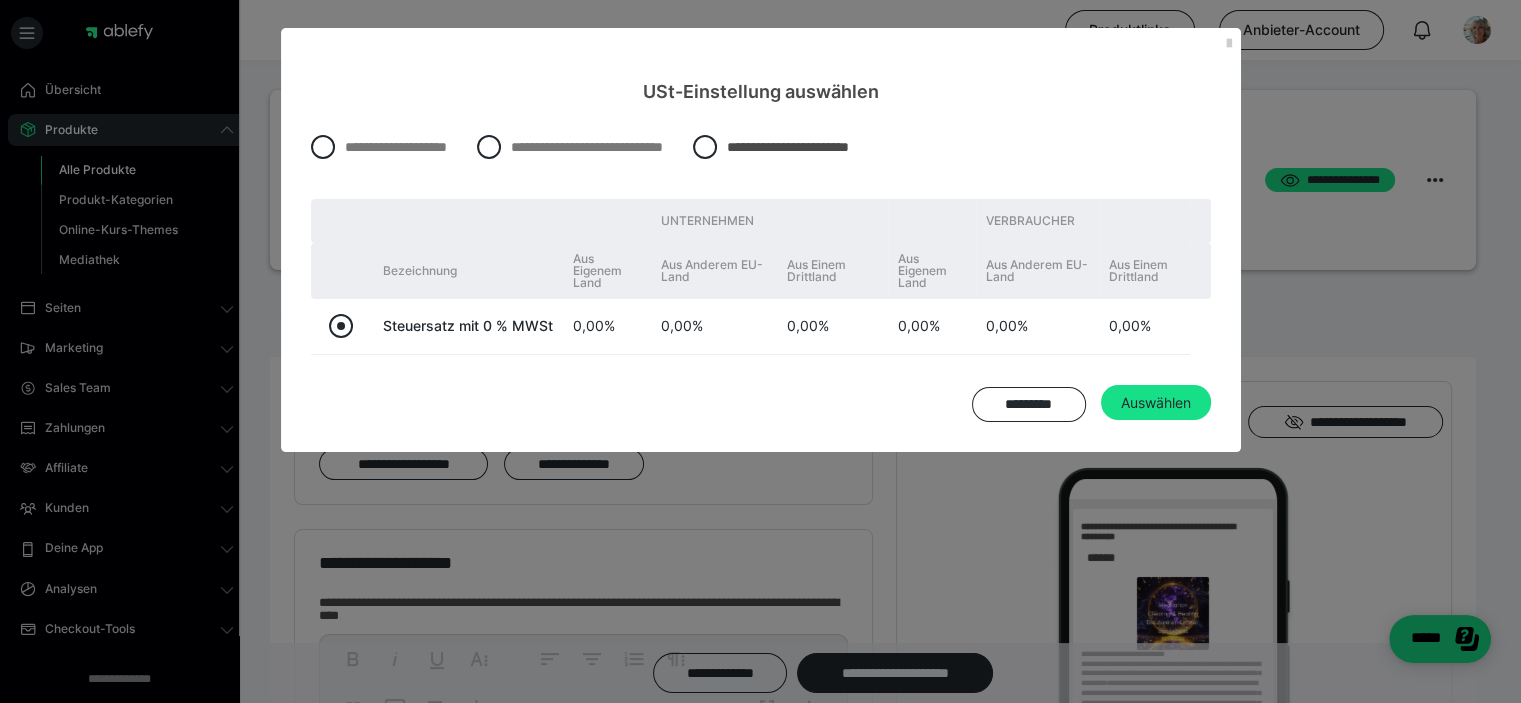 click at bounding box center [341, 326] 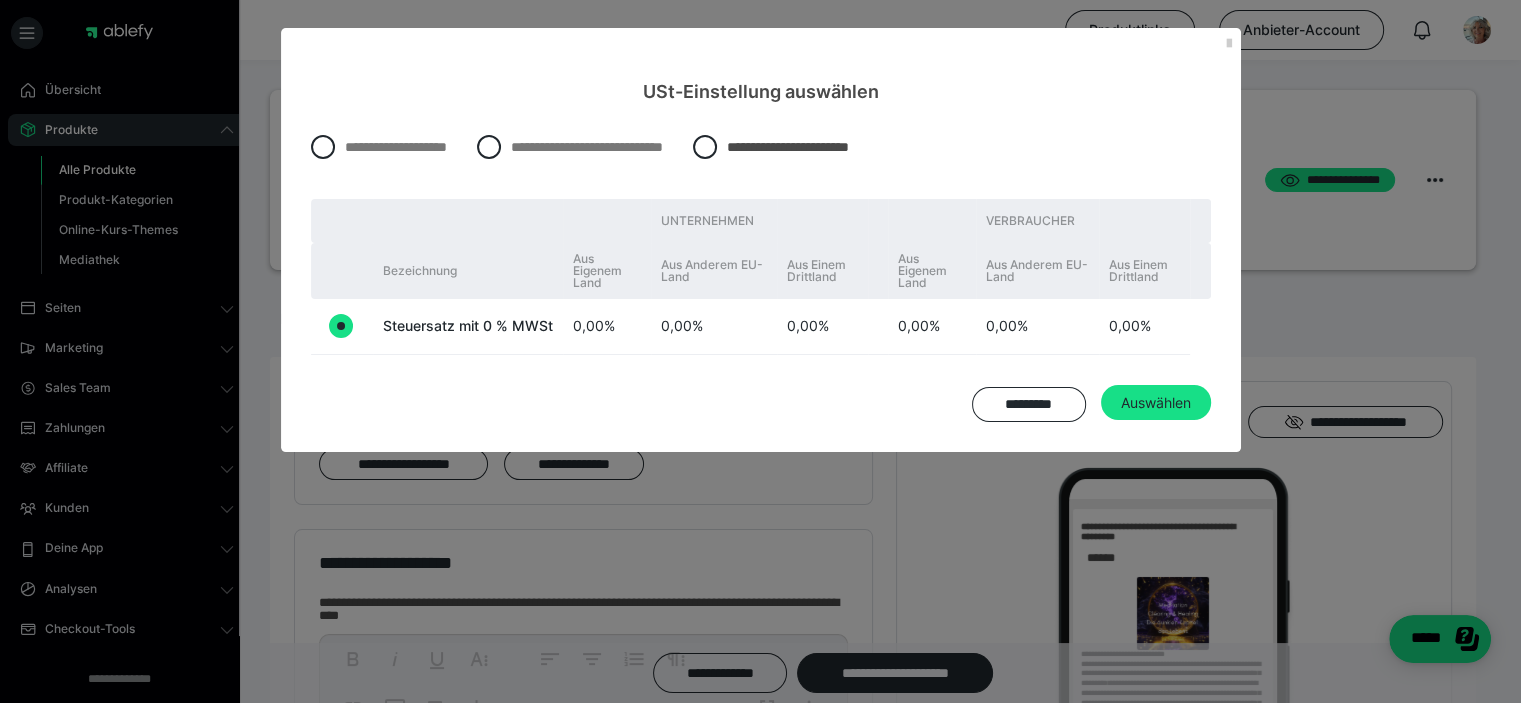 radio on "true" 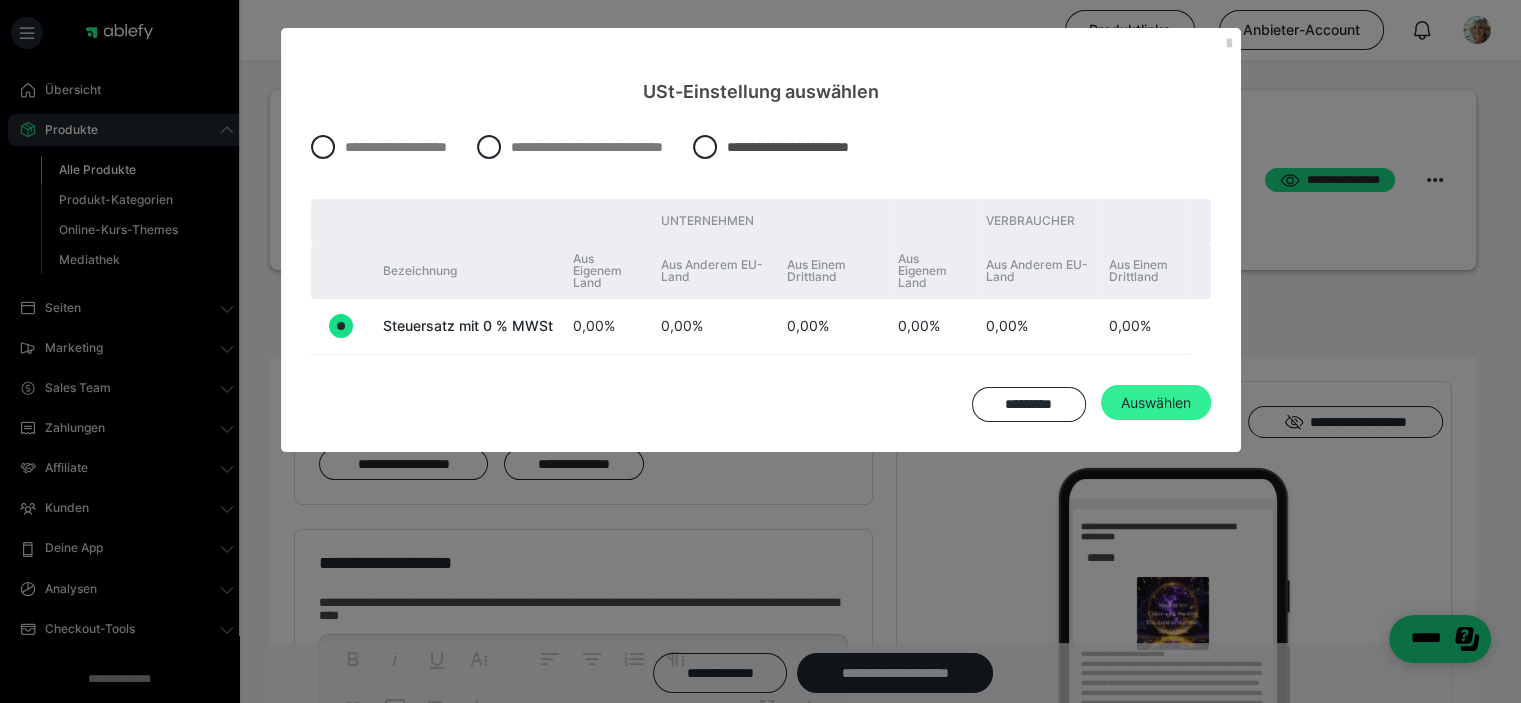click on "Auswählen" at bounding box center [1156, 403] 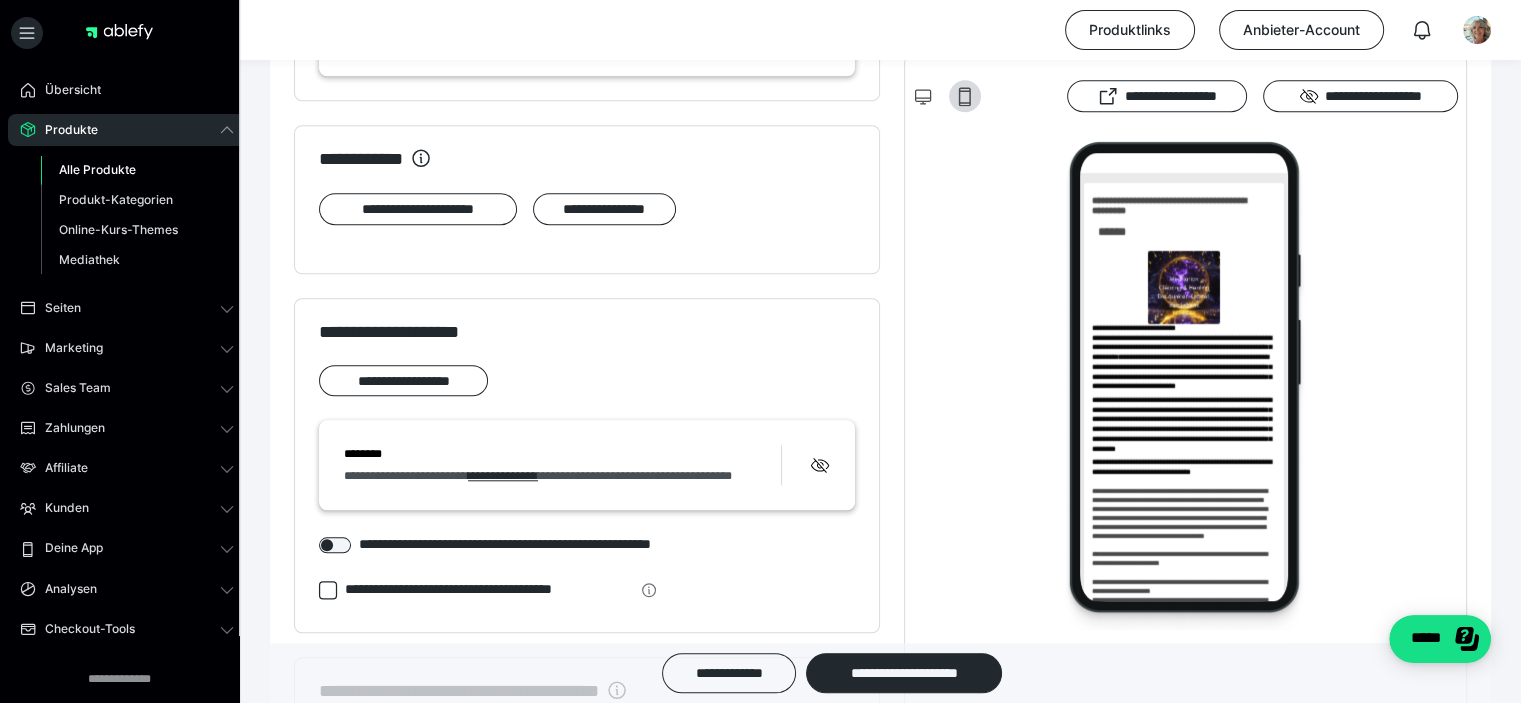 scroll, scrollTop: 1852, scrollLeft: 0, axis: vertical 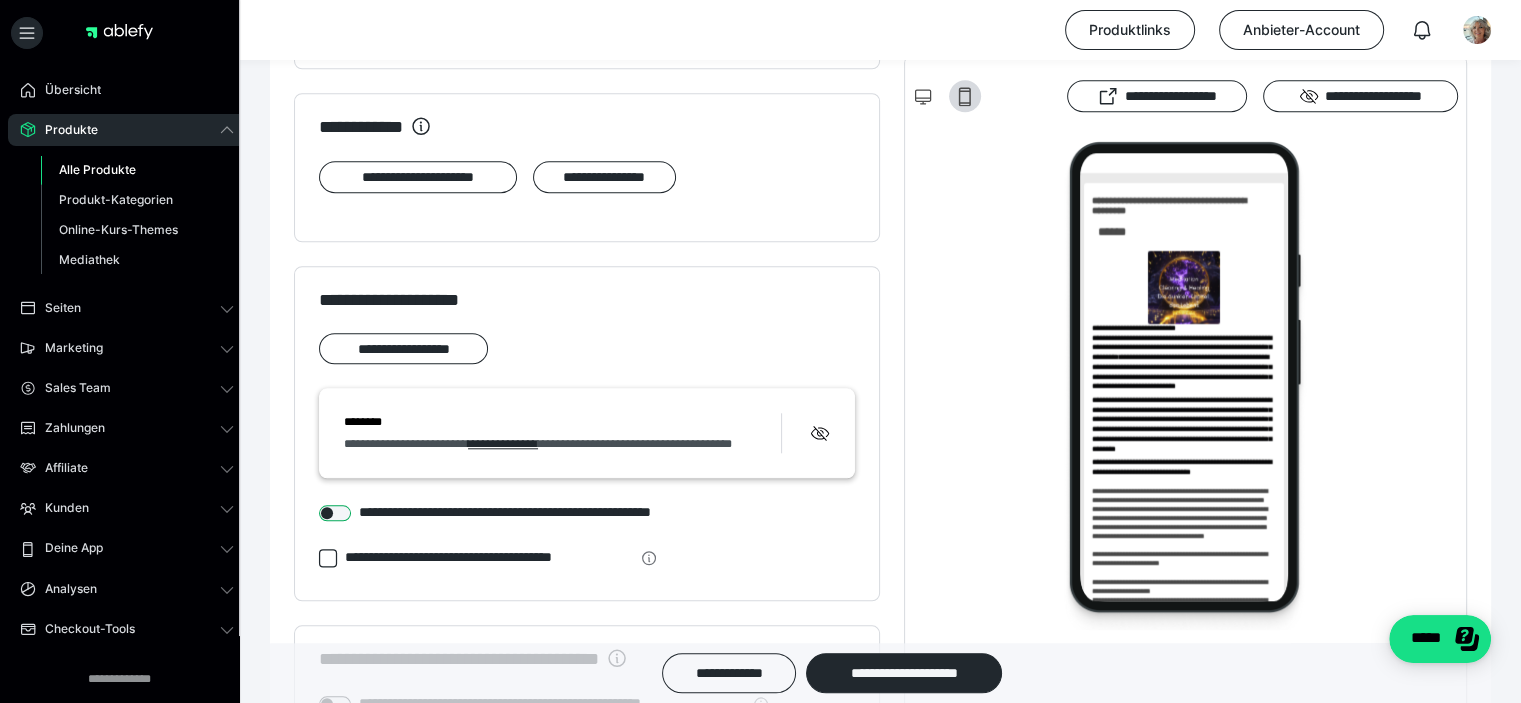 click at bounding box center (335, 513) 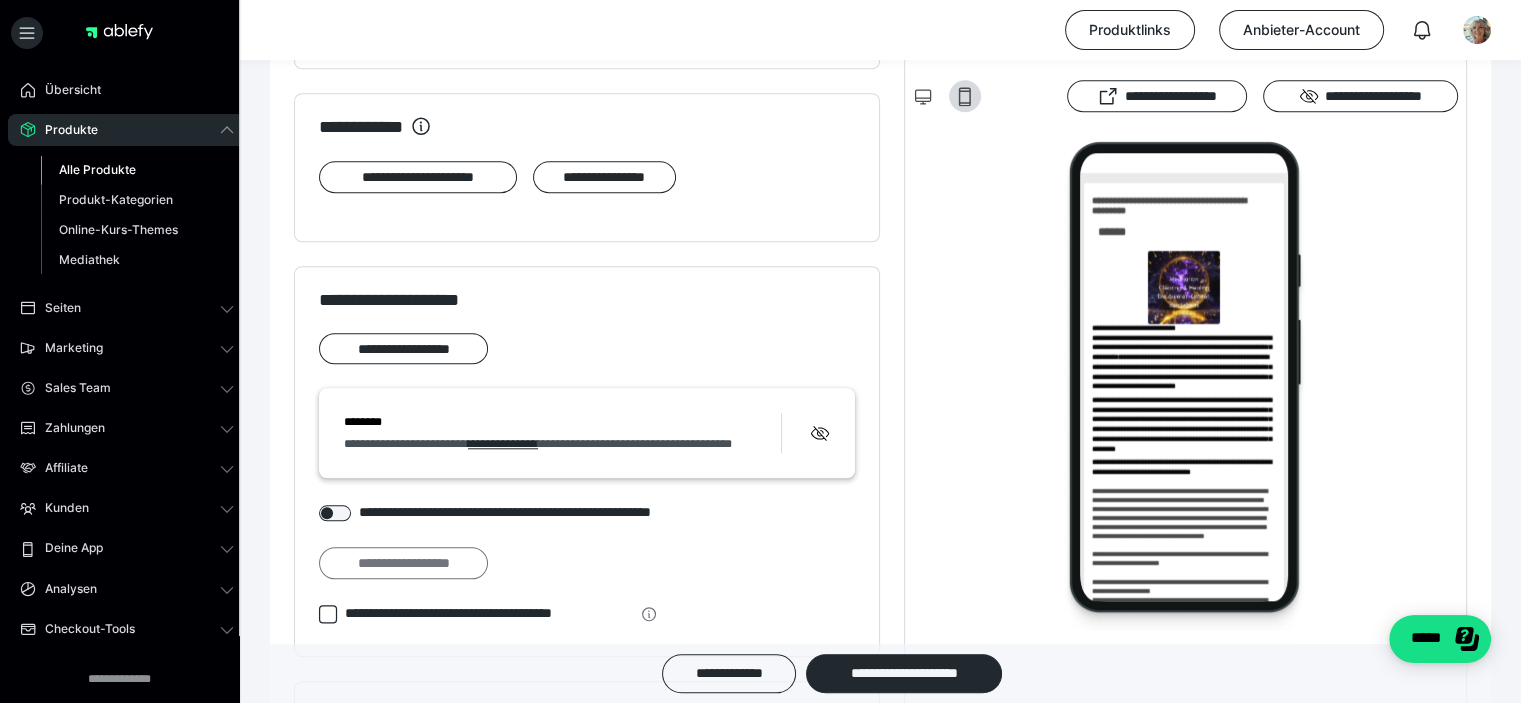 click on "**********" at bounding box center [403, 563] 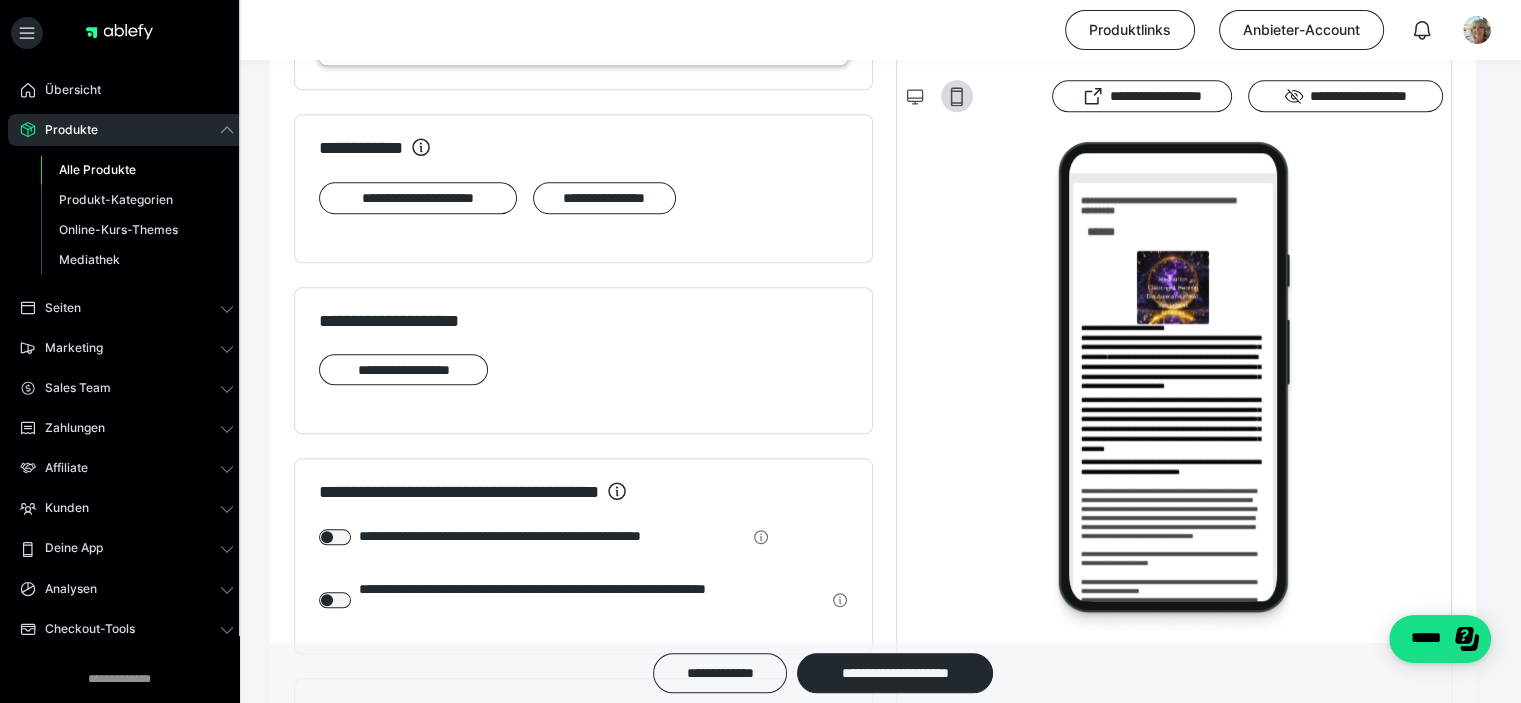 scroll, scrollTop: 0, scrollLeft: 0, axis: both 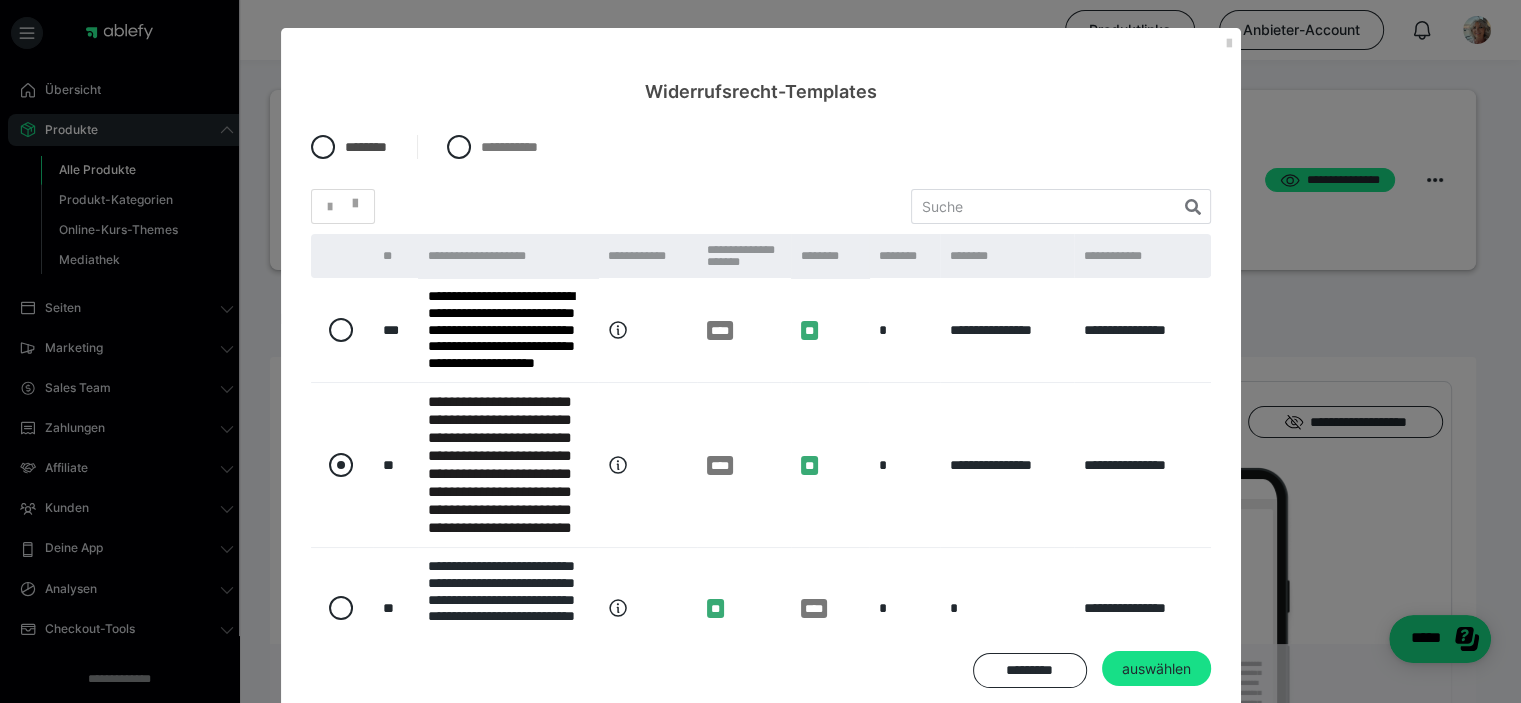 click at bounding box center (341, 465) 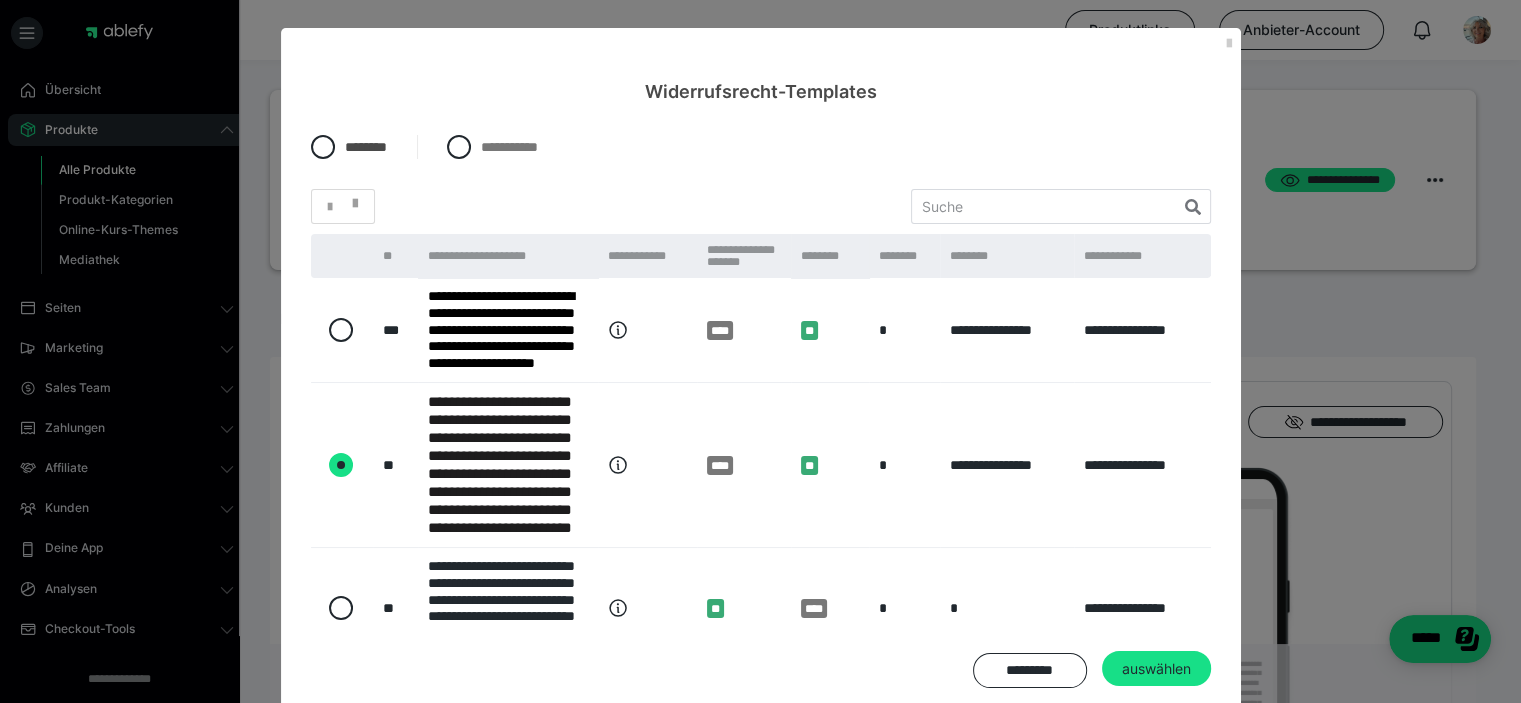 radio on "true" 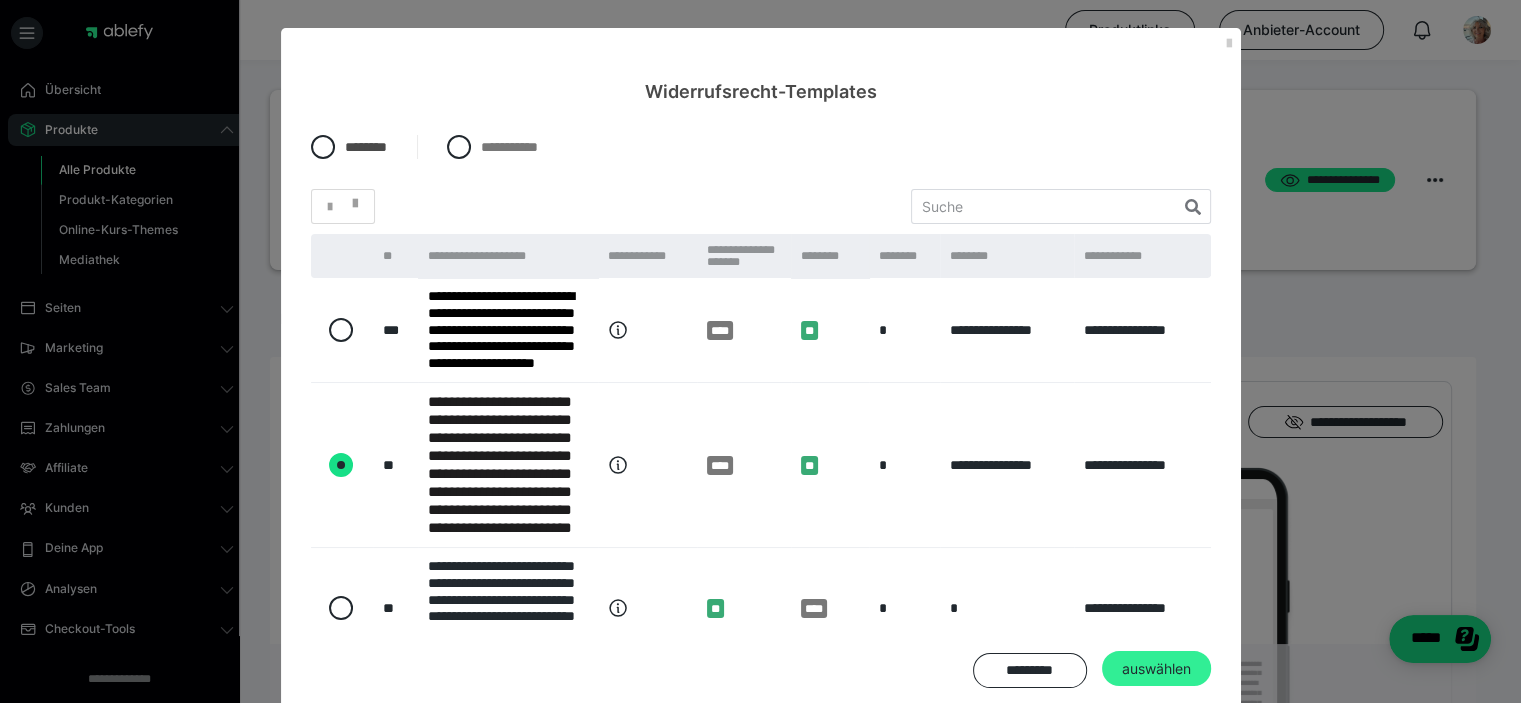 click on "auswählen" at bounding box center [1156, 669] 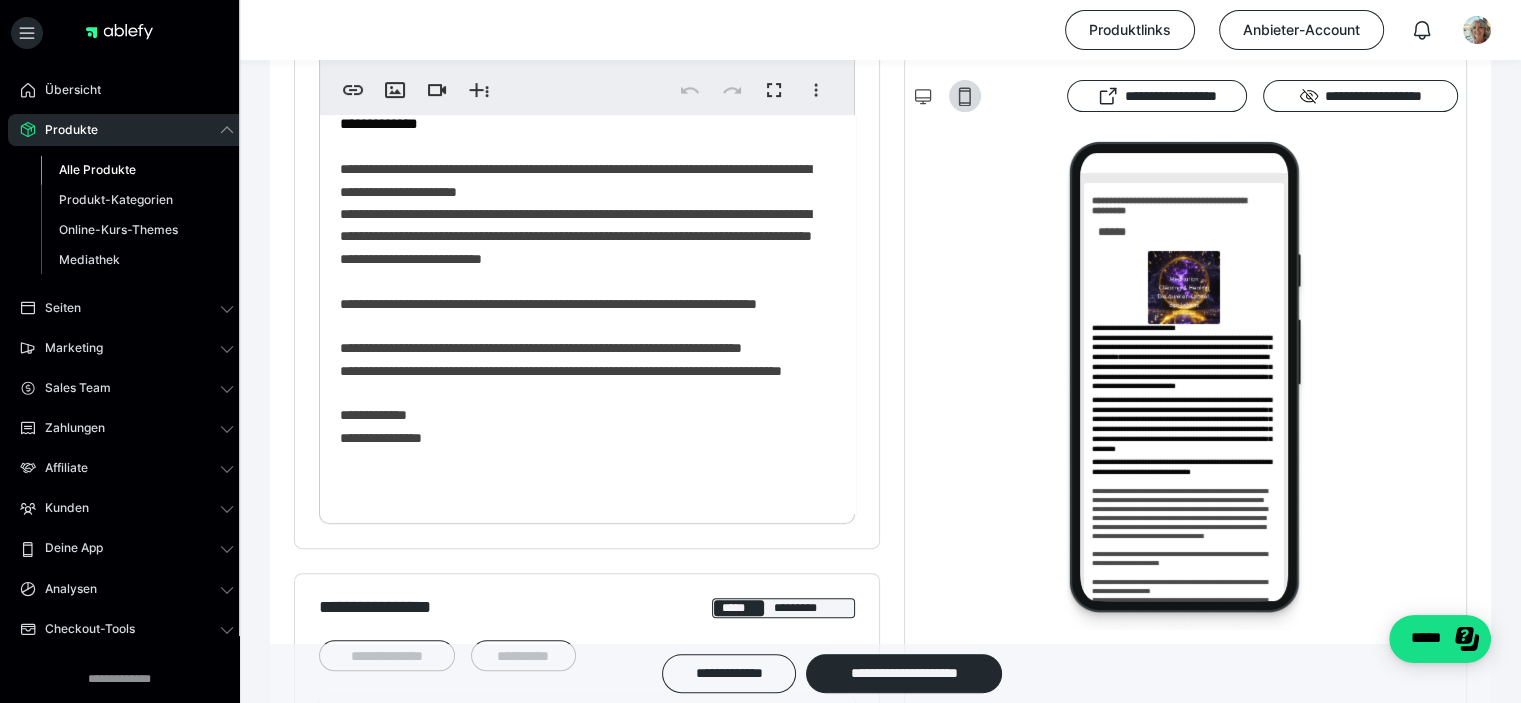 scroll, scrollTop: 600, scrollLeft: 0, axis: vertical 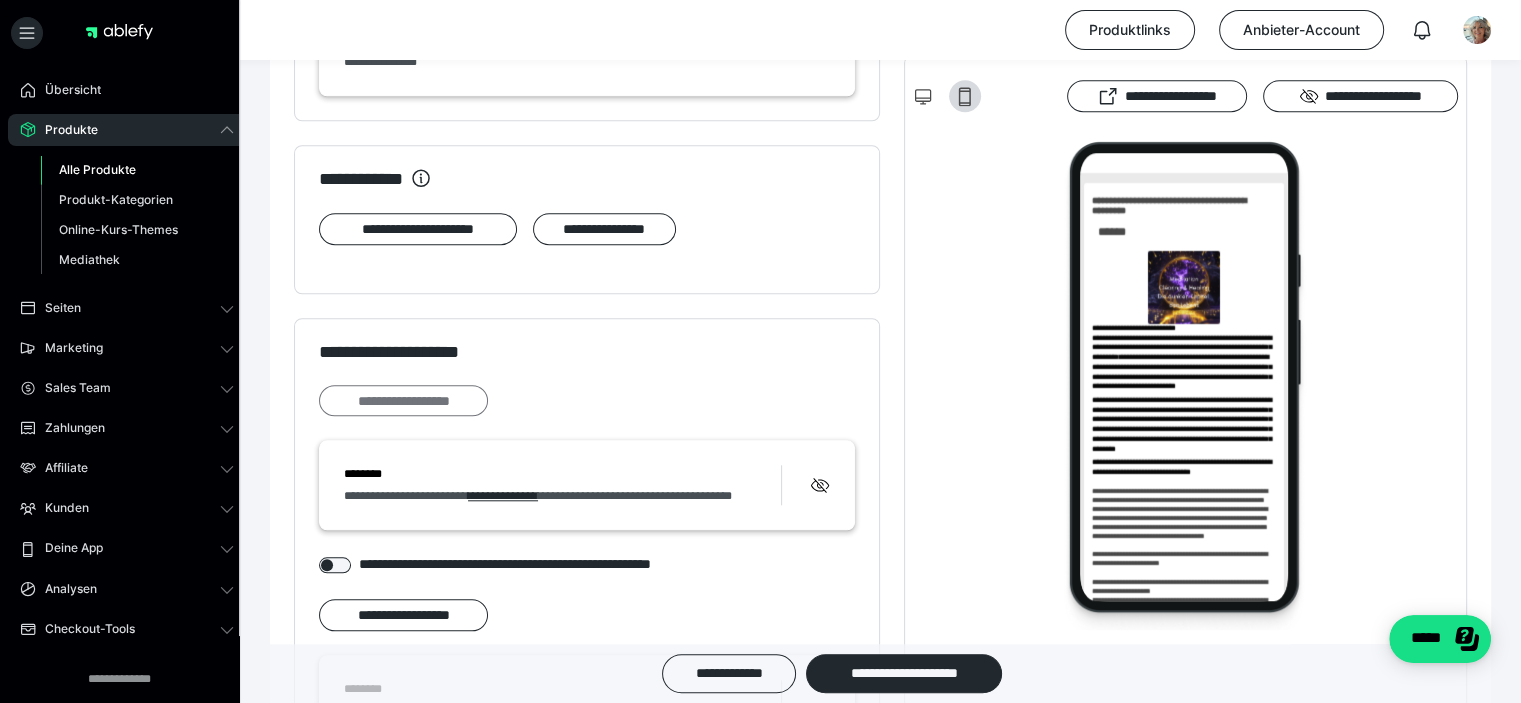 click on "**********" at bounding box center [403, 401] 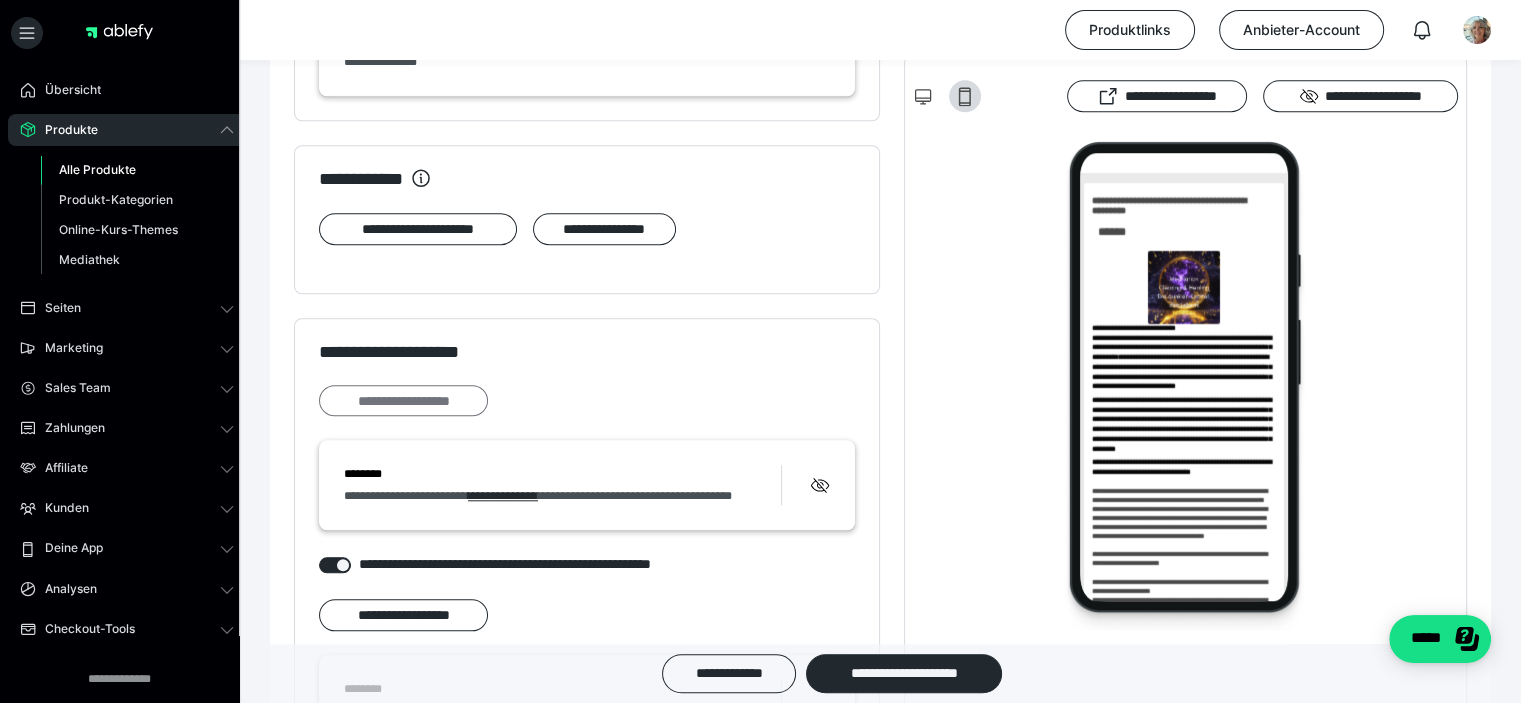 scroll, scrollTop: 0, scrollLeft: 0, axis: both 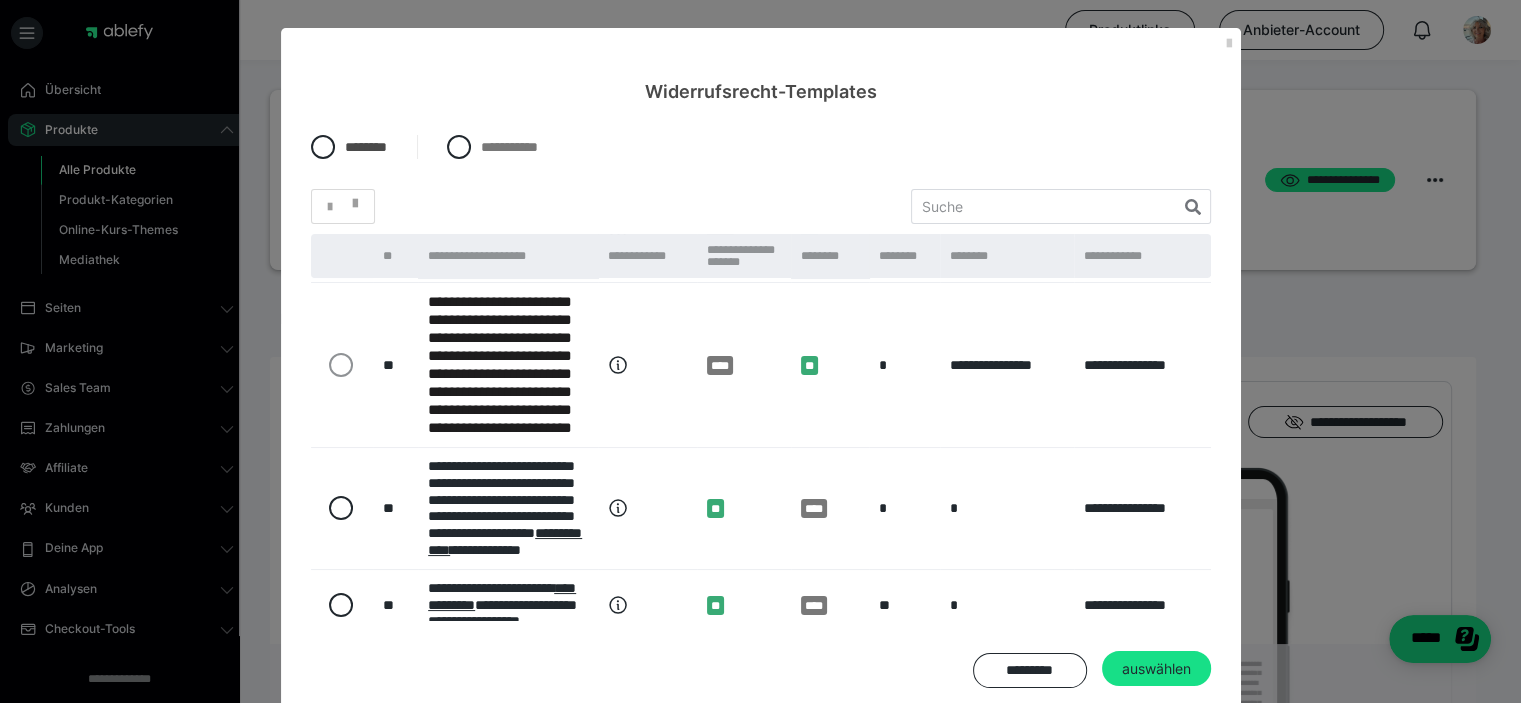 click at bounding box center (342, 364) 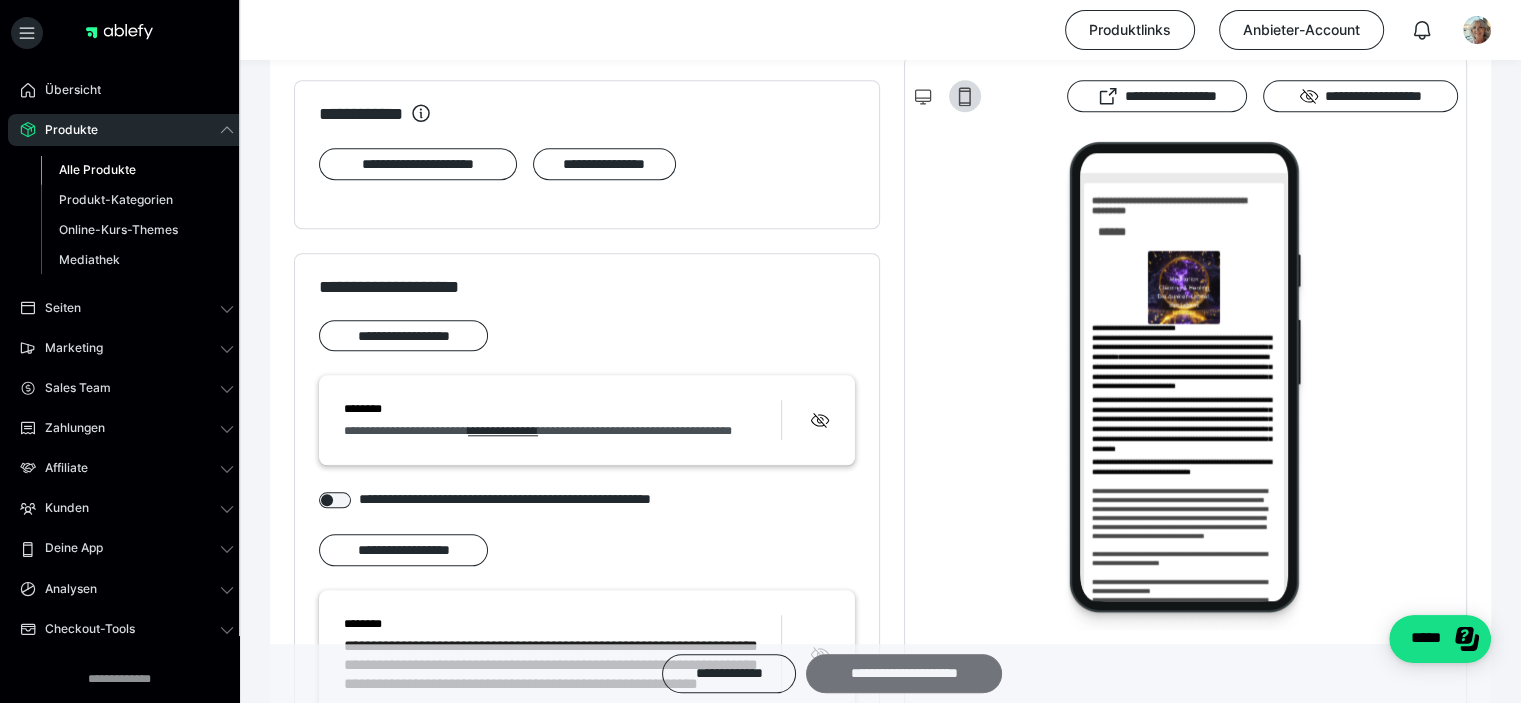 click on "**********" at bounding box center [904, 673] 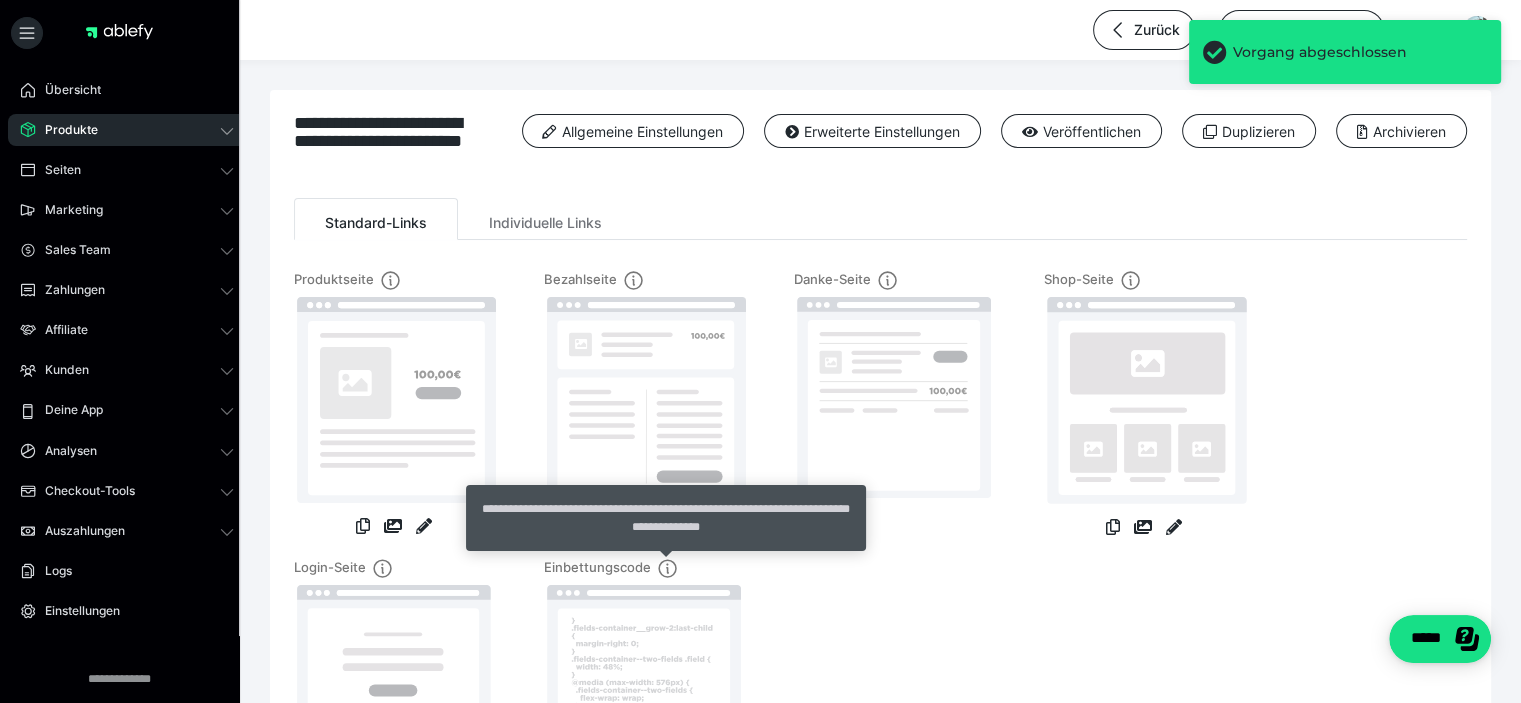 scroll, scrollTop: 0, scrollLeft: 0, axis: both 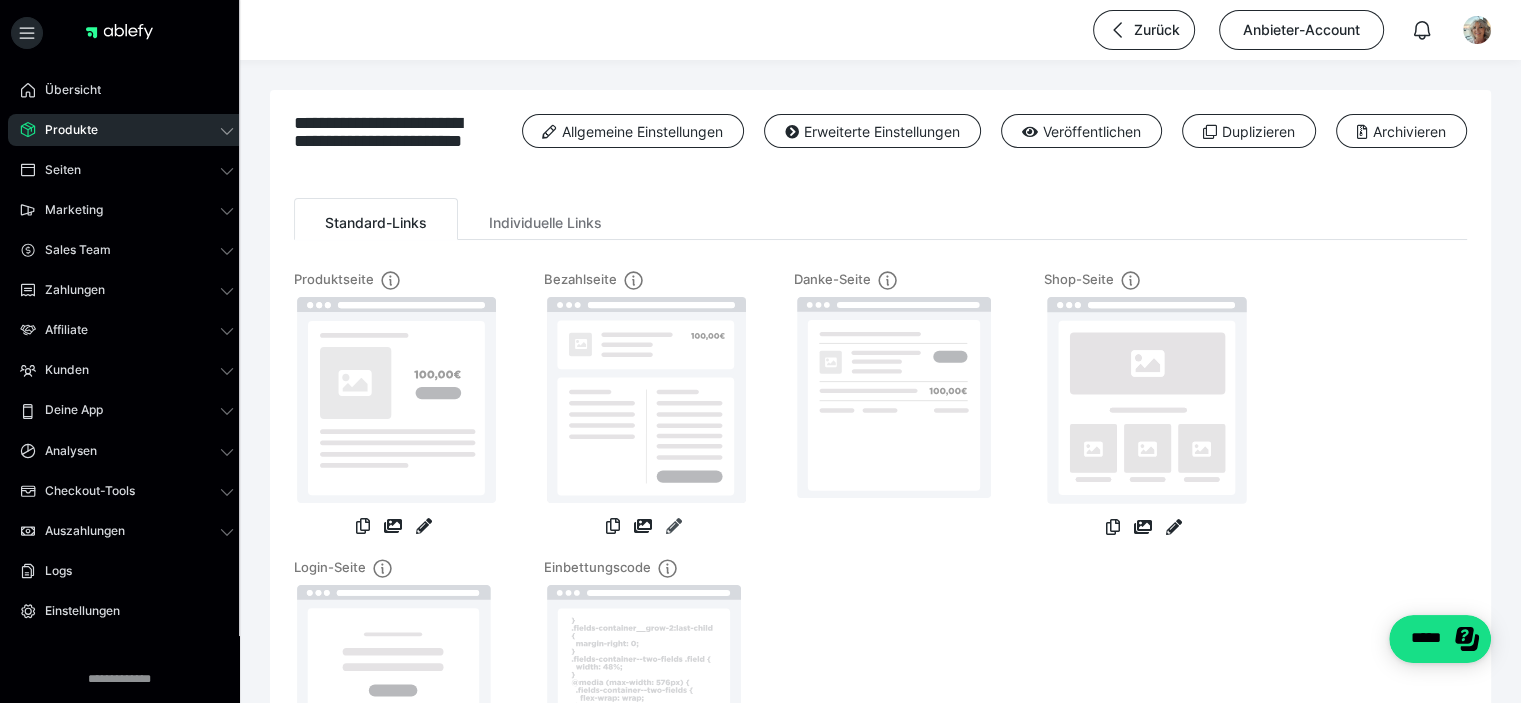 click at bounding box center [674, 526] 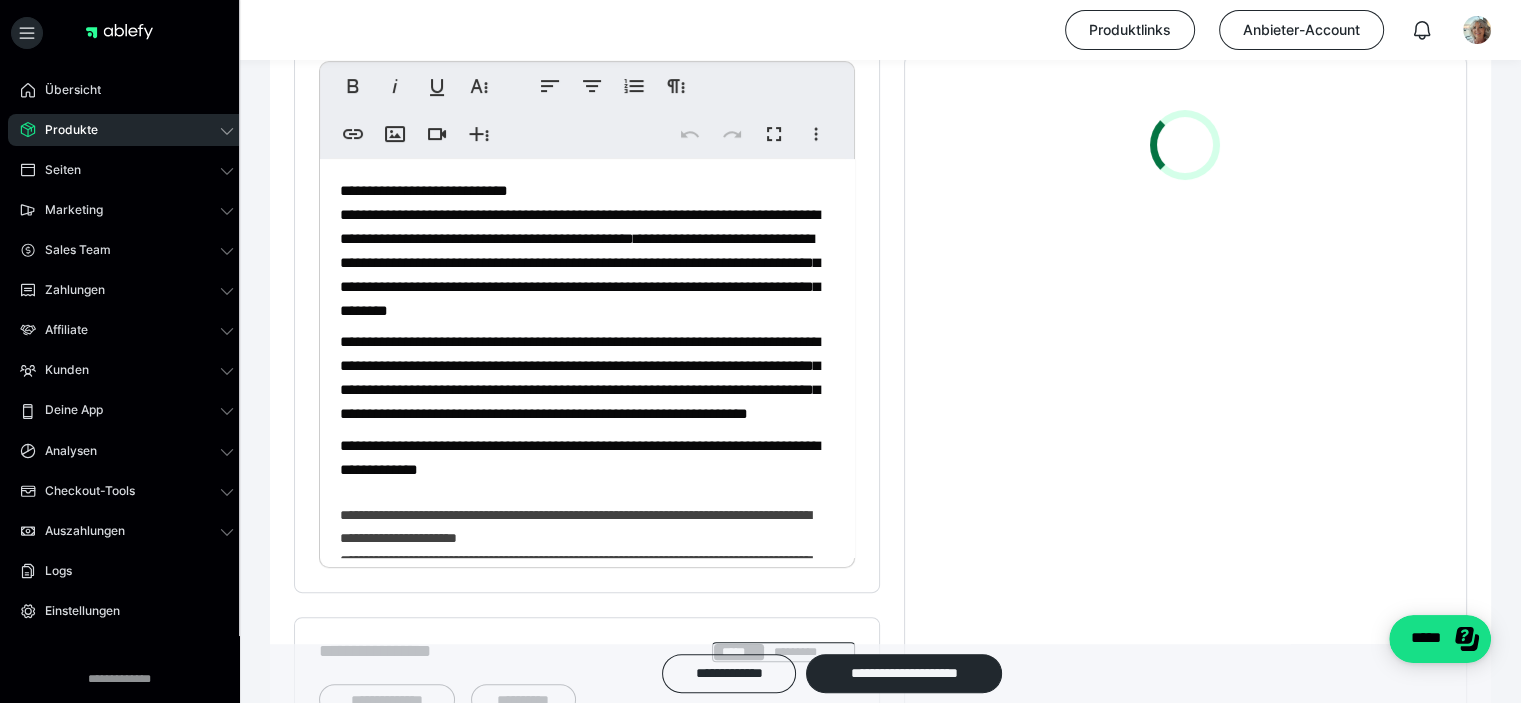 scroll, scrollTop: 600, scrollLeft: 0, axis: vertical 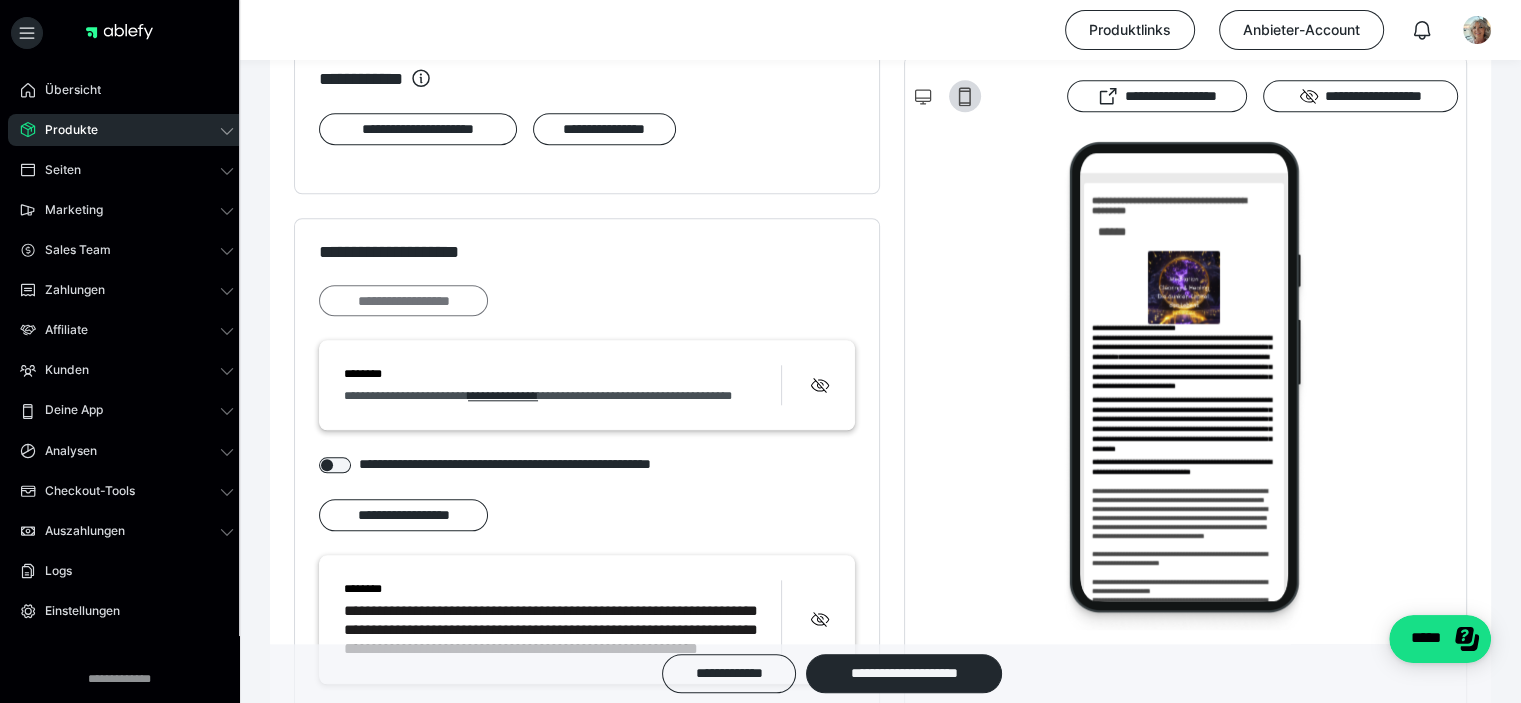 click on "**********" at bounding box center [403, 301] 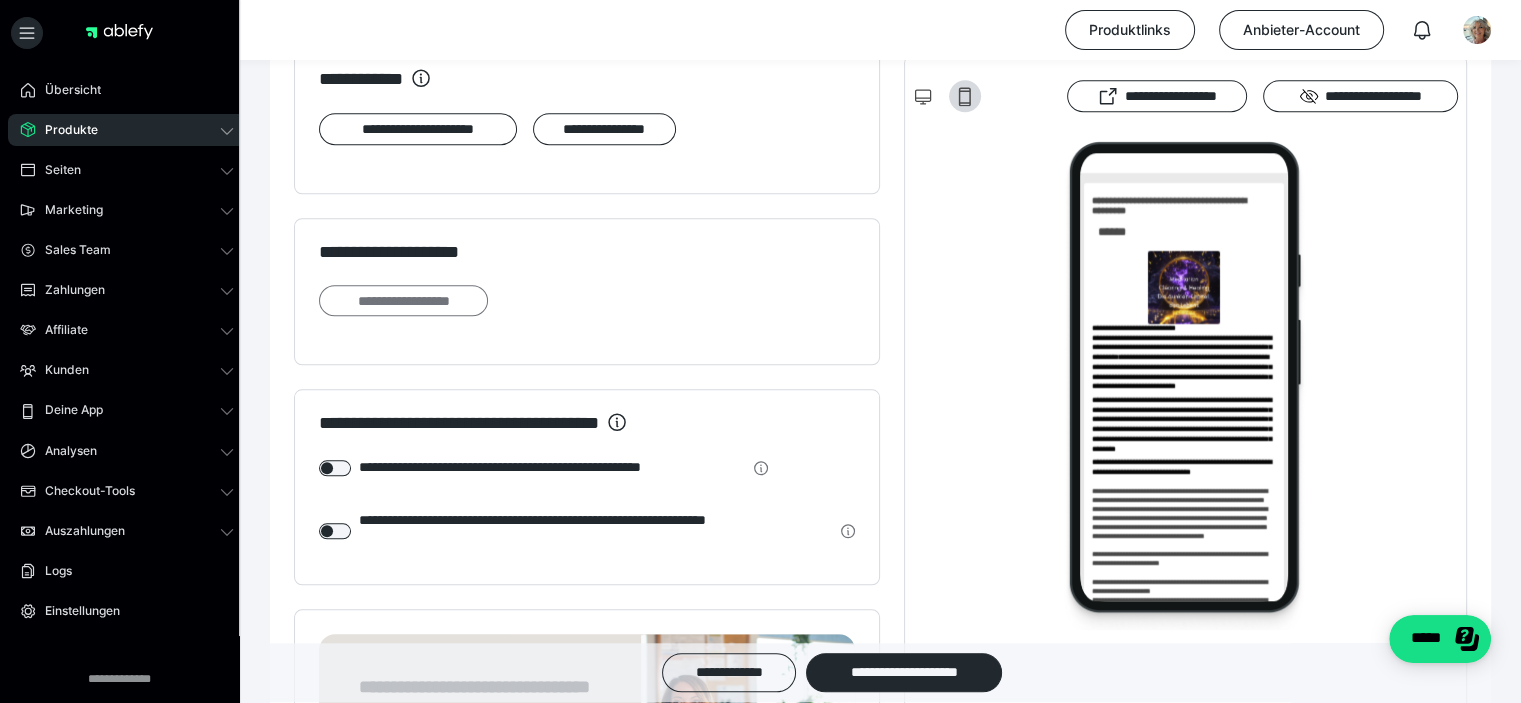 scroll, scrollTop: 0, scrollLeft: 0, axis: both 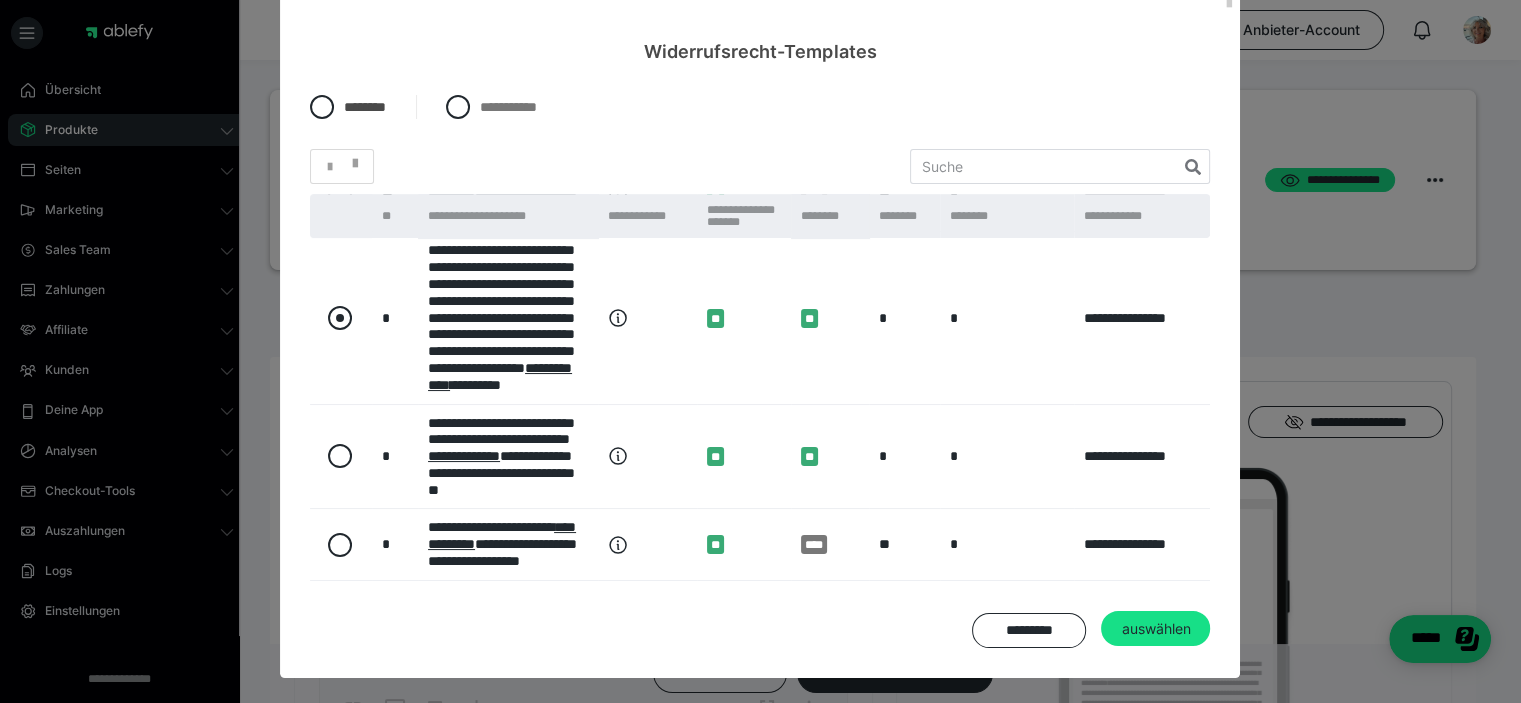 click at bounding box center [340, 318] 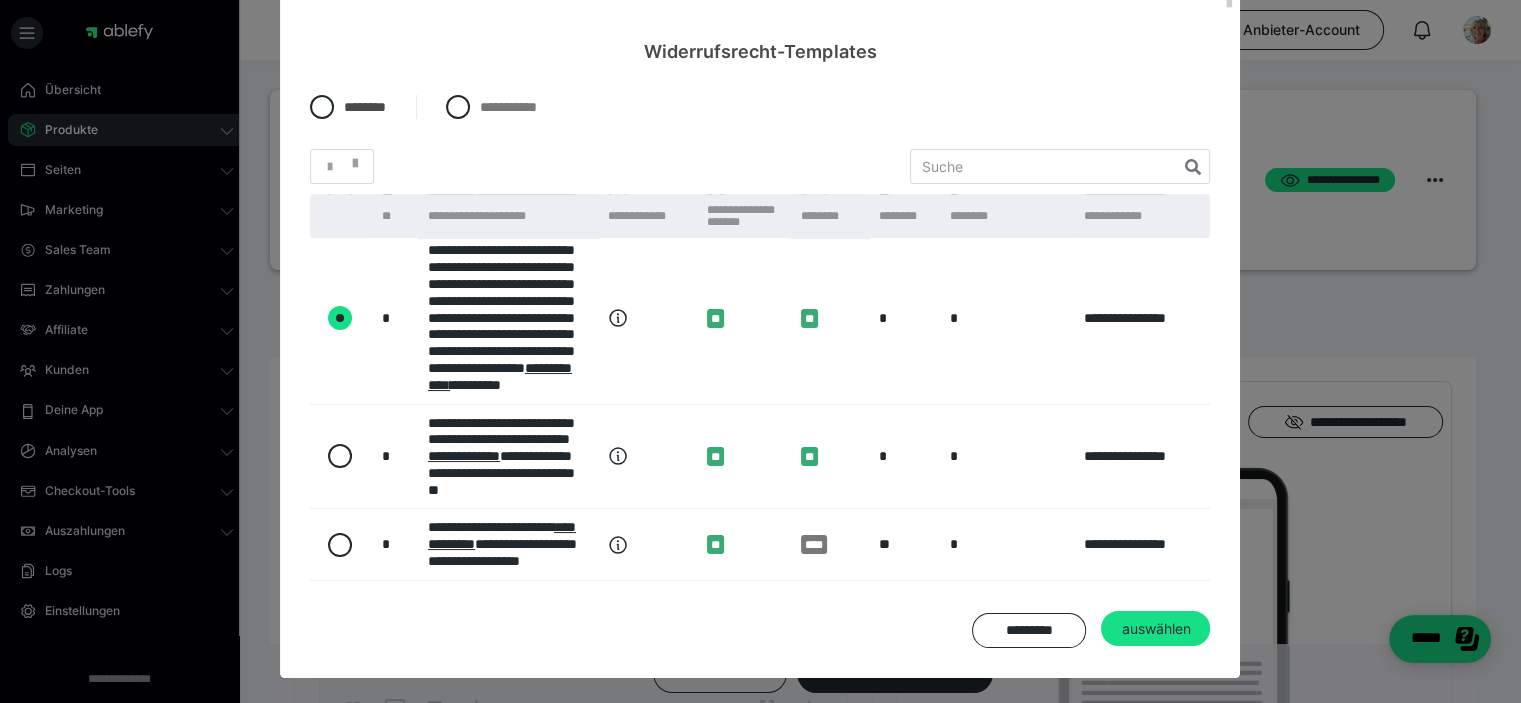 radio on "****" 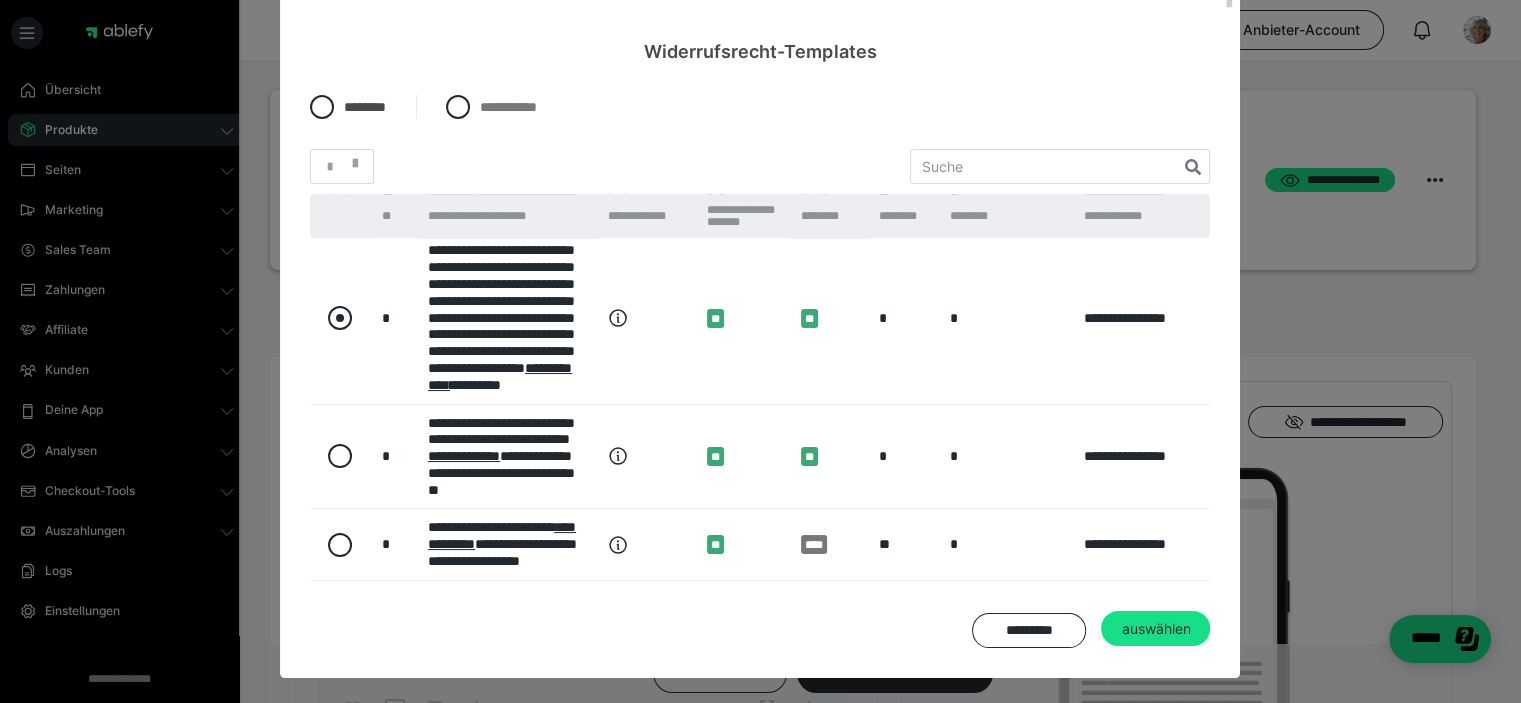 radio on "*****" 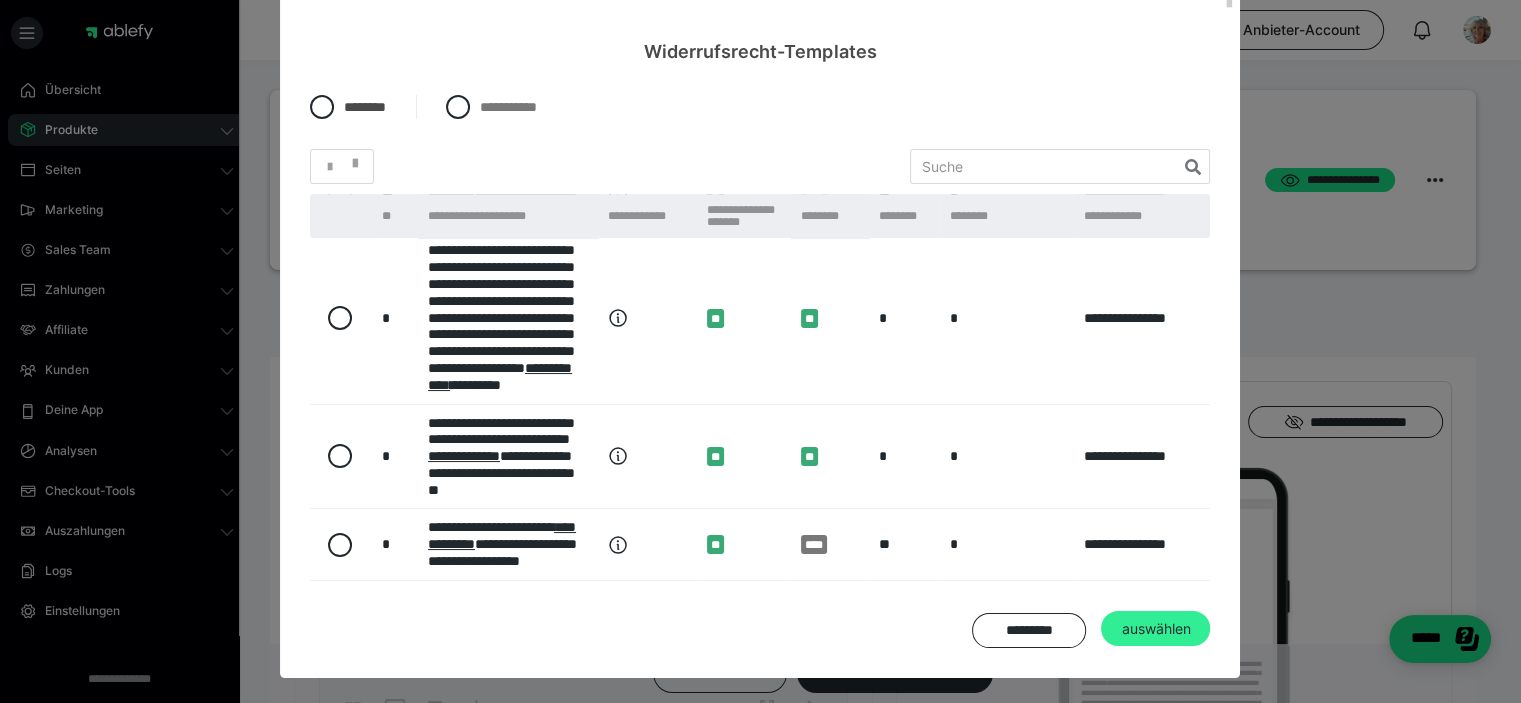 click on "auswählen" at bounding box center (1155, 629) 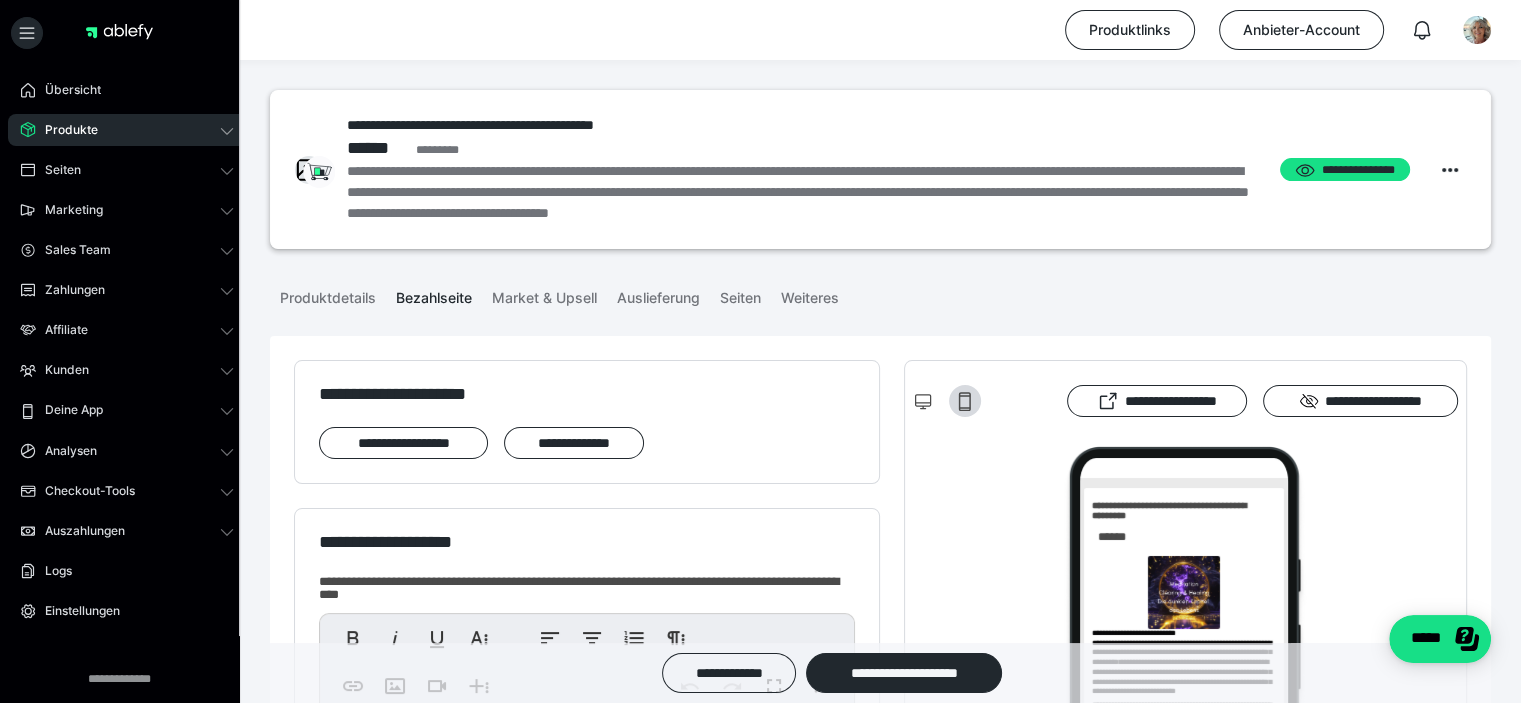 scroll, scrollTop: 1865, scrollLeft: 0, axis: vertical 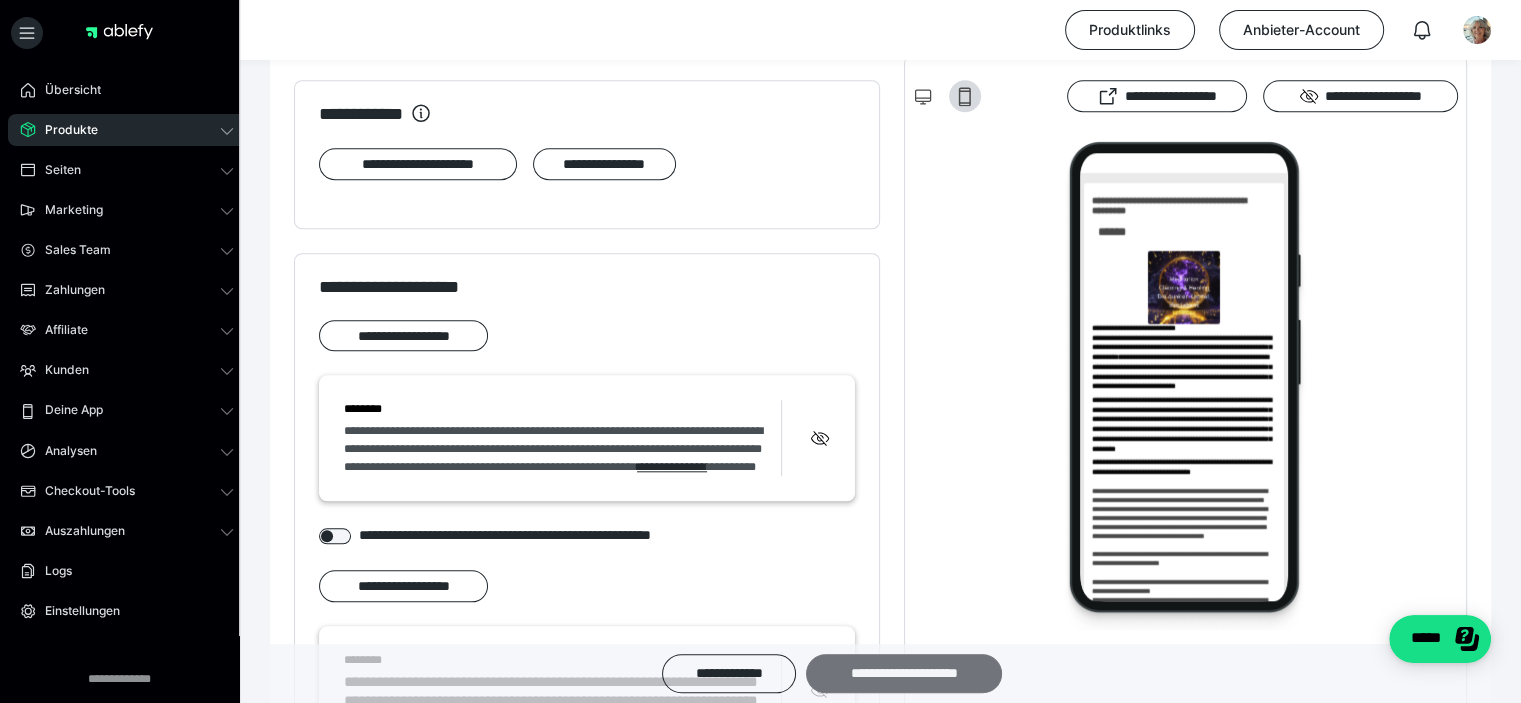click on "**********" at bounding box center (904, 673) 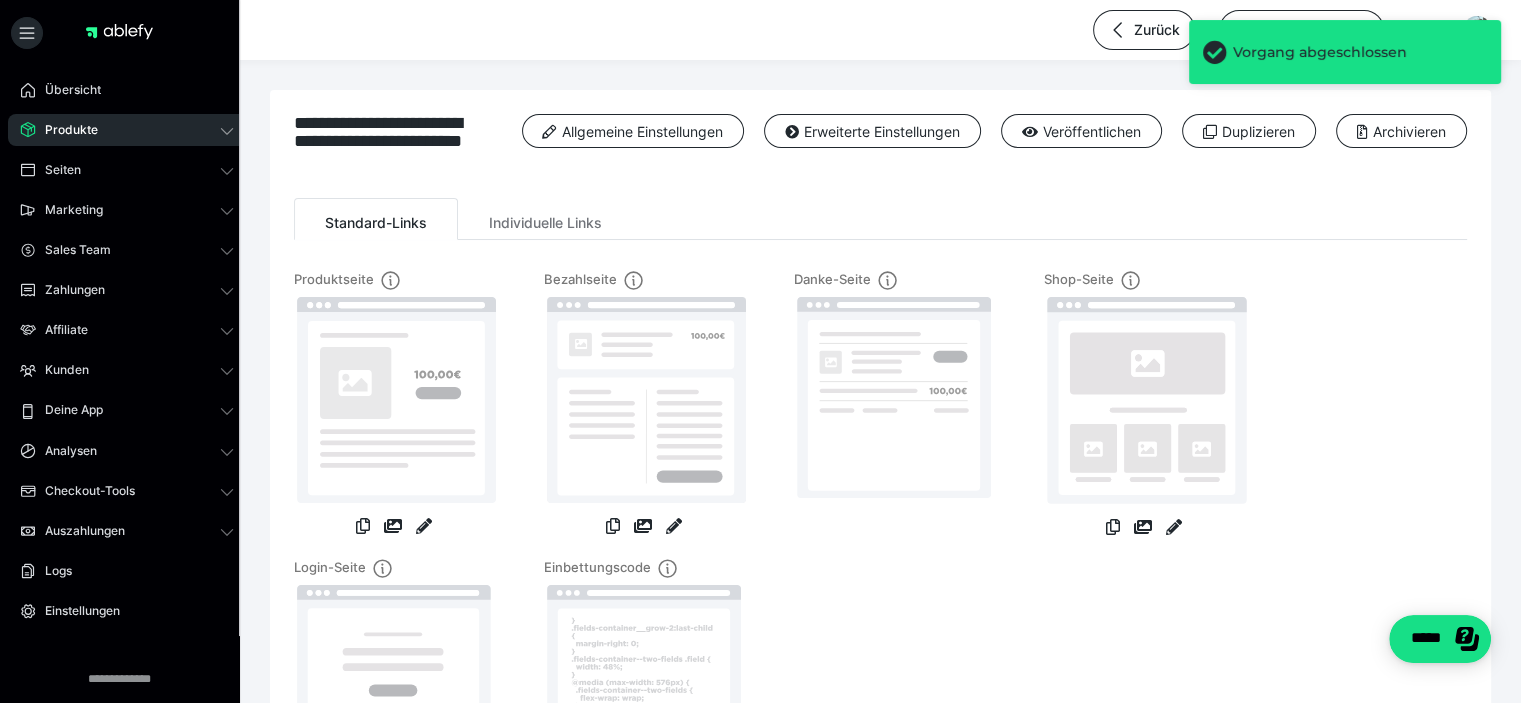 scroll, scrollTop: 0, scrollLeft: 0, axis: both 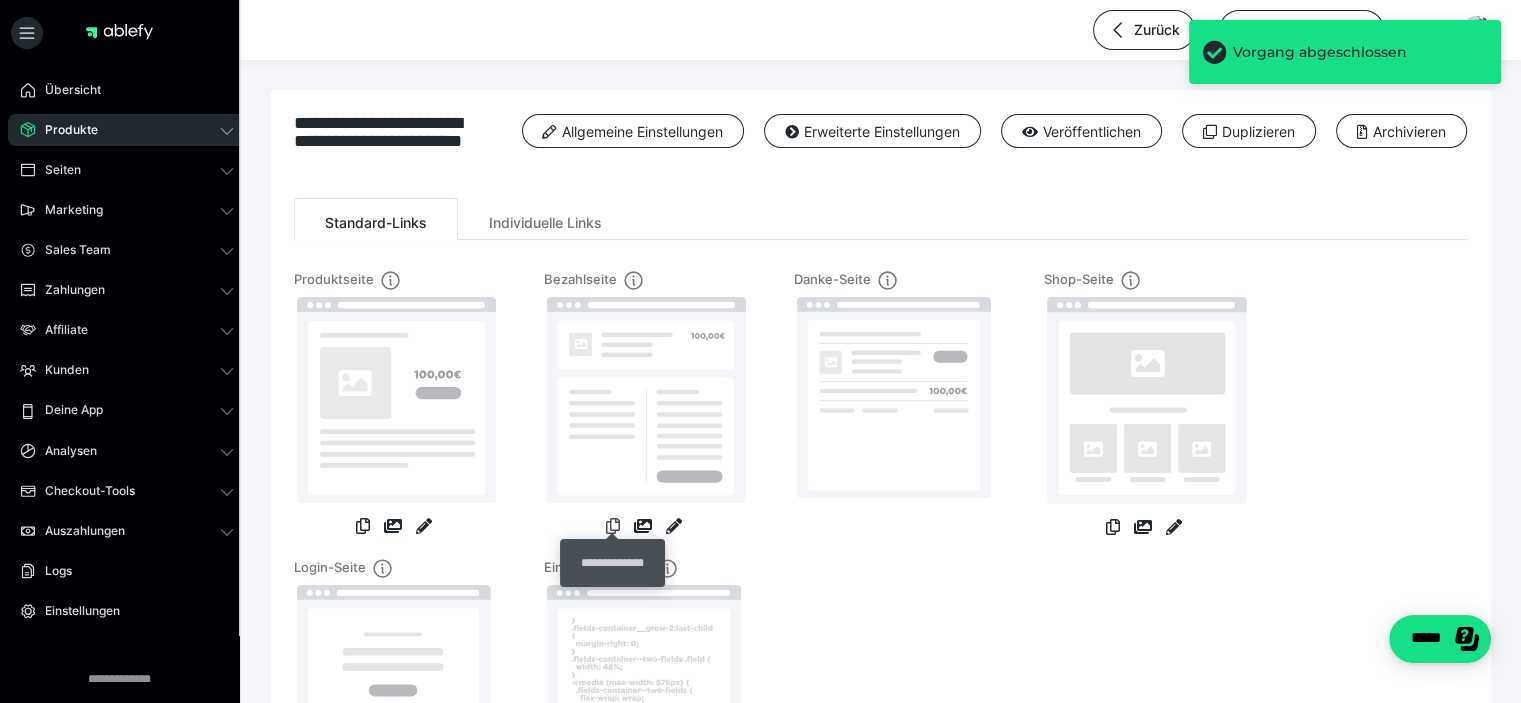 click at bounding box center [613, 526] 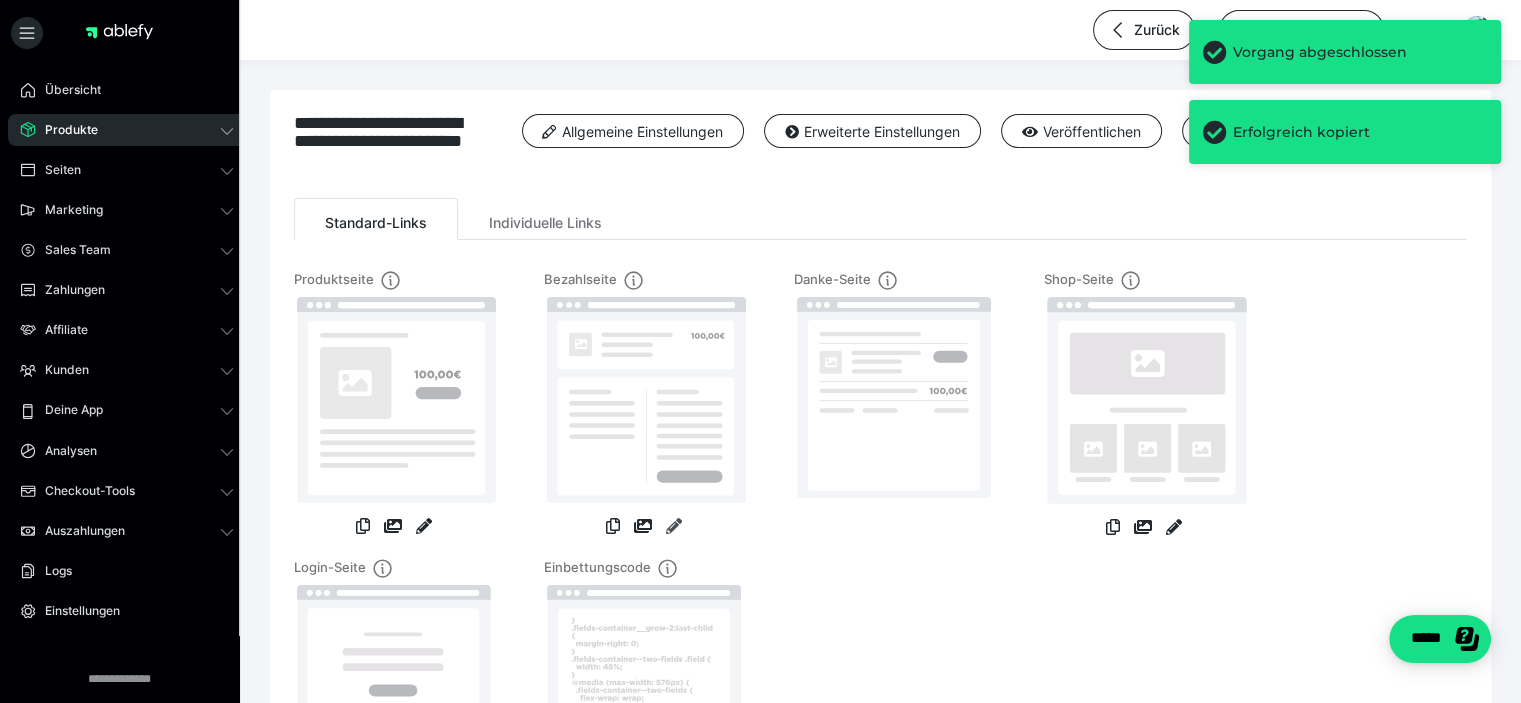 click at bounding box center [674, 526] 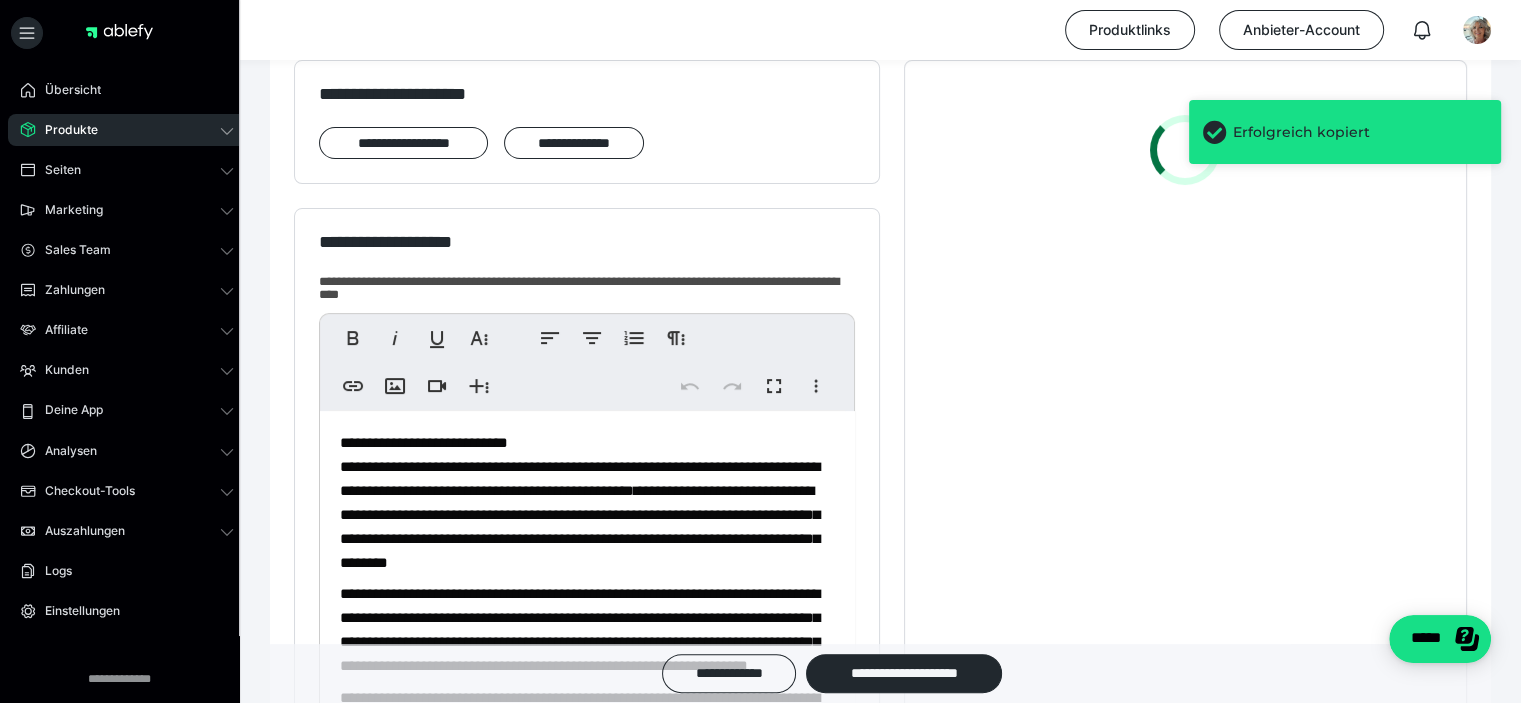 scroll, scrollTop: 0, scrollLeft: 0, axis: both 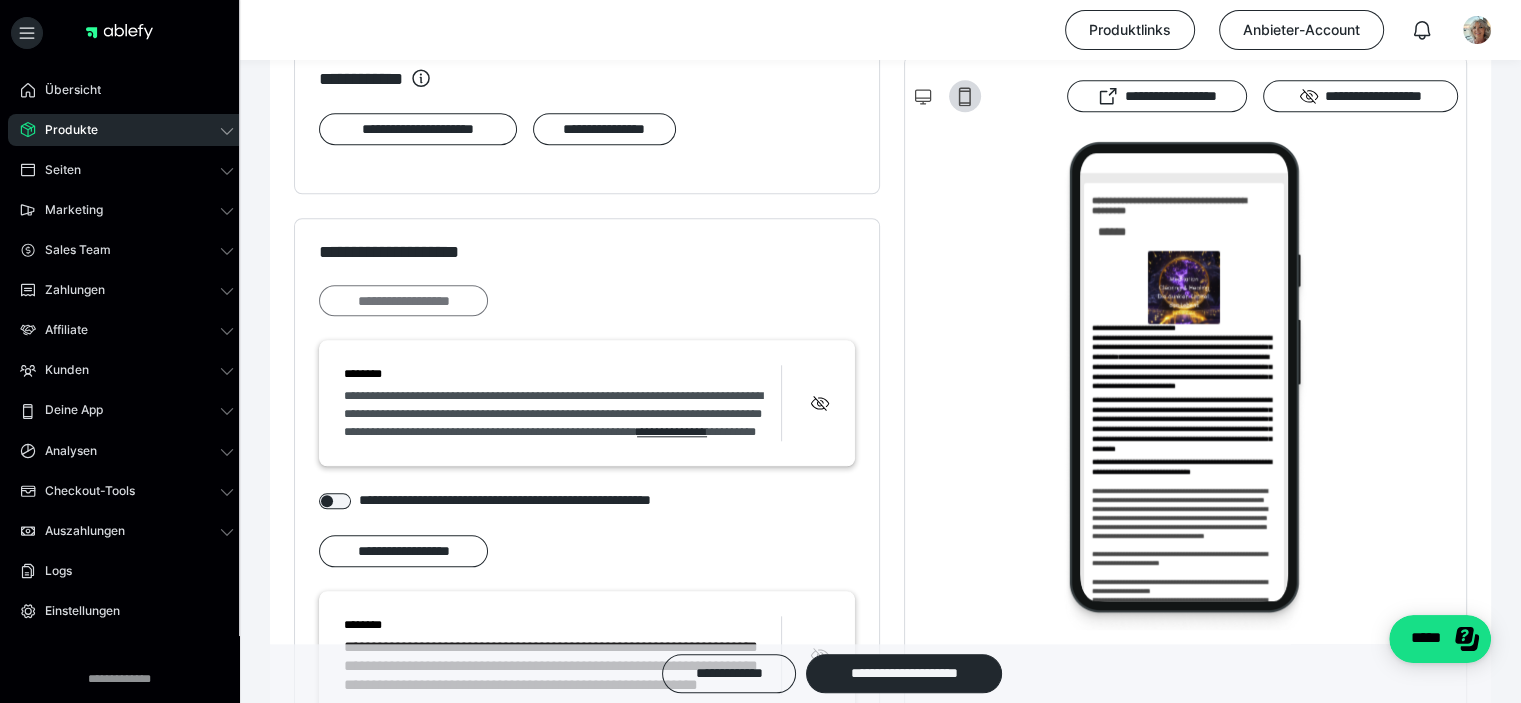 click on "**********" at bounding box center (403, 301) 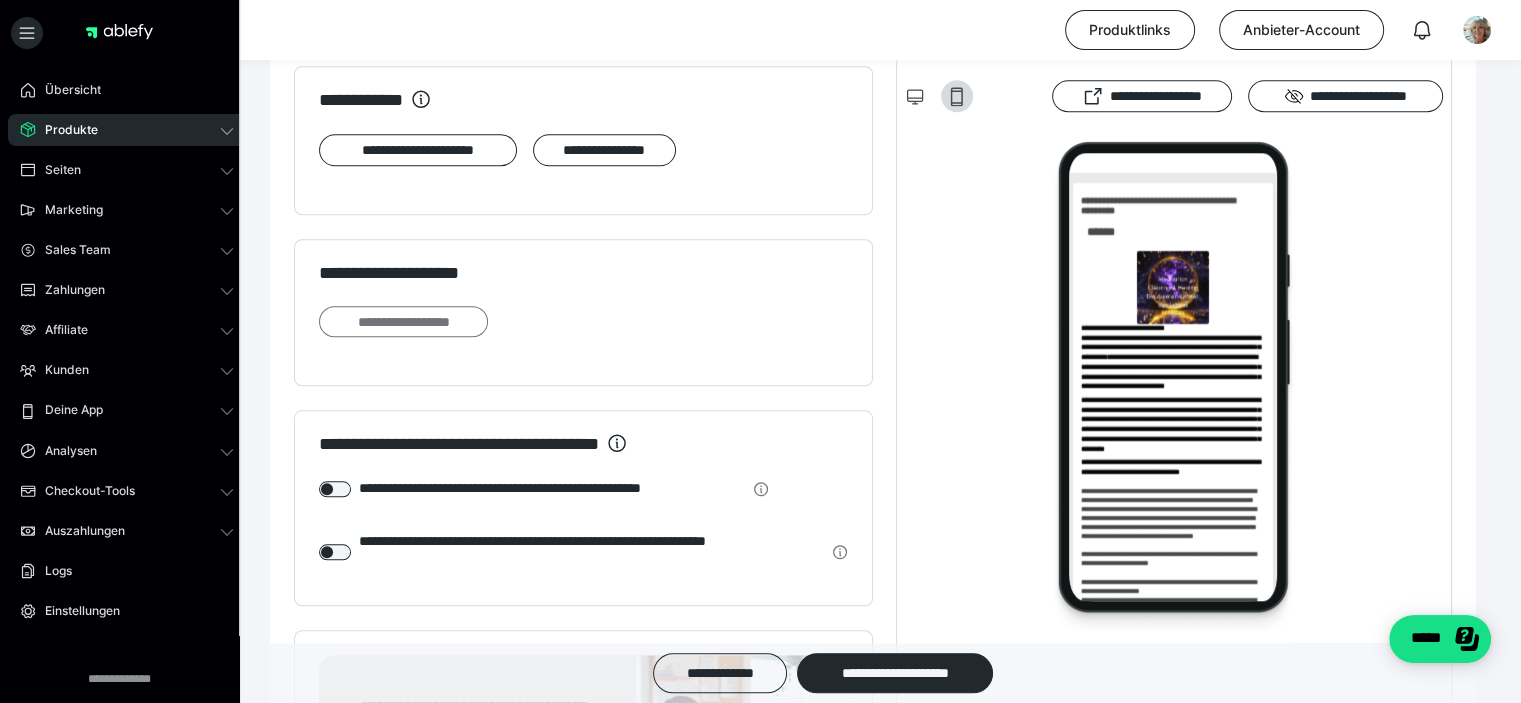scroll, scrollTop: 0, scrollLeft: 0, axis: both 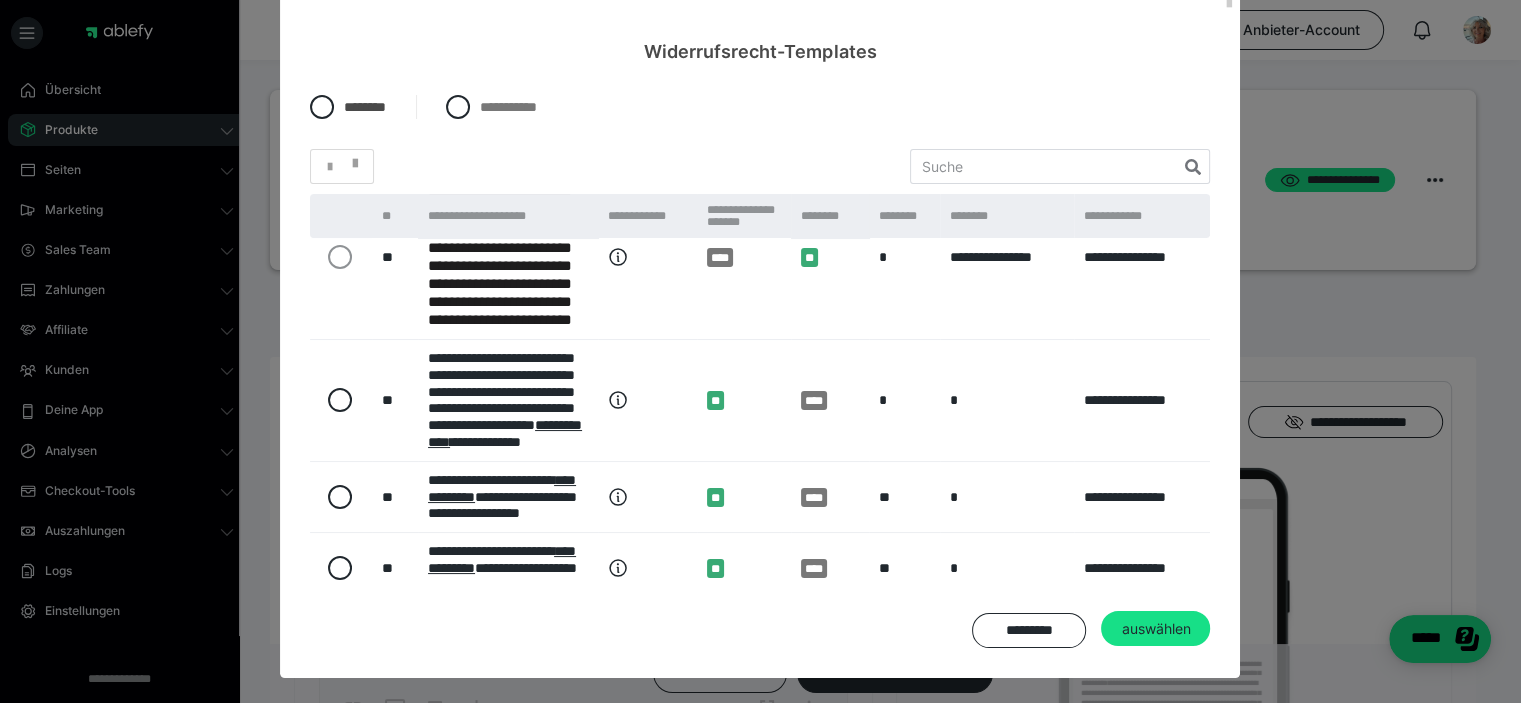 click at bounding box center (341, 256) 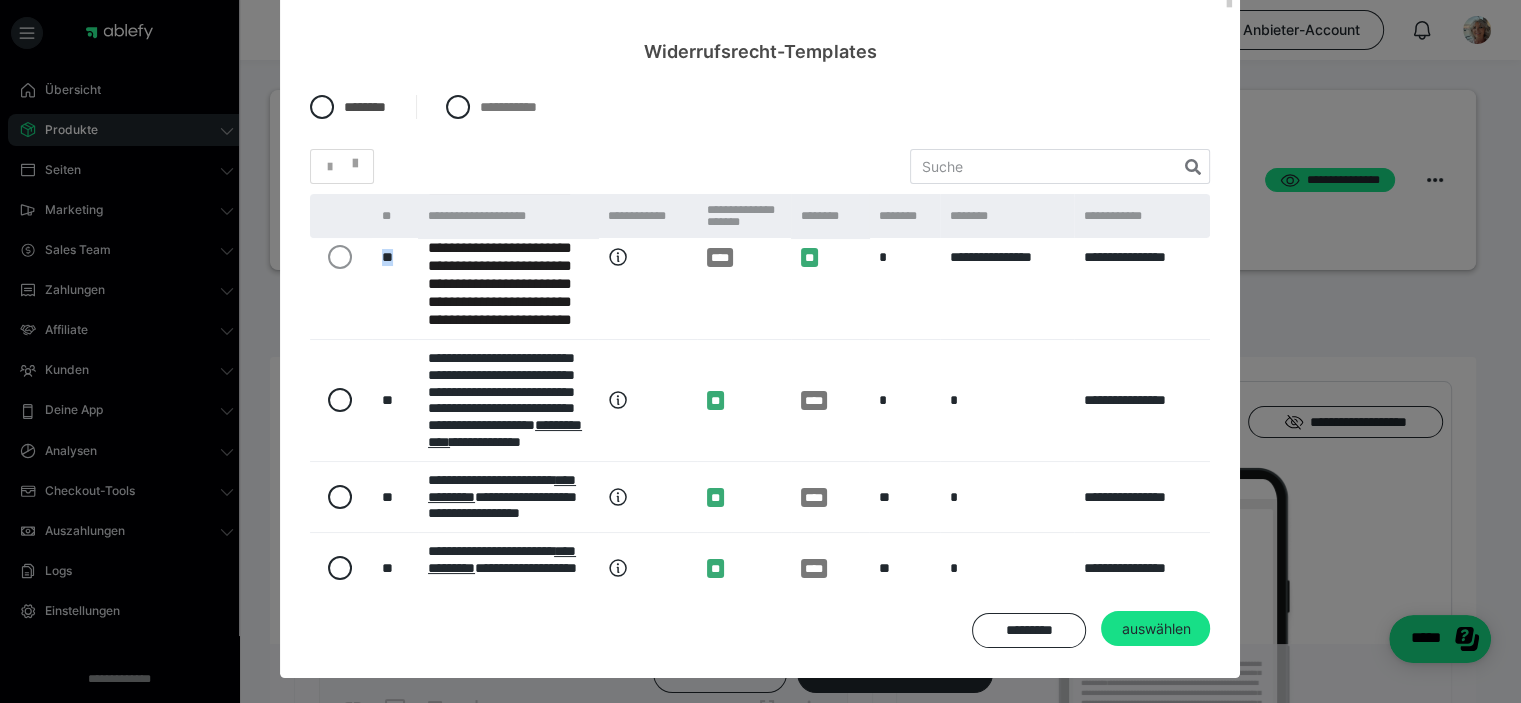 click at bounding box center (341, 256) 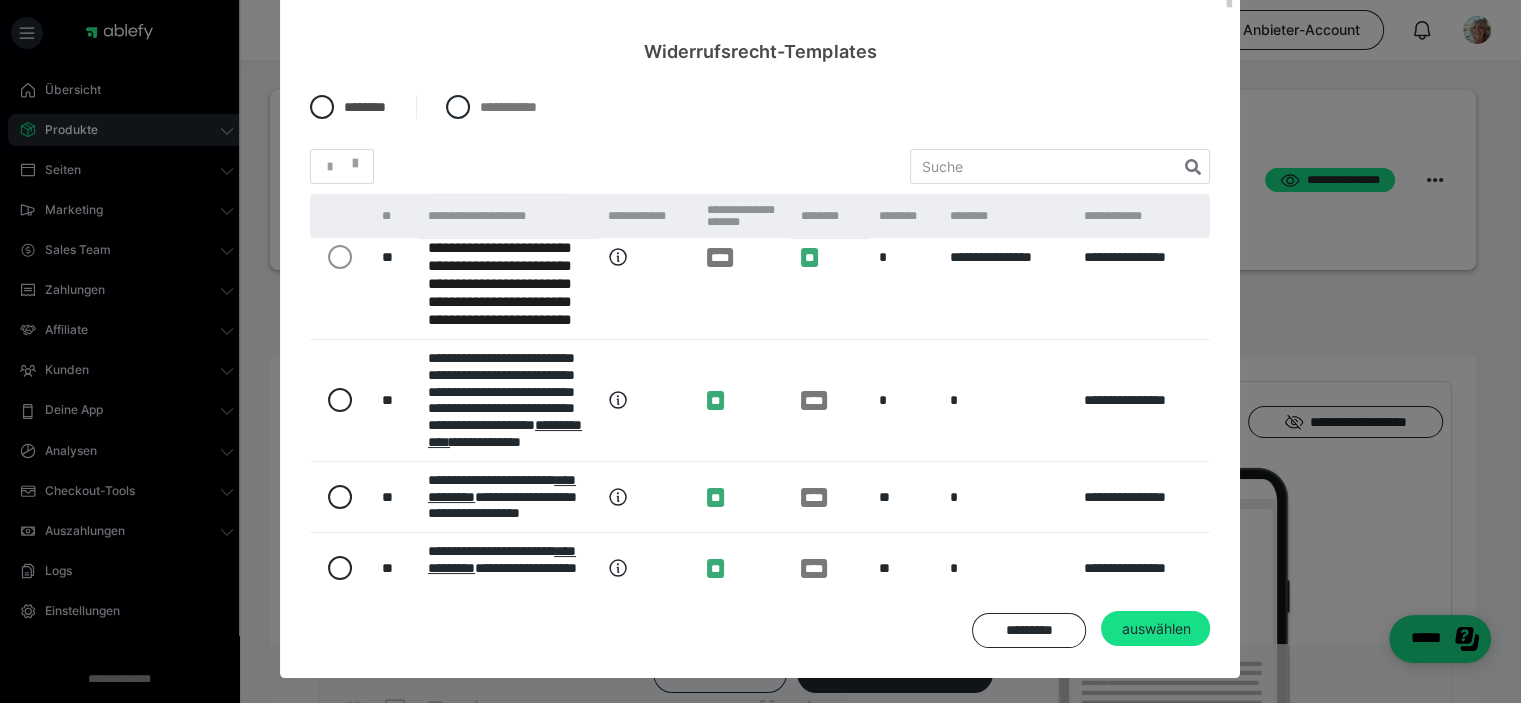 click at bounding box center [341, 256] 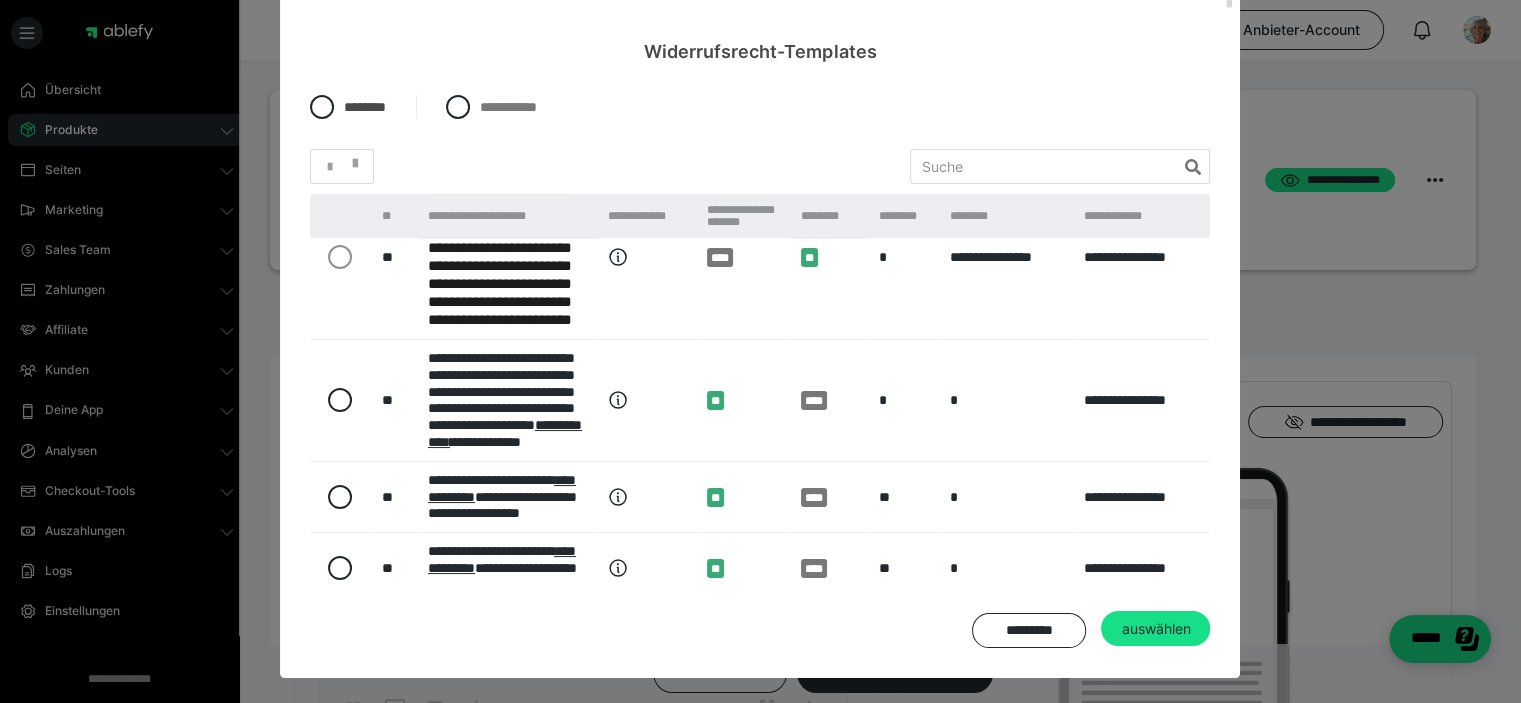click at bounding box center [1228, 4] 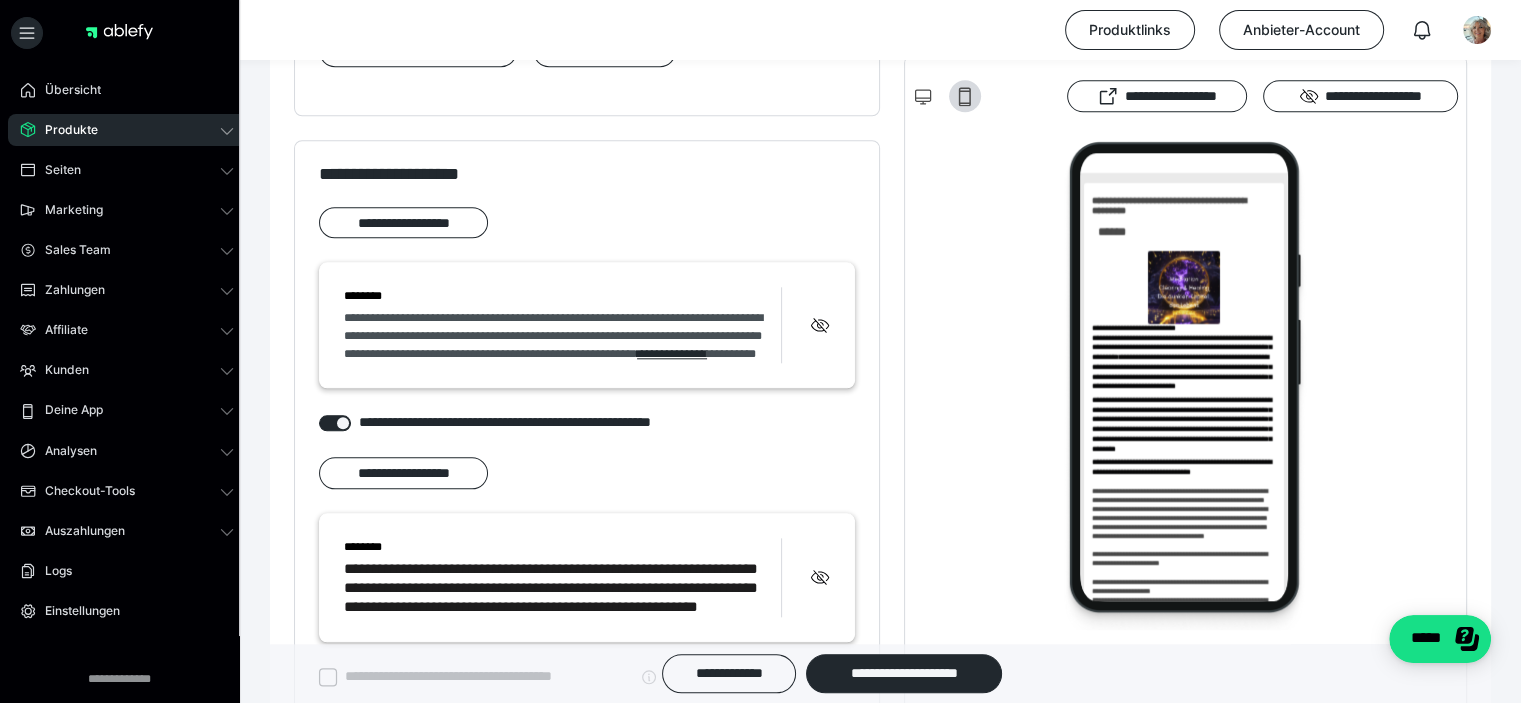 scroll, scrollTop: 1965, scrollLeft: 0, axis: vertical 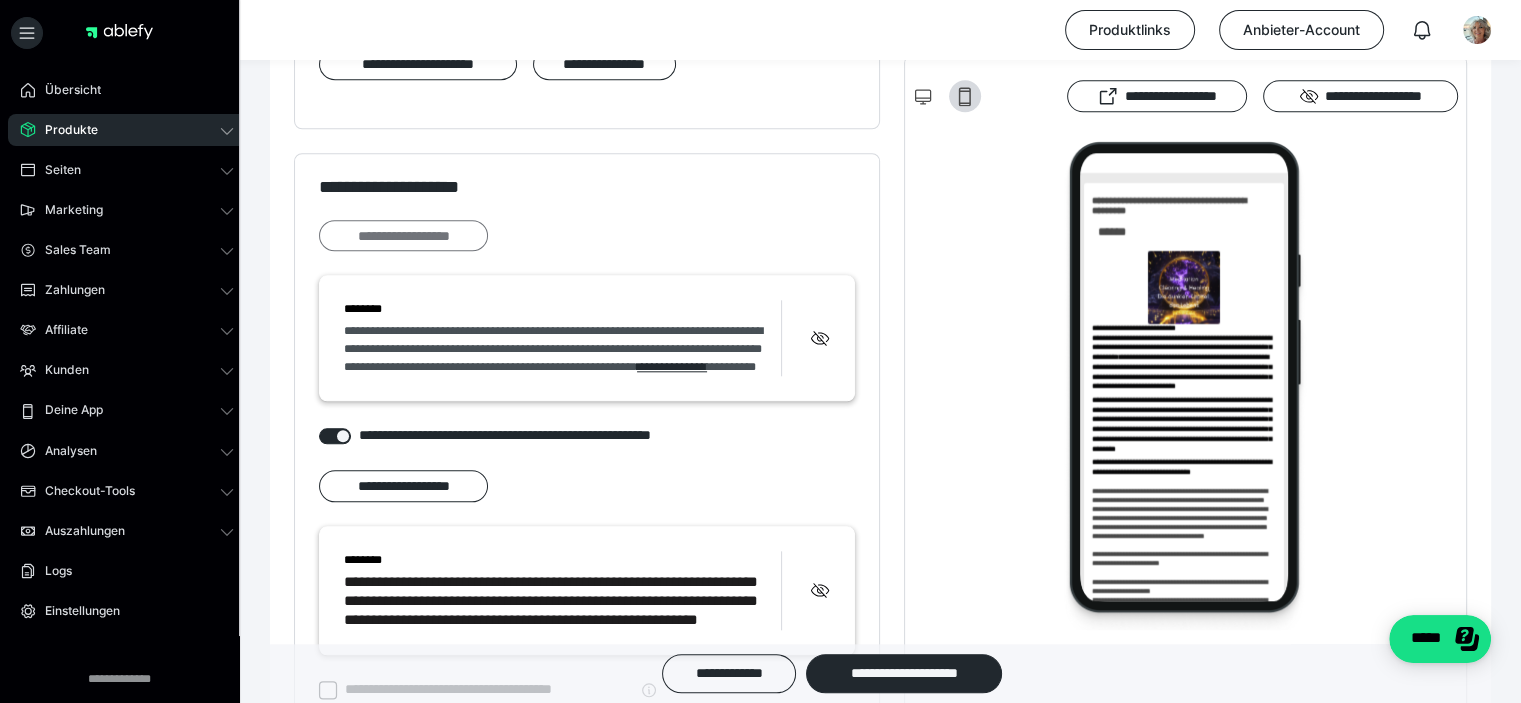 click on "**********" at bounding box center (403, 236) 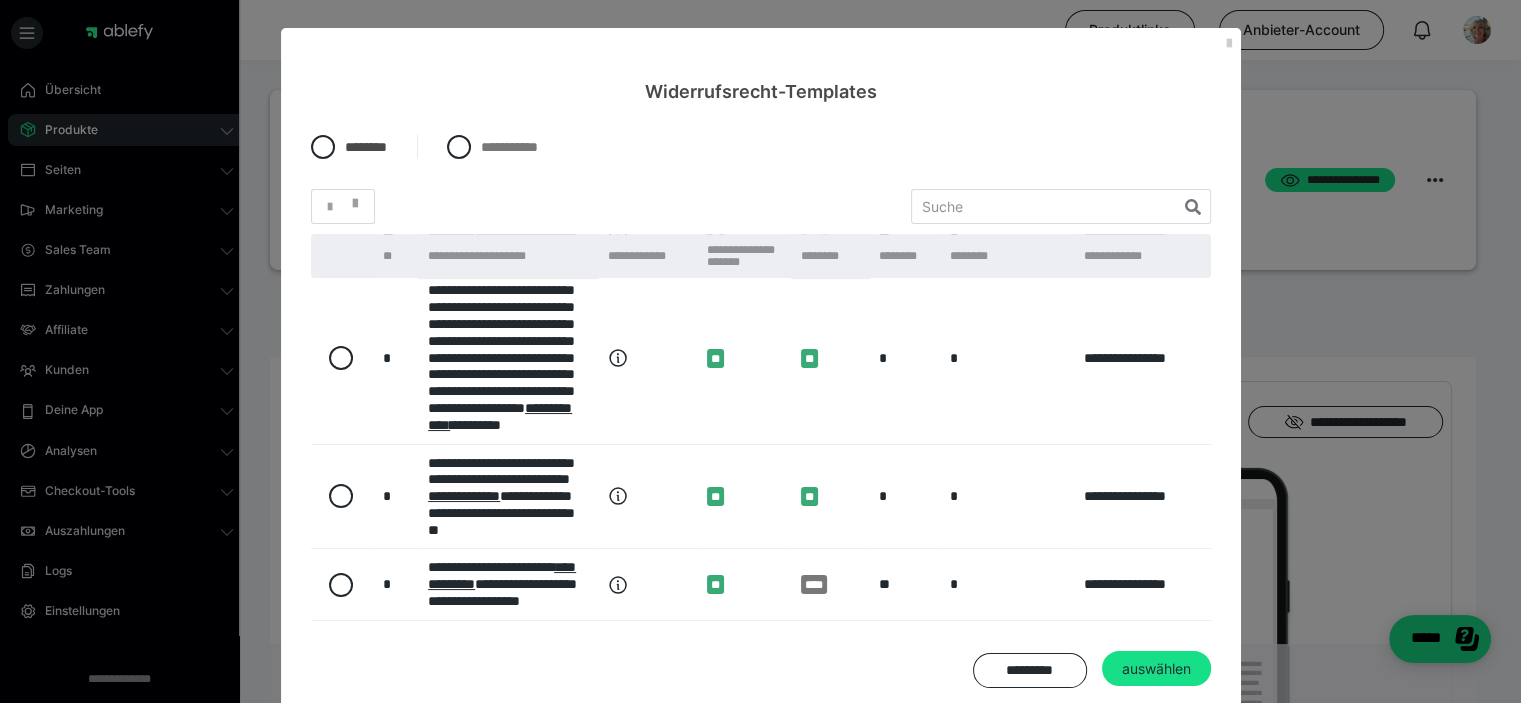 scroll, scrollTop: 1168, scrollLeft: 0, axis: vertical 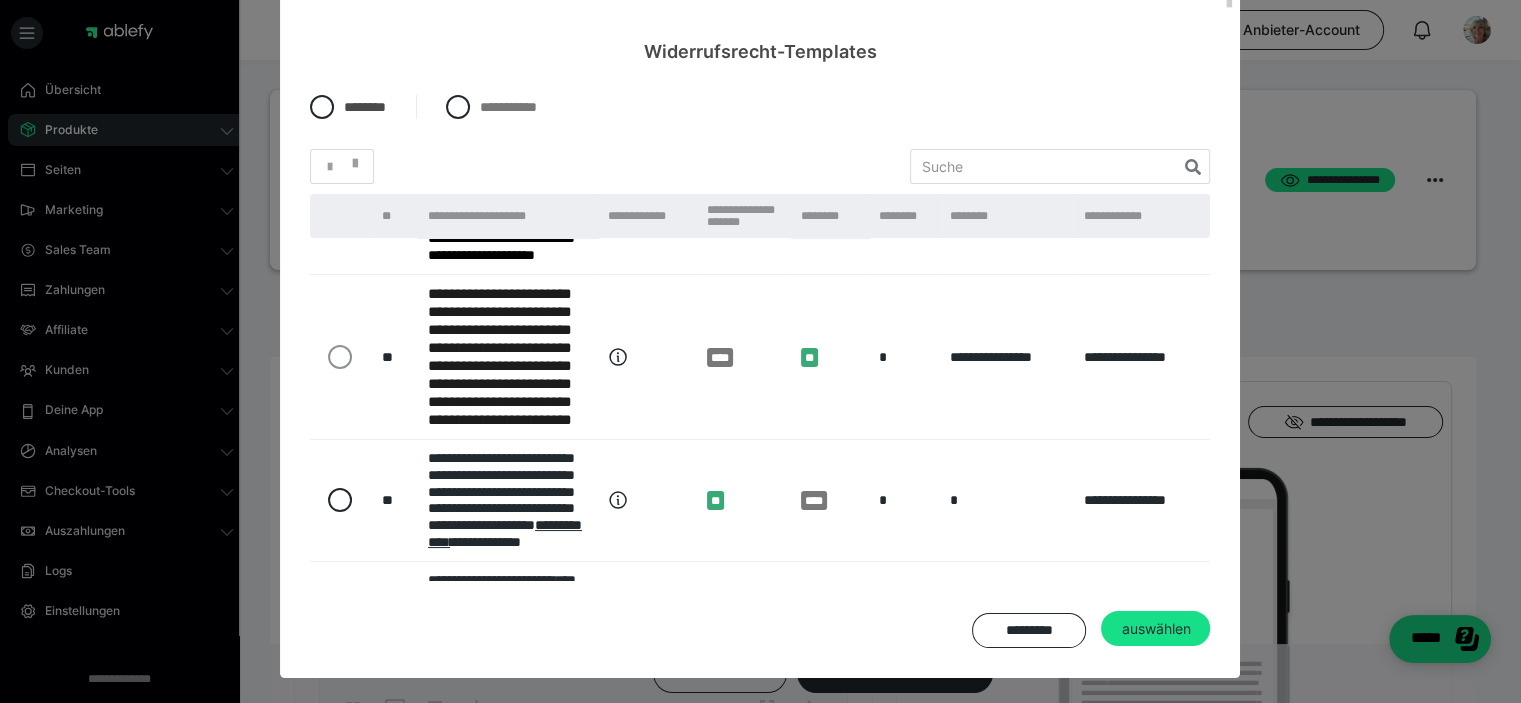 click at bounding box center [341, 356] 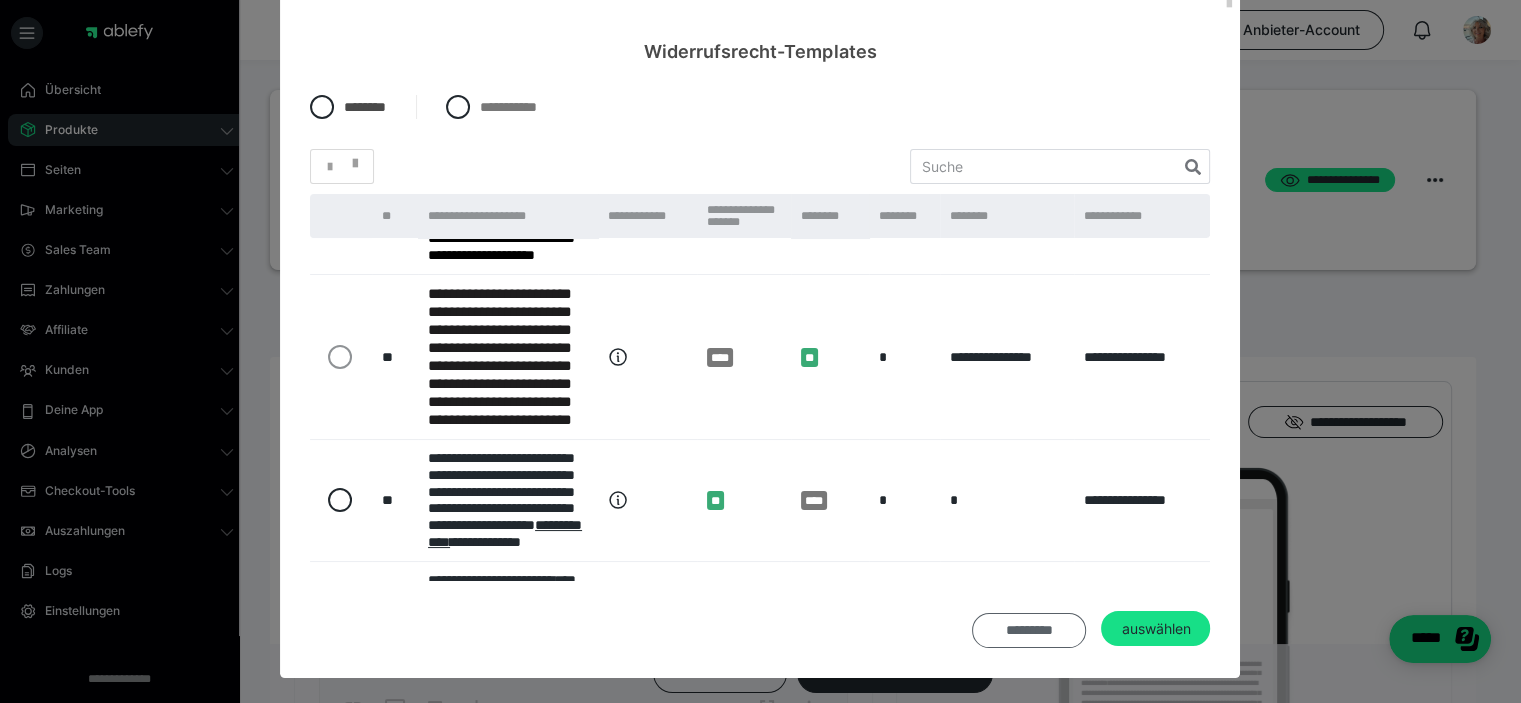 click on "*********" at bounding box center (1029, 630) 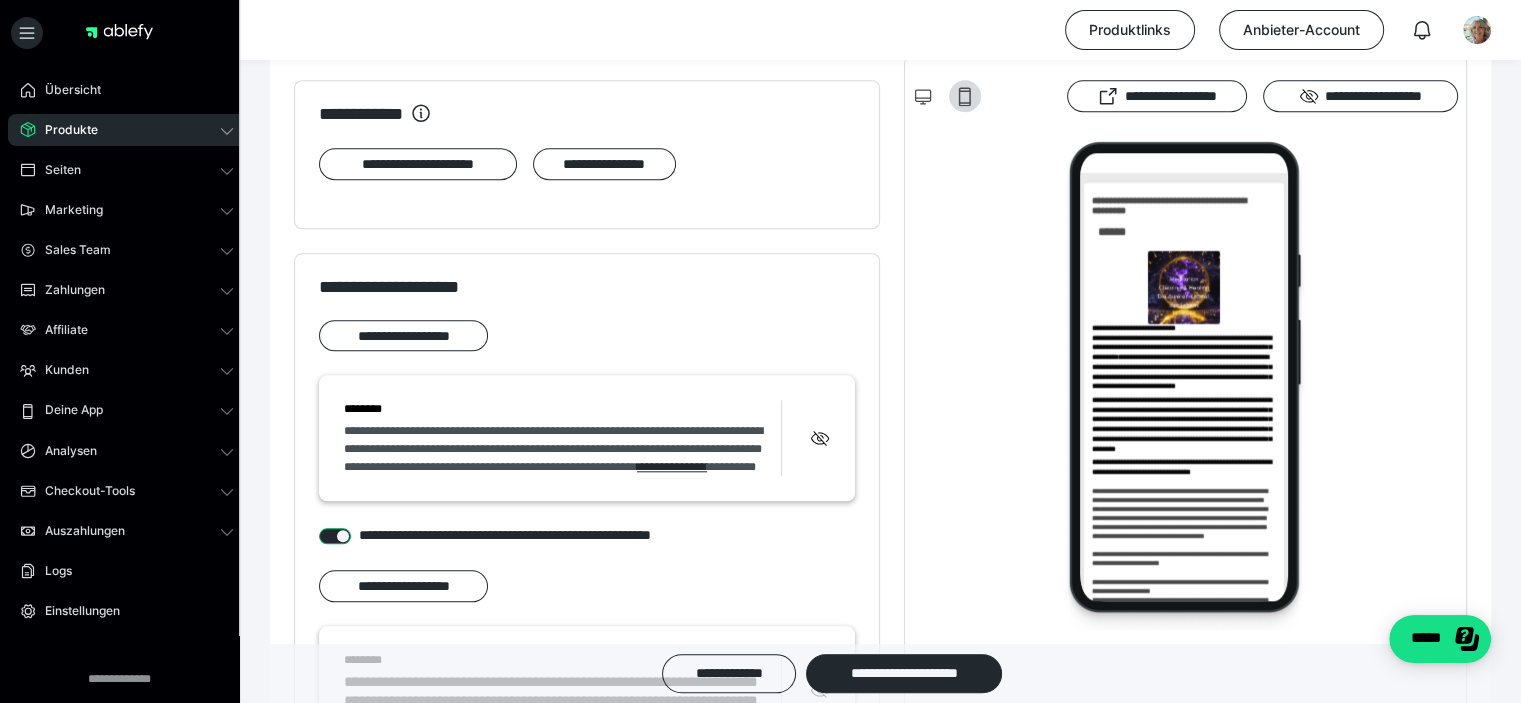 click at bounding box center (335, 536) 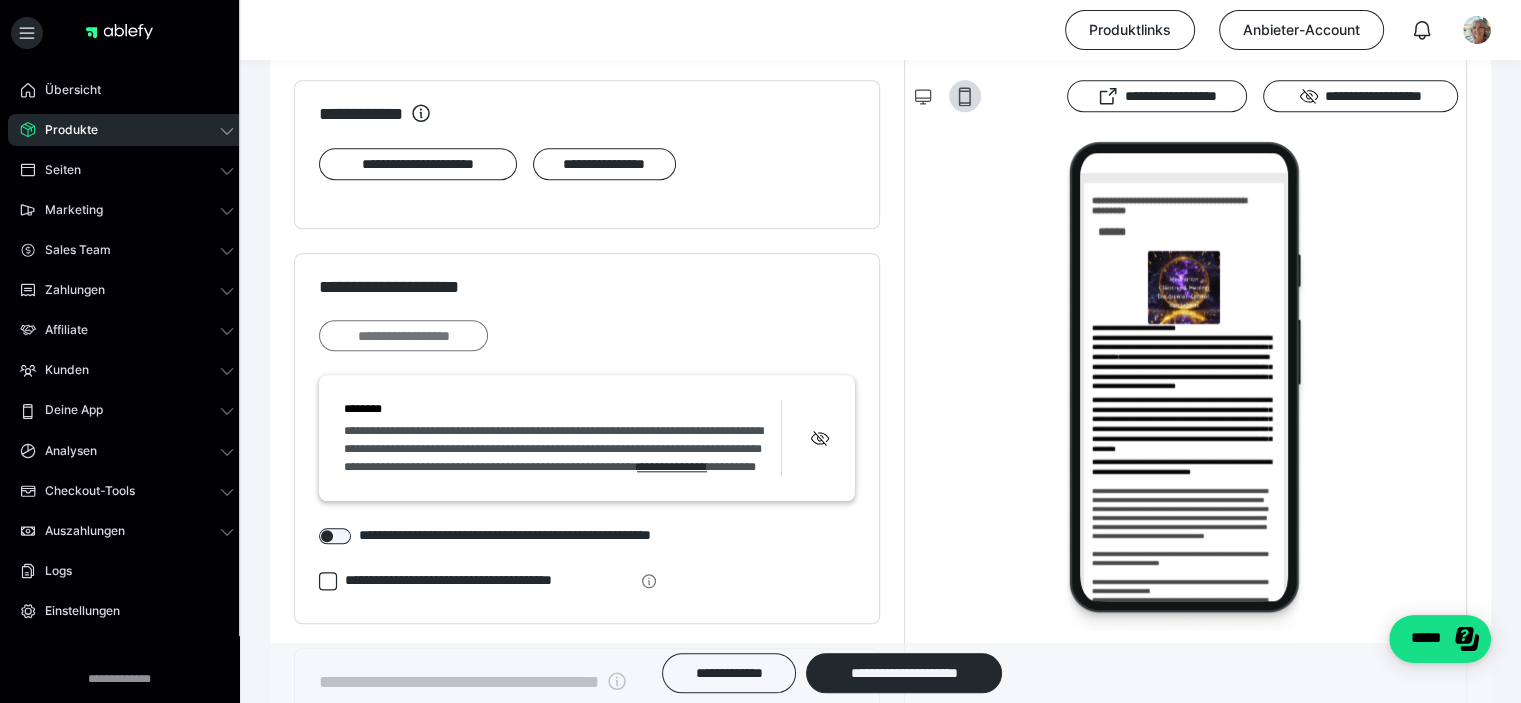 click on "**********" at bounding box center (403, 336) 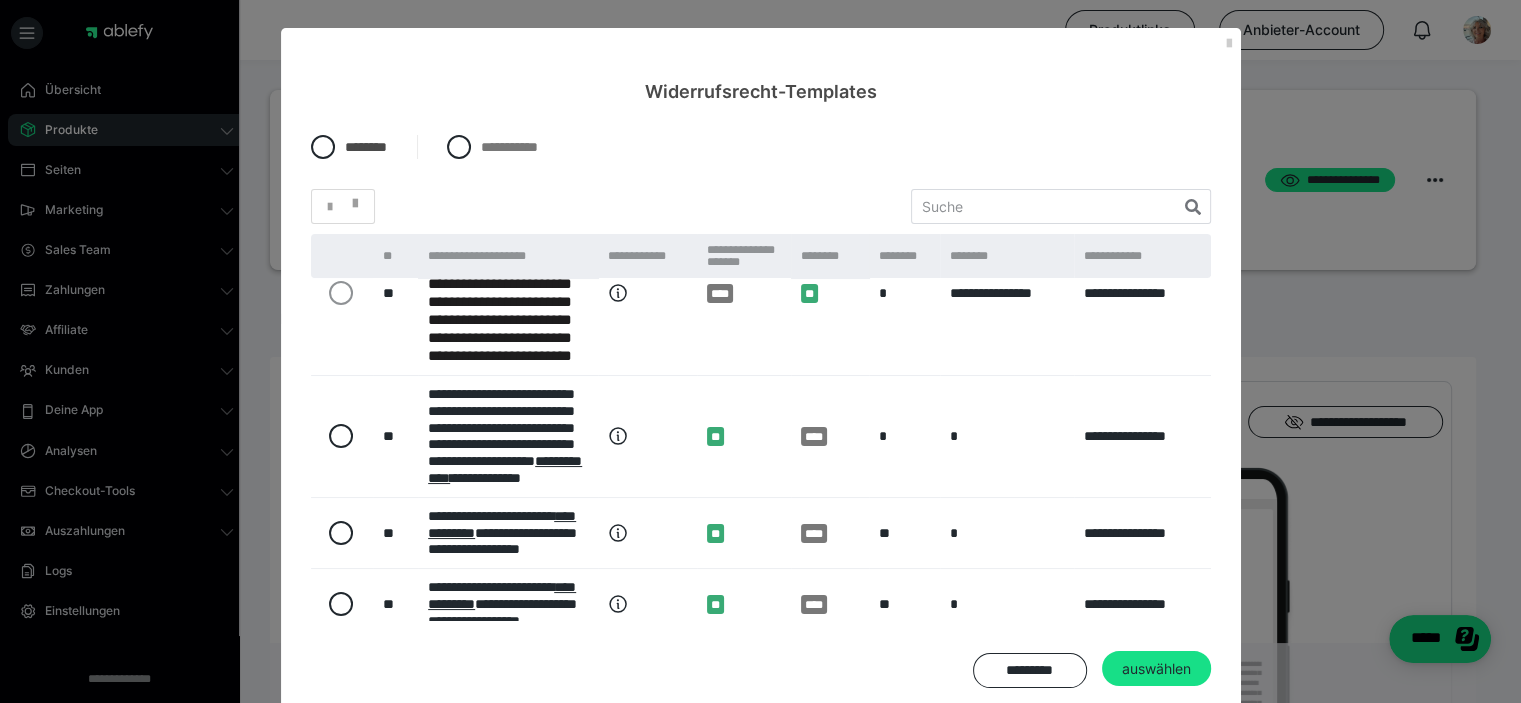 scroll, scrollTop: 168, scrollLeft: 0, axis: vertical 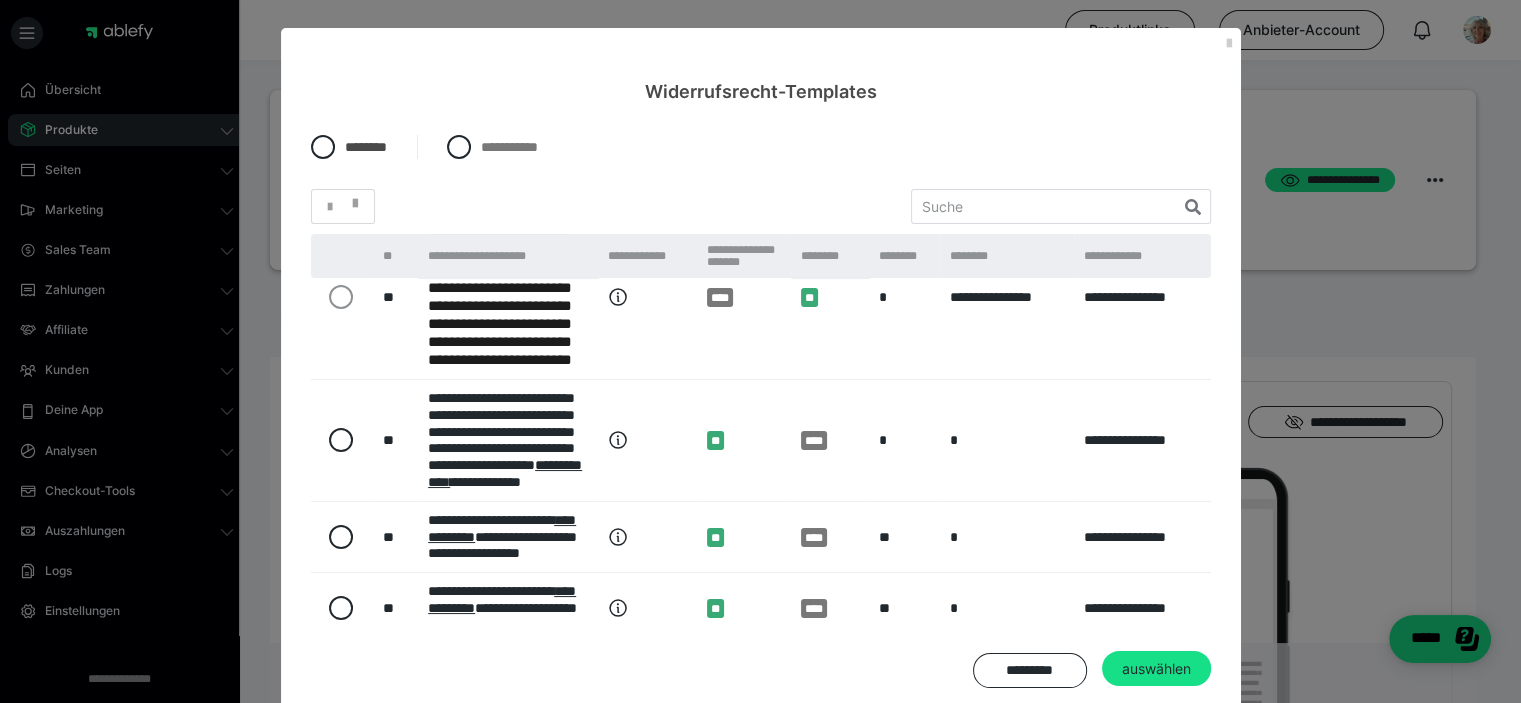 click at bounding box center (342, 296) 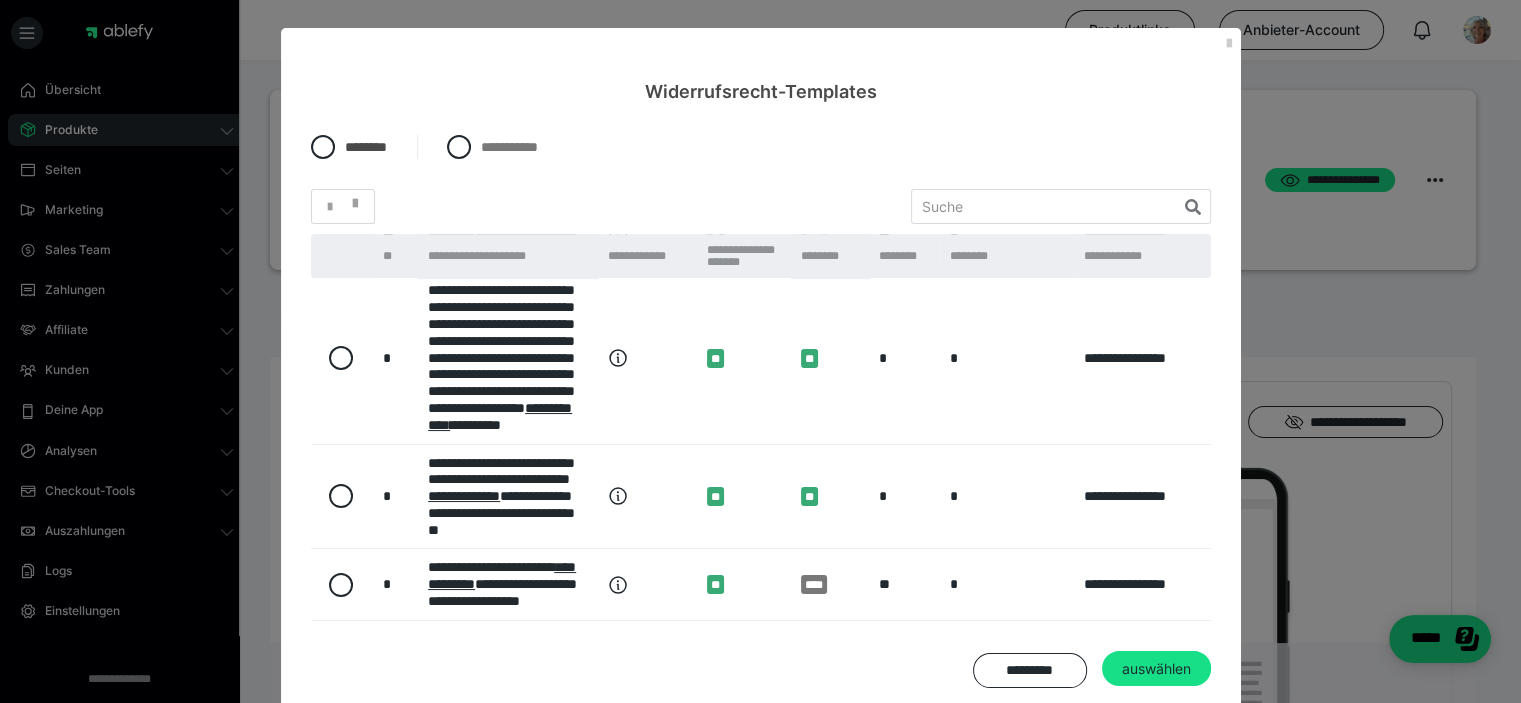 scroll, scrollTop: 1168, scrollLeft: 0, axis: vertical 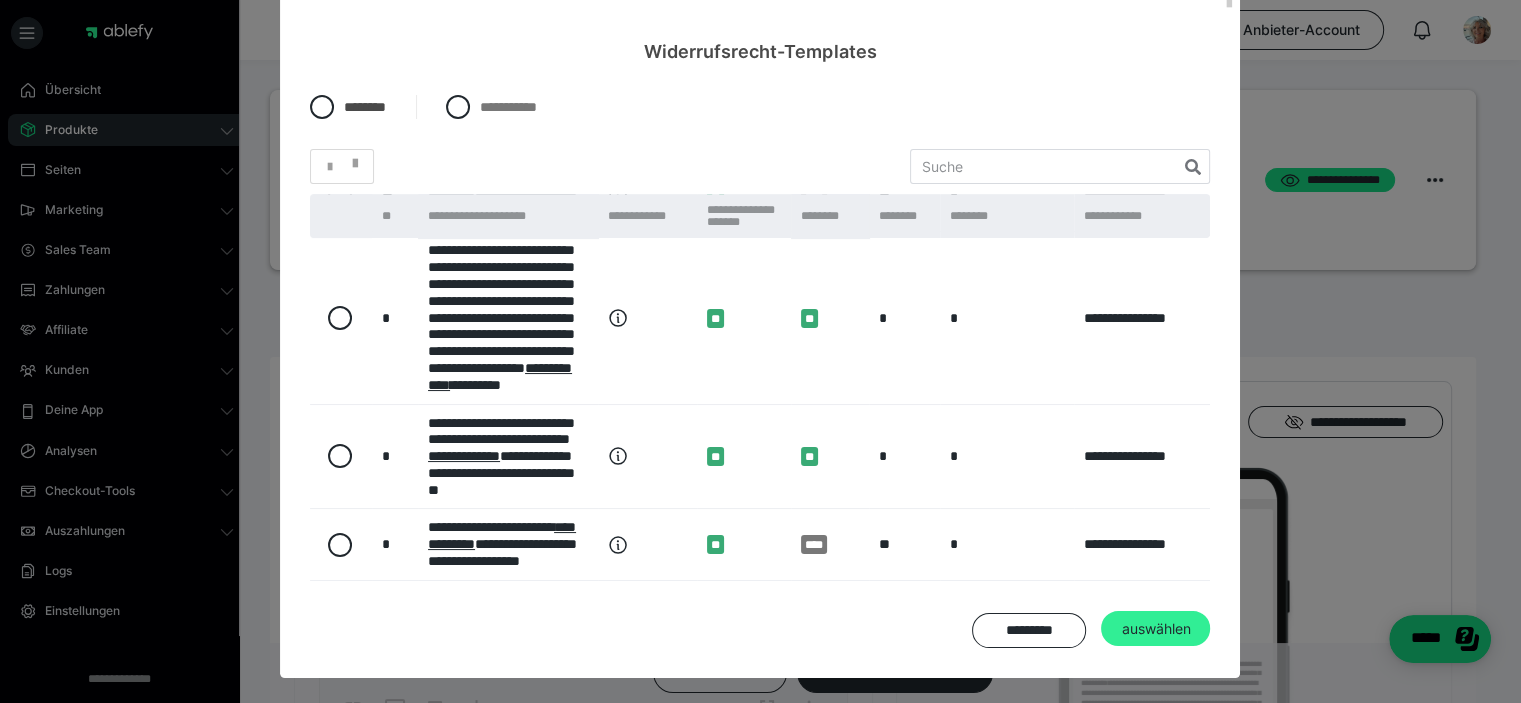 click on "auswählen" at bounding box center [1155, 629] 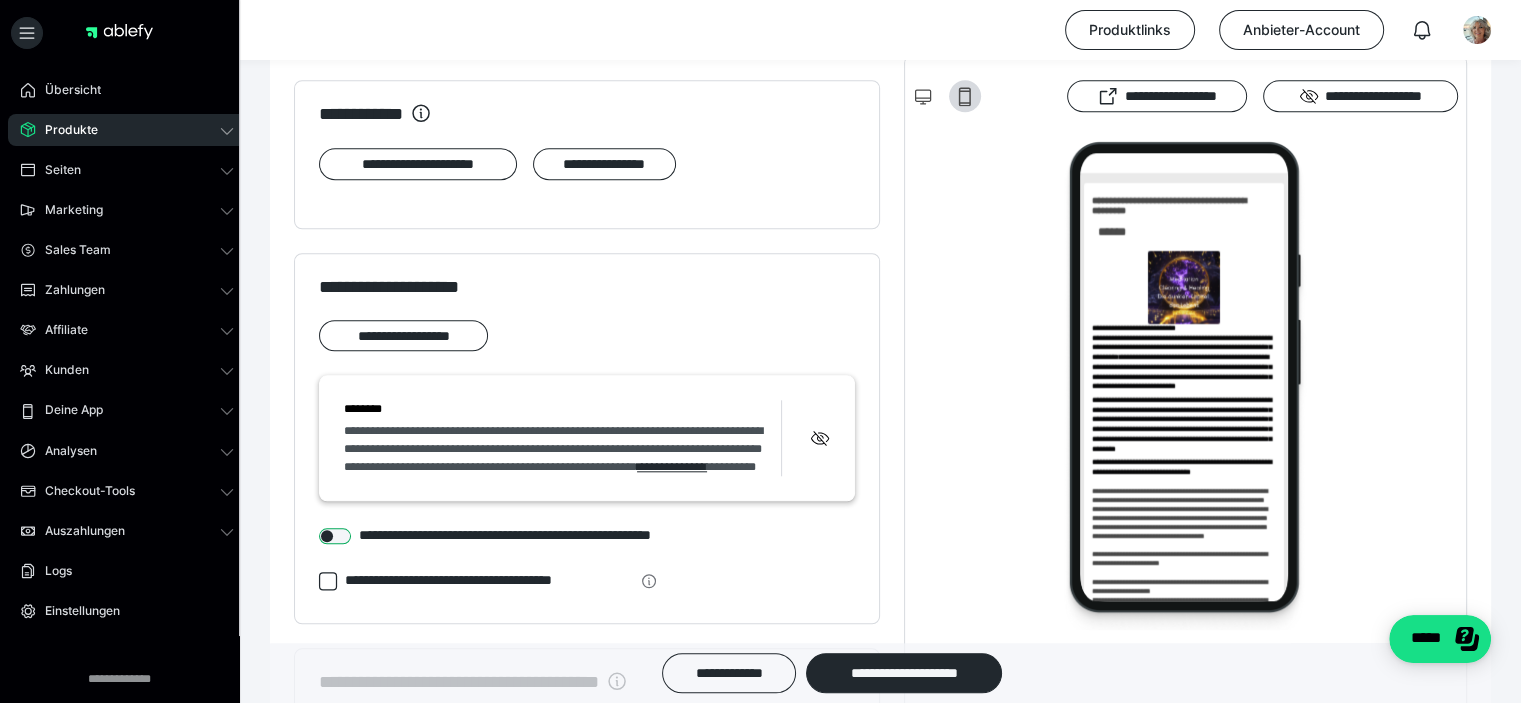 click at bounding box center (335, 536) 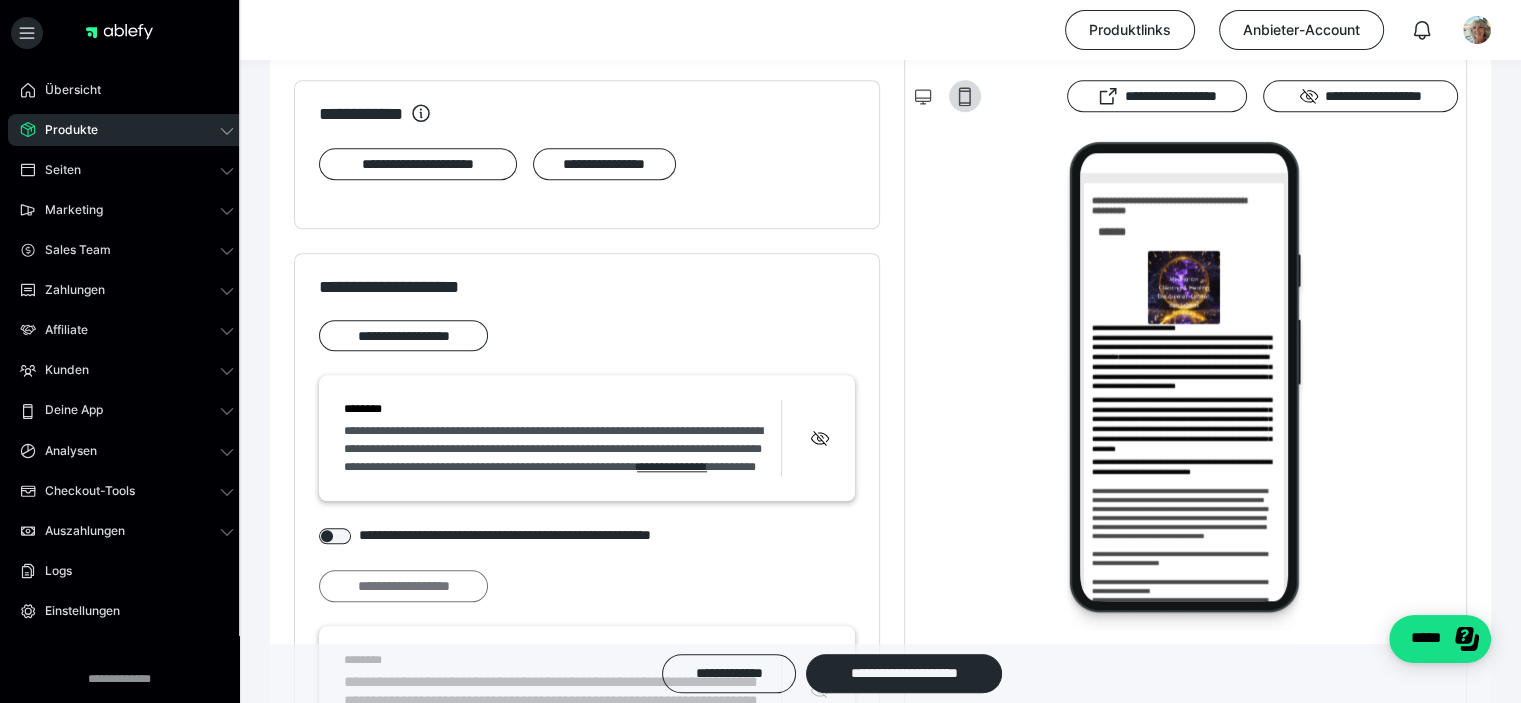 click on "**********" at bounding box center [403, 586] 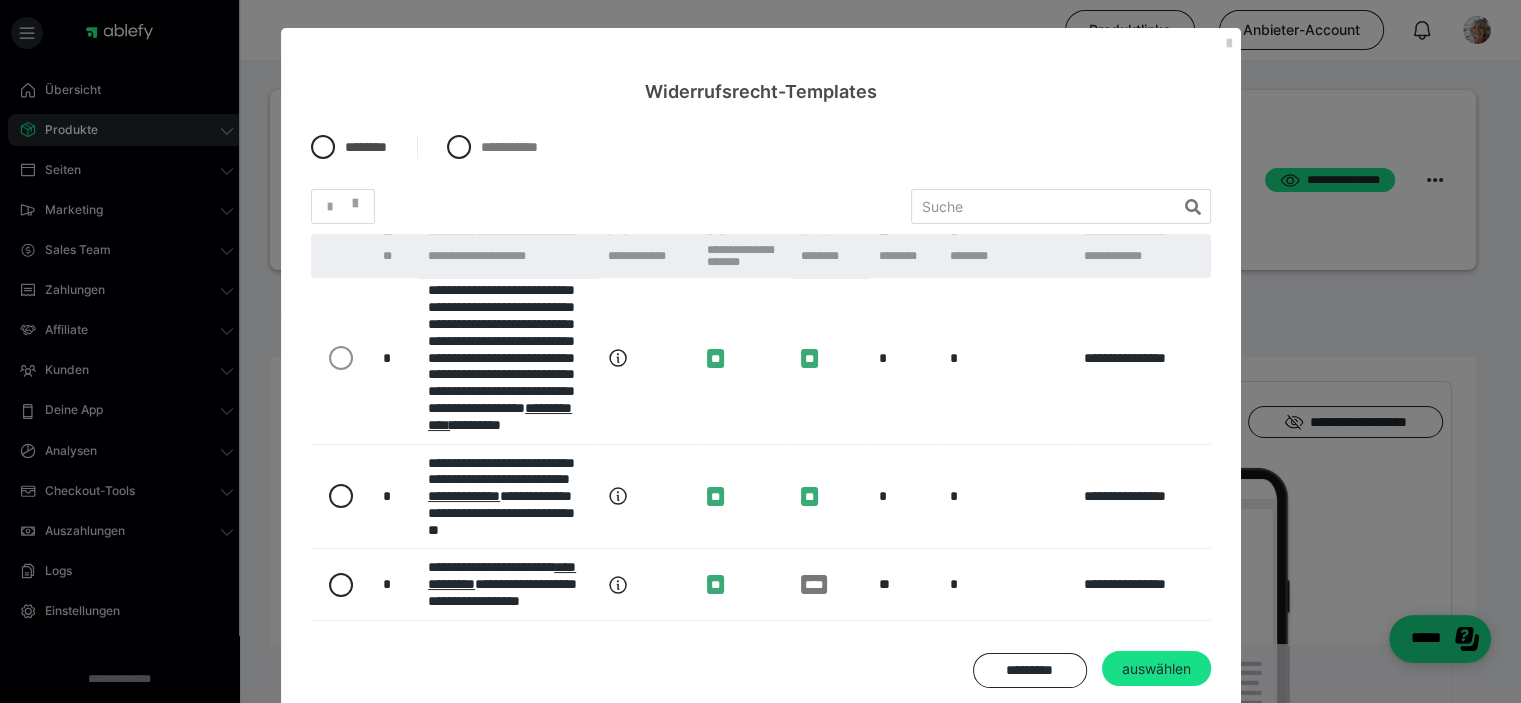 scroll, scrollTop: 868, scrollLeft: 0, axis: vertical 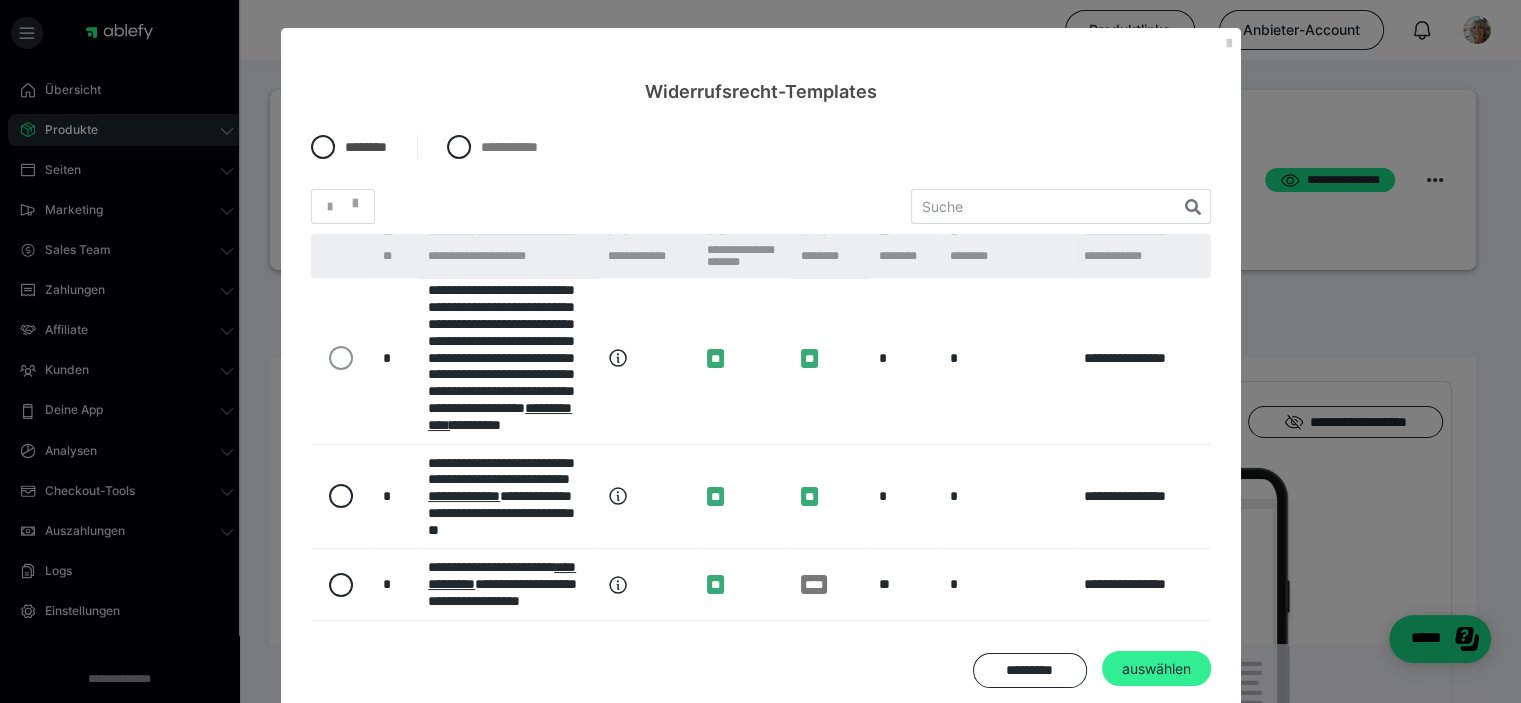 click on "auswählen" at bounding box center (1156, 669) 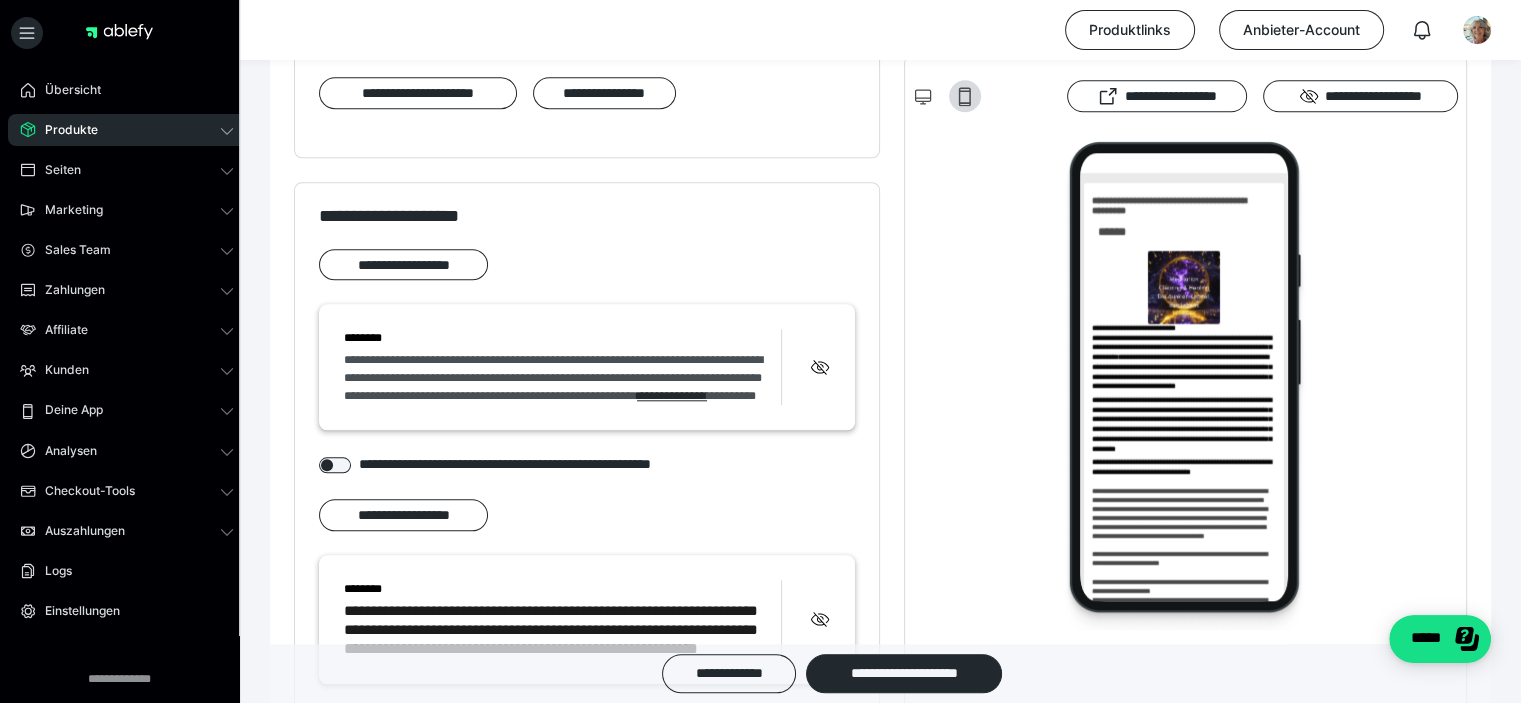 scroll, scrollTop: 1900, scrollLeft: 0, axis: vertical 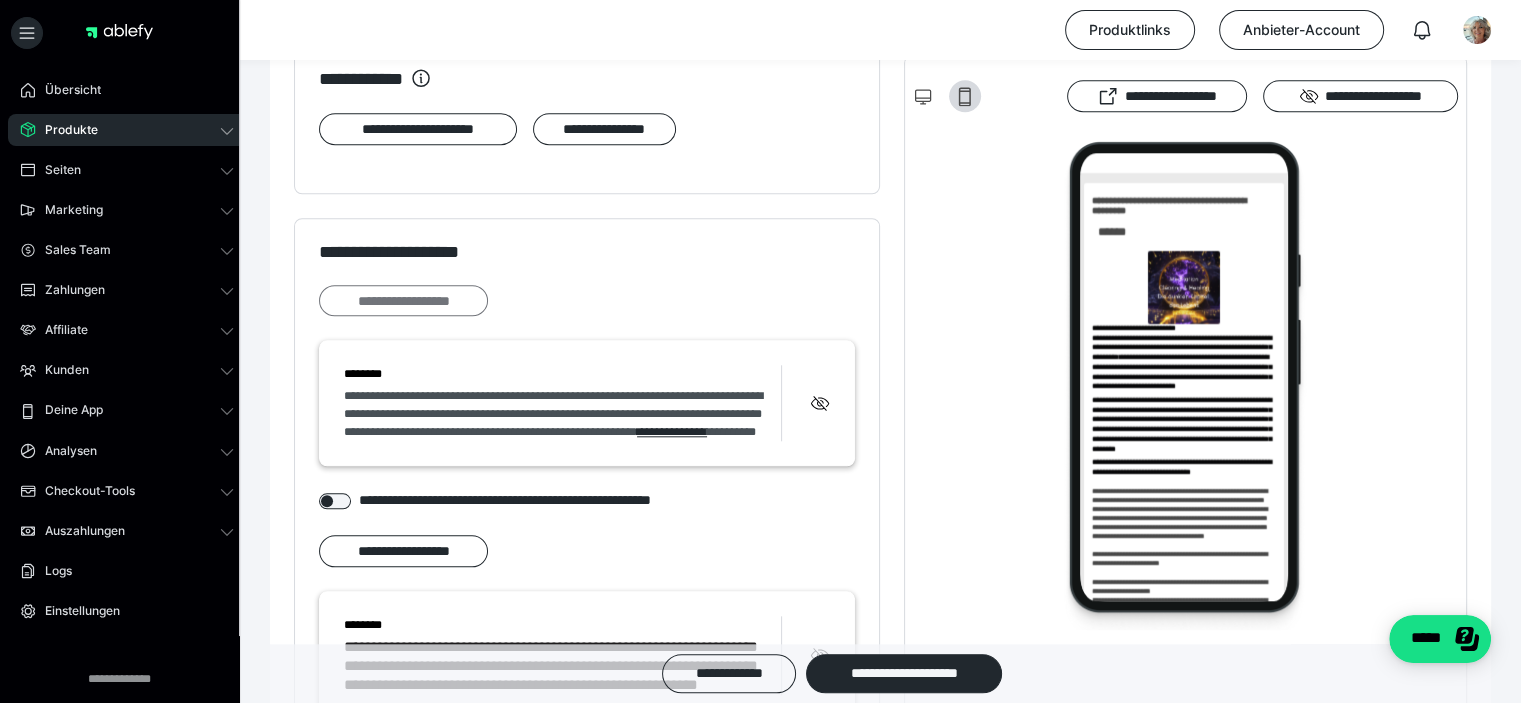 click on "**********" at bounding box center [403, 301] 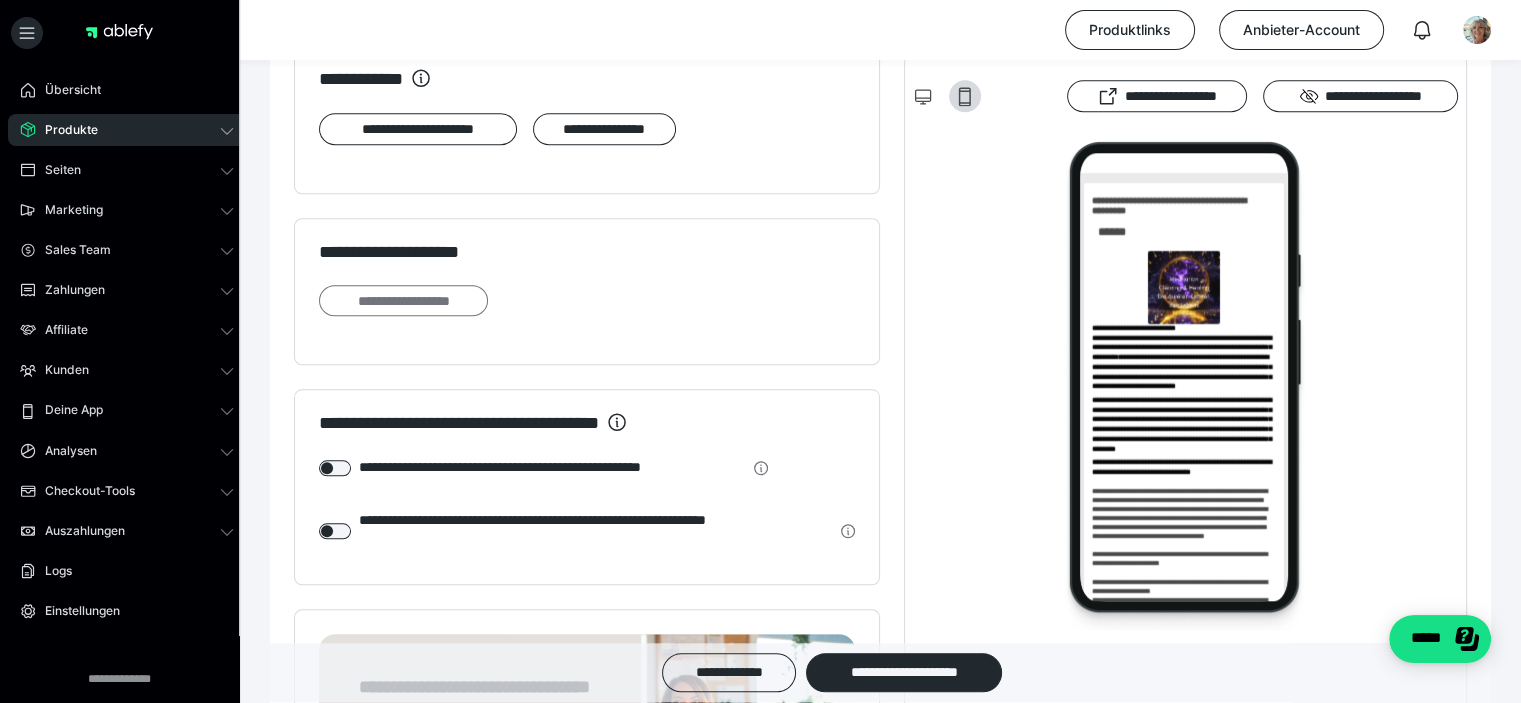 scroll, scrollTop: 0, scrollLeft: 0, axis: both 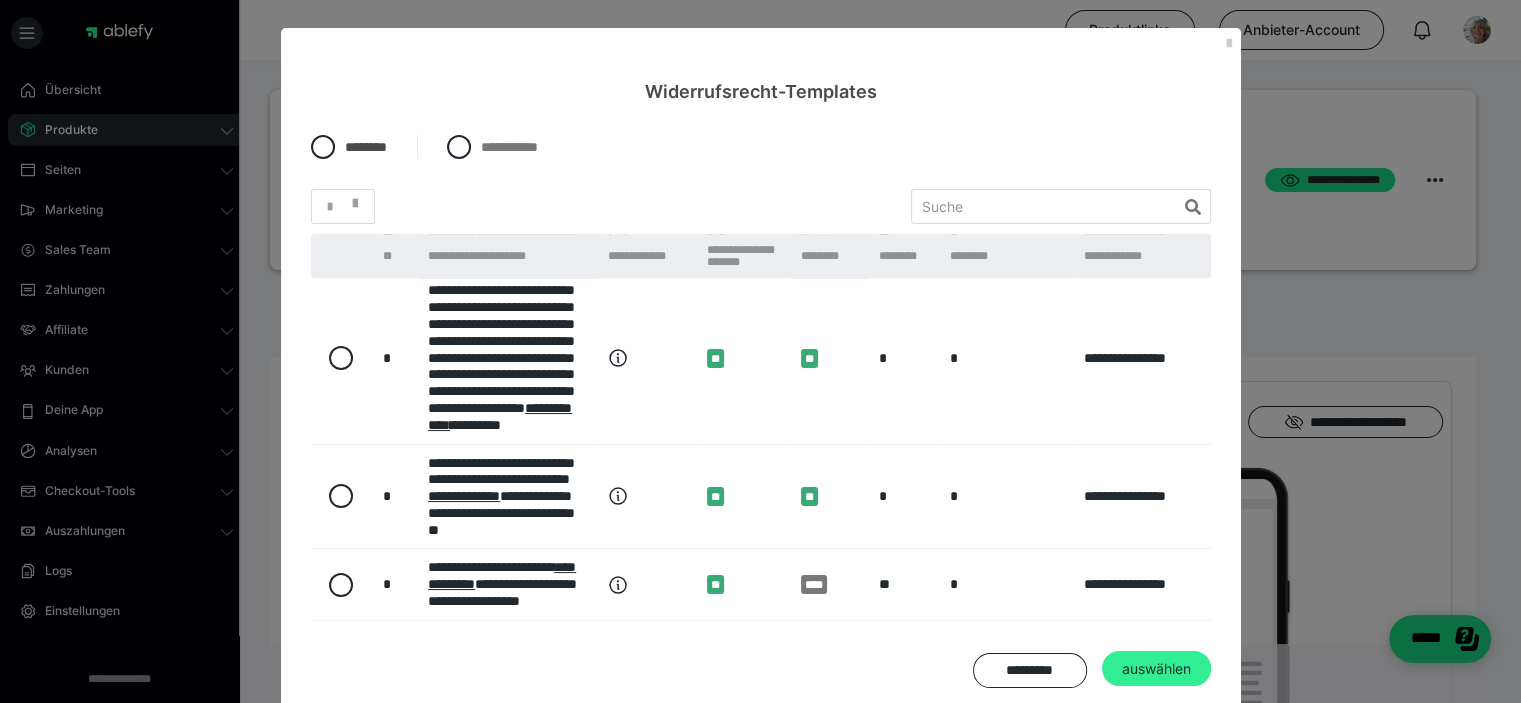 click on "auswählen" at bounding box center [1156, 669] 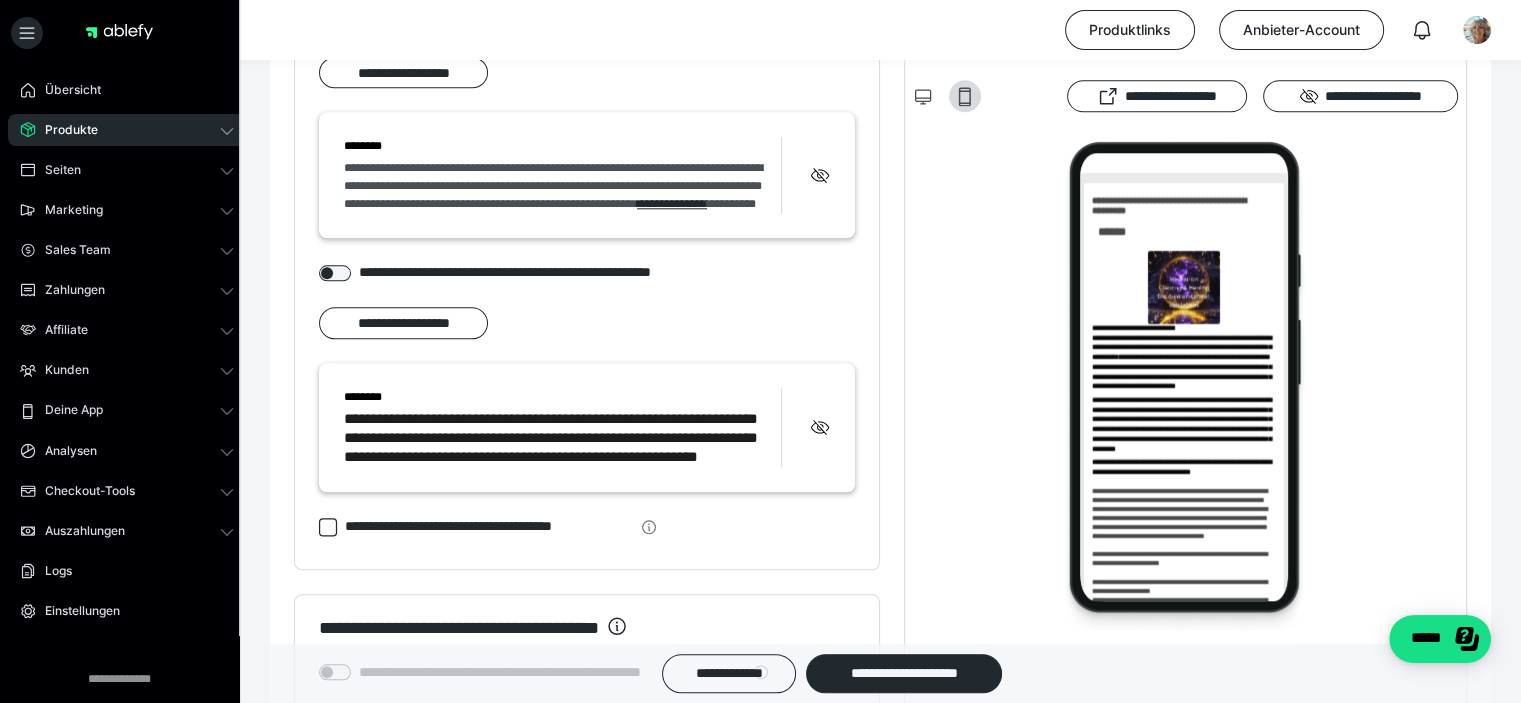 scroll, scrollTop: 2165, scrollLeft: 0, axis: vertical 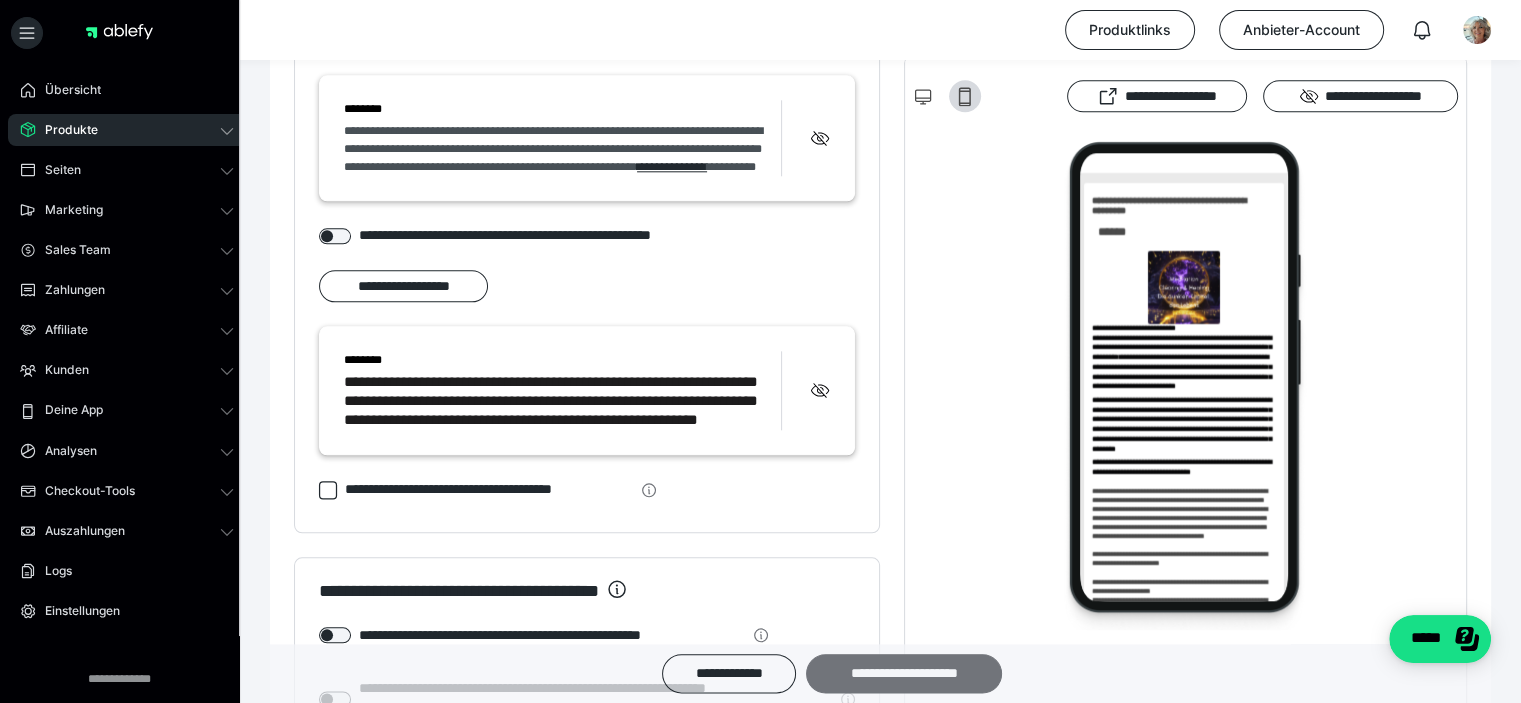click on "**********" at bounding box center [904, 673] 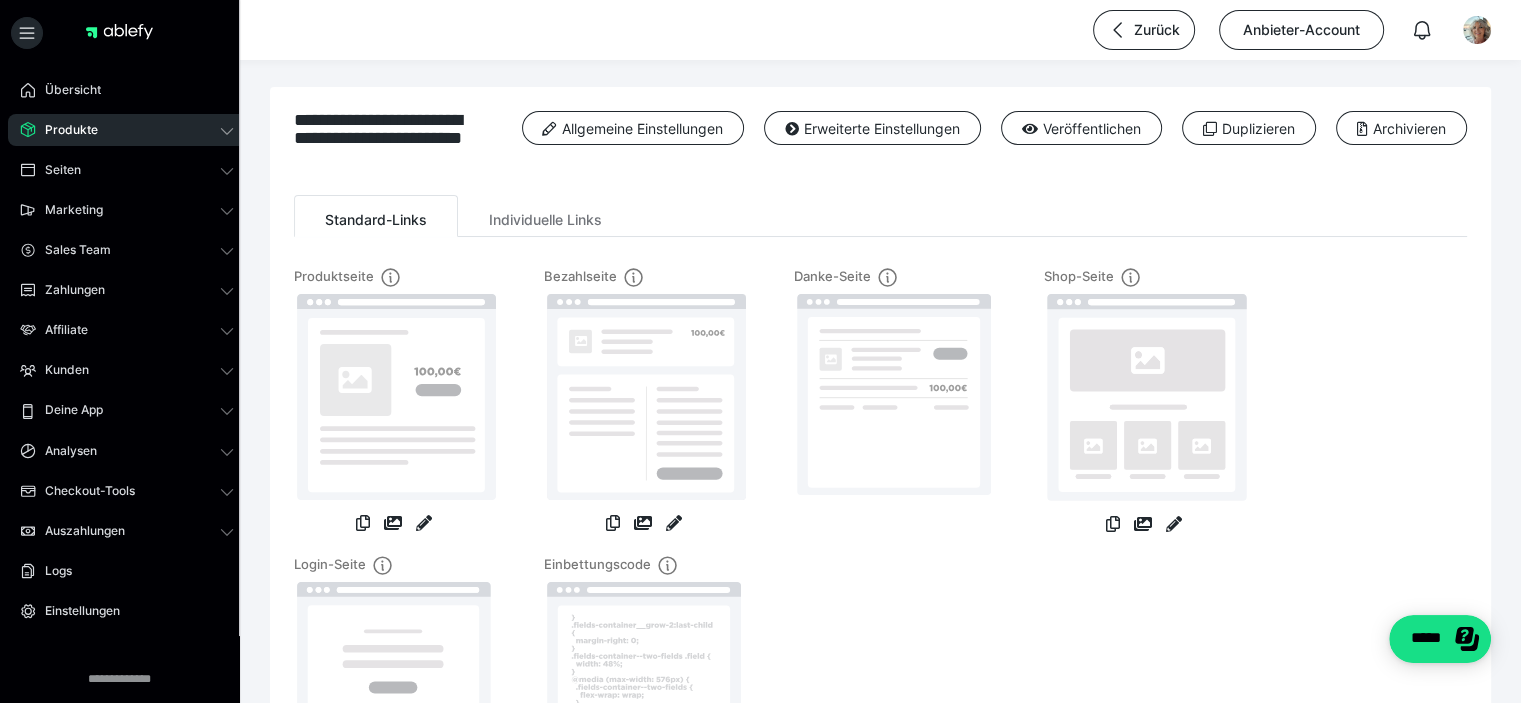 scroll, scrollTop: 0, scrollLeft: 0, axis: both 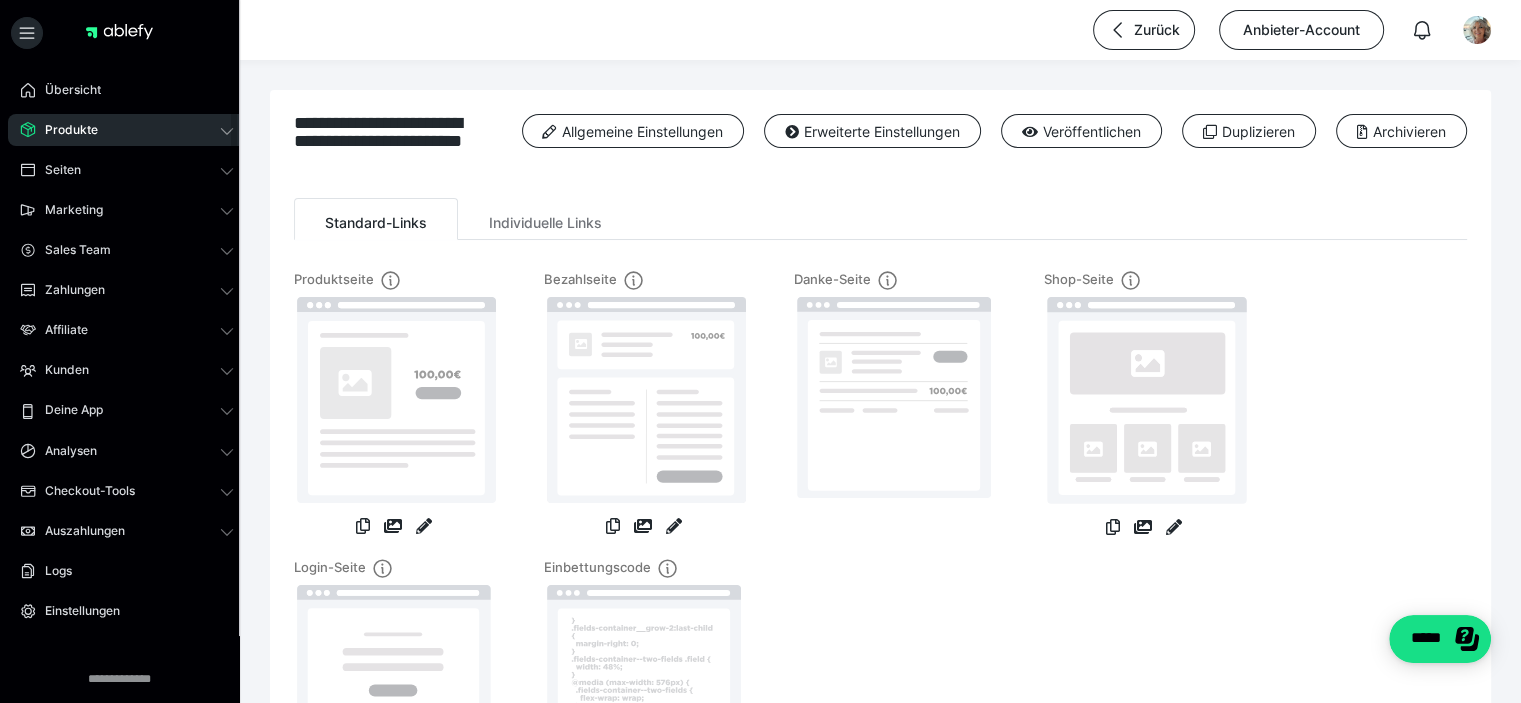 click 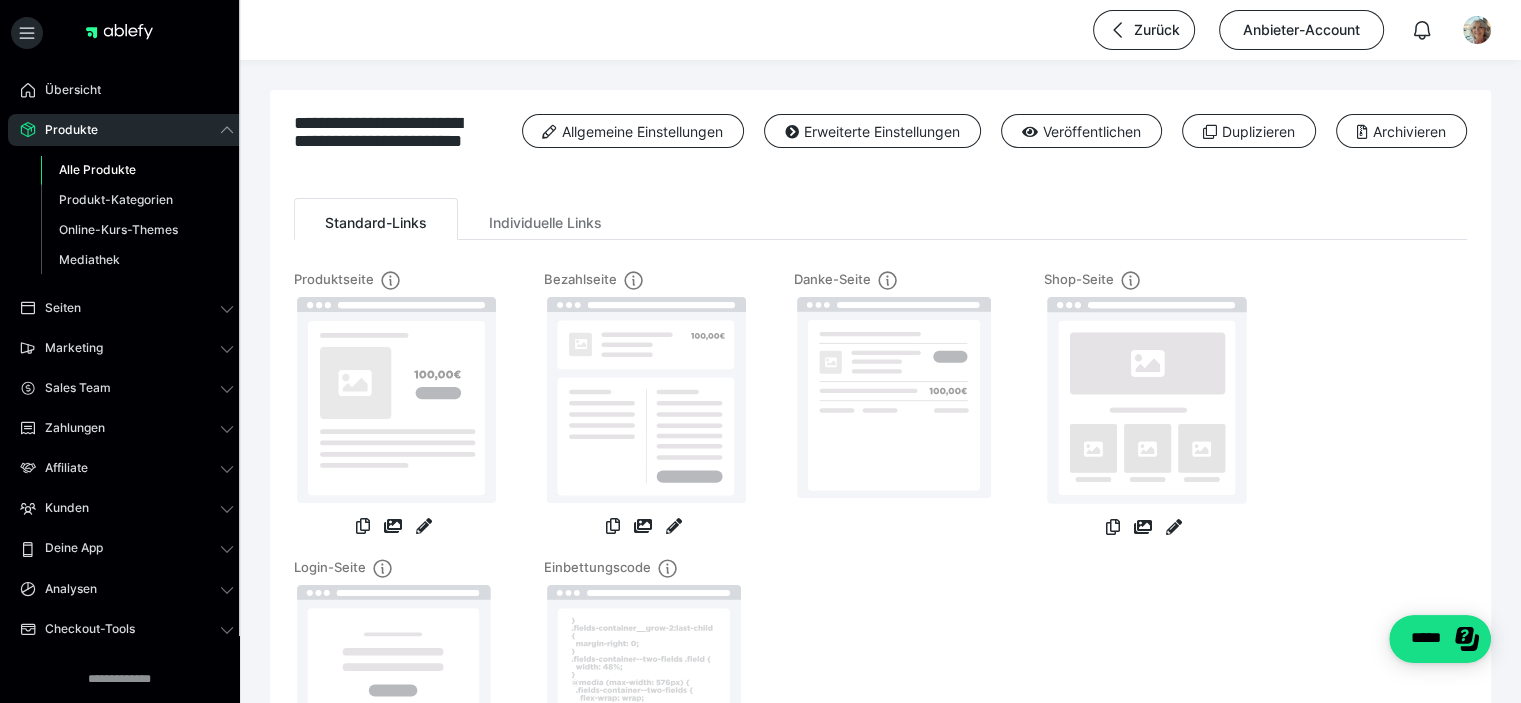 click on "Alle Produkte" at bounding box center (97, 169) 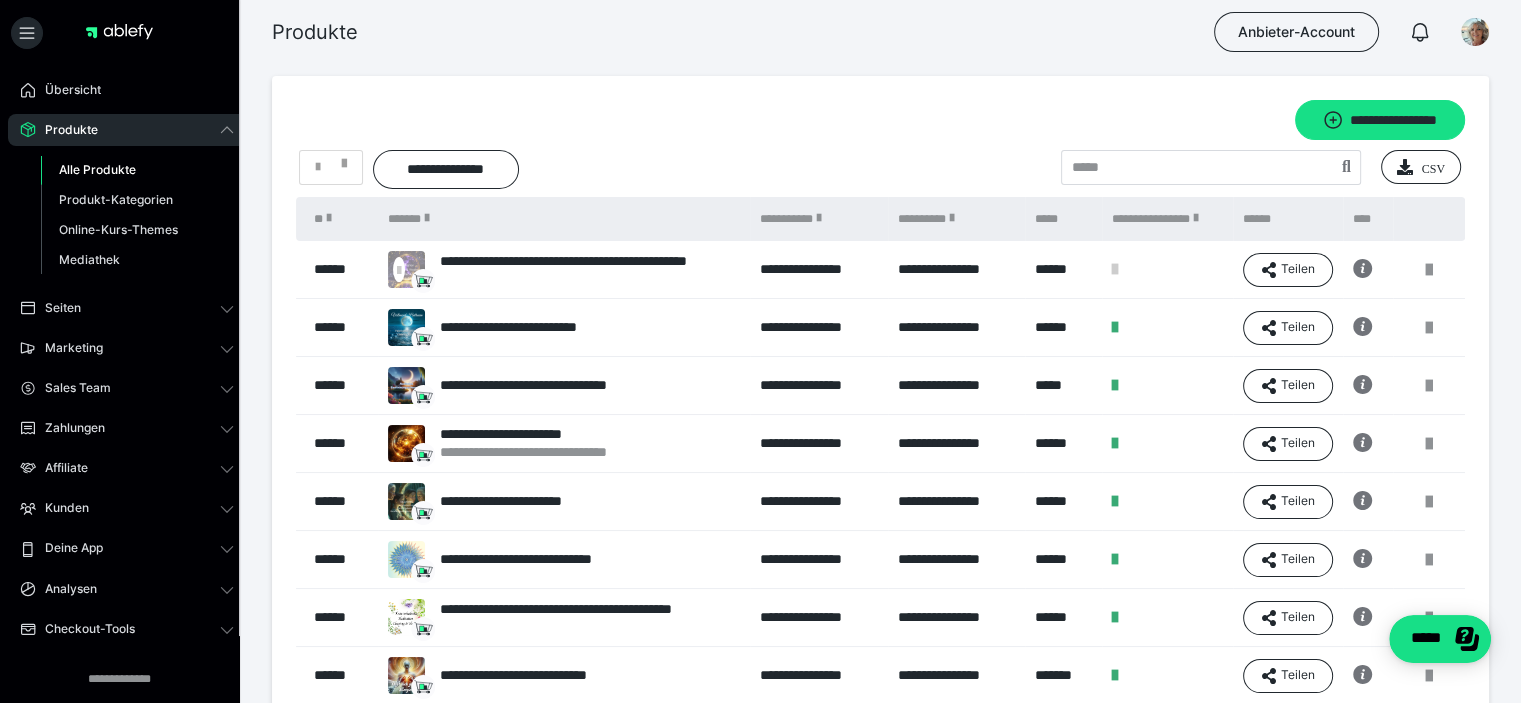 scroll, scrollTop: 0, scrollLeft: 0, axis: both 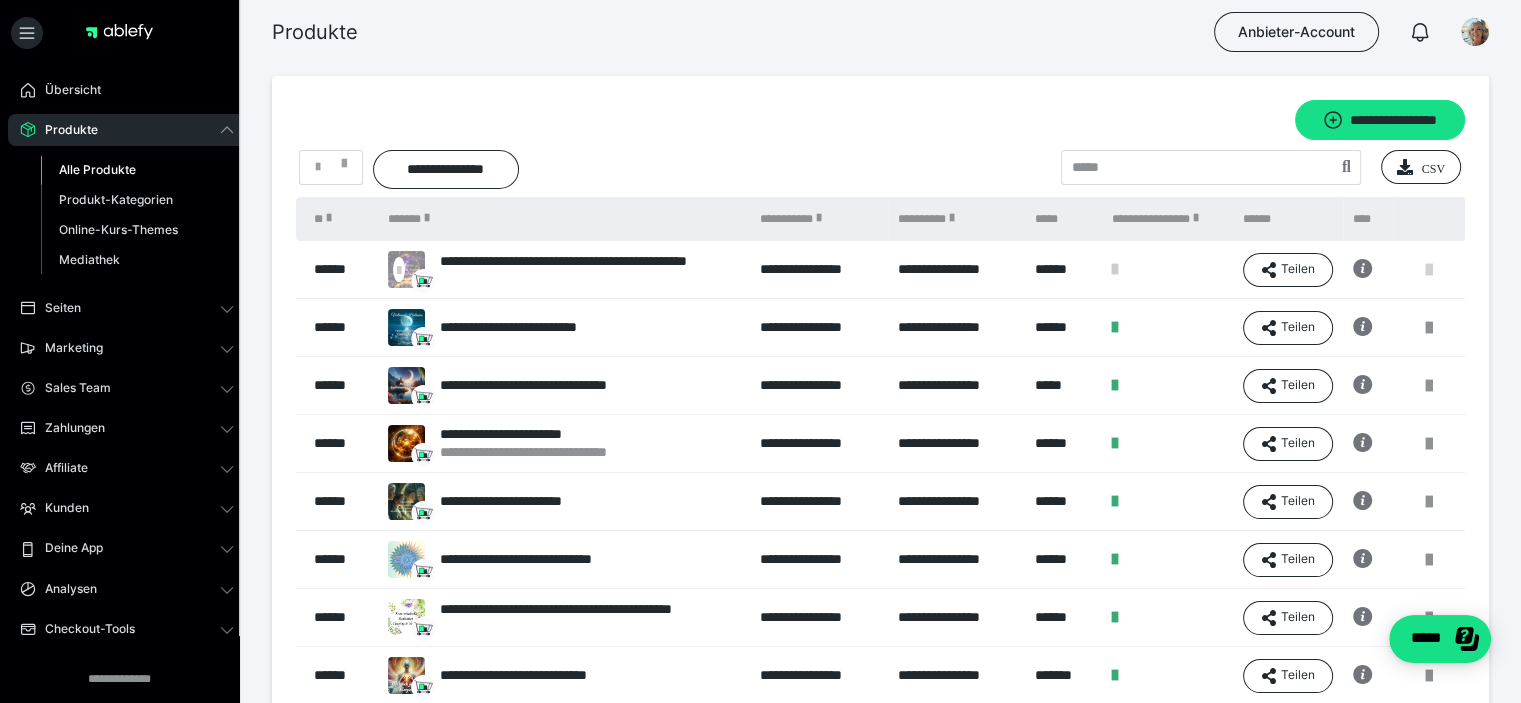 click at bounding box center [1429, 270] 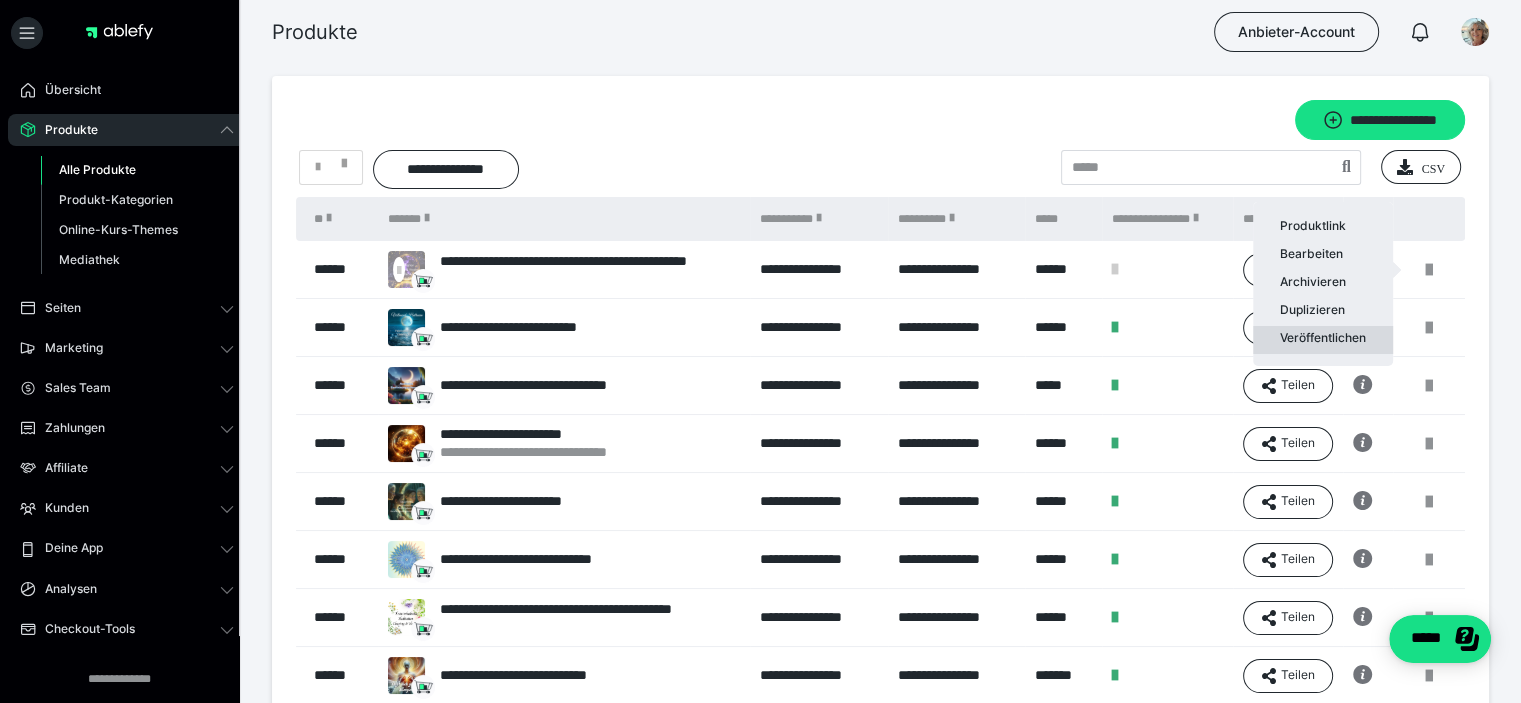 click on "Veröffentlichen" at bounding box center [1323, 340] 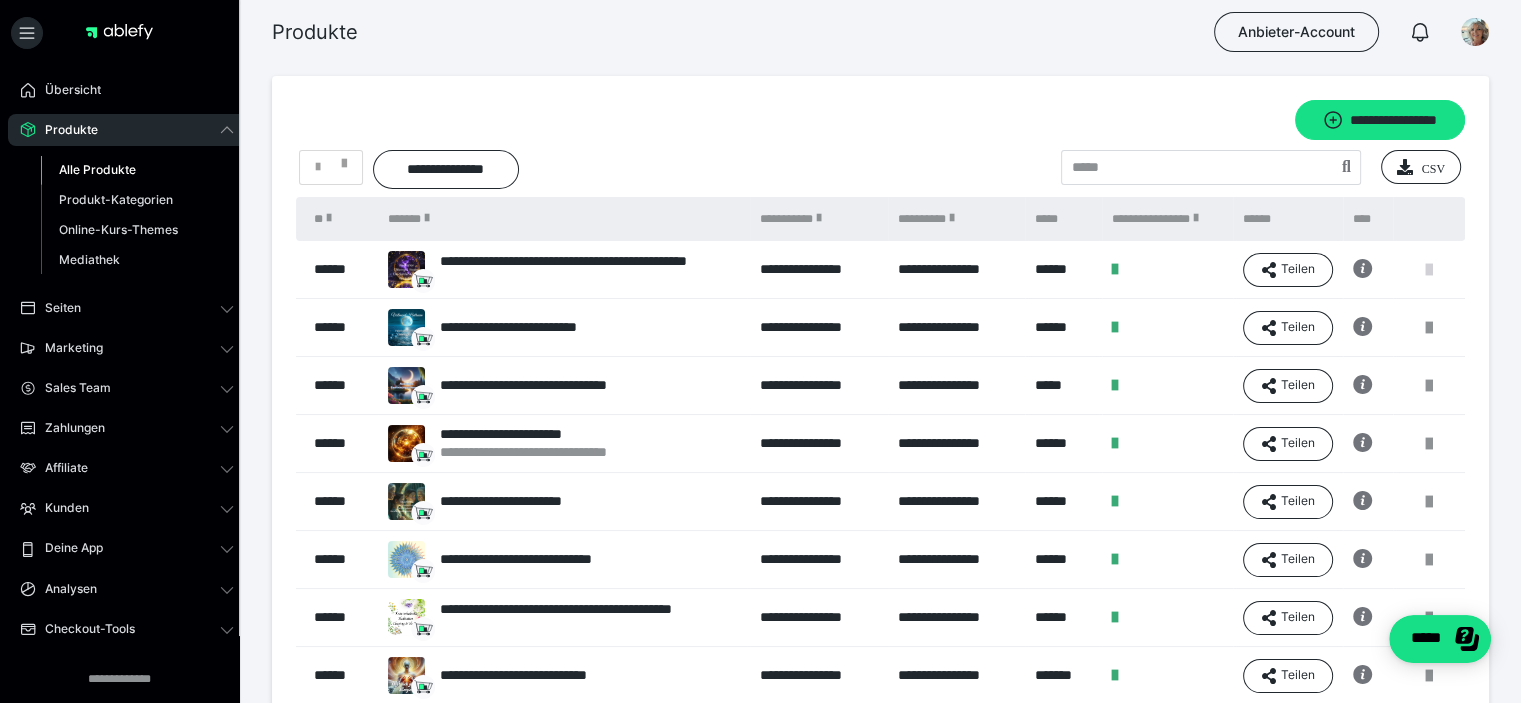 click at bounding box center (1429, 270) 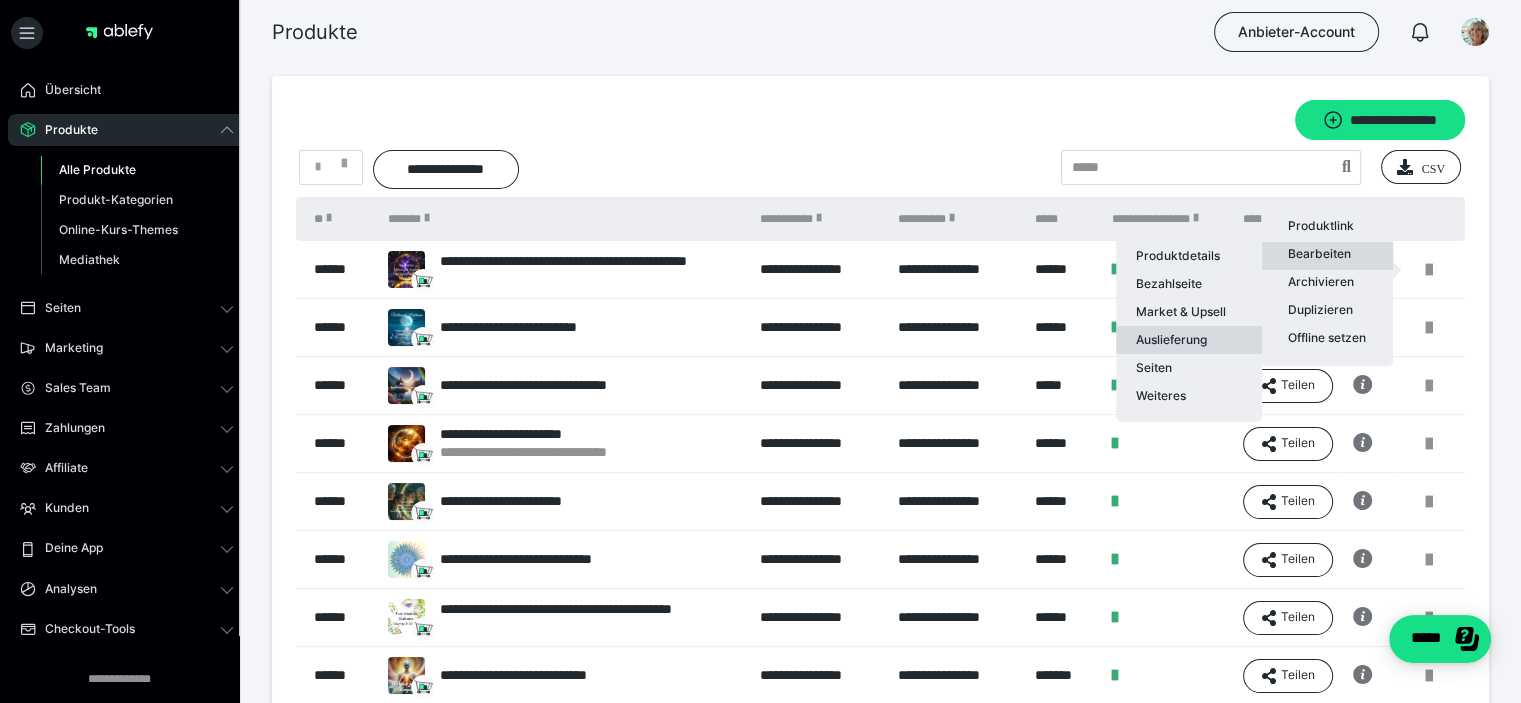 click on "Auslieferung" at bounding box center (1189, 340) 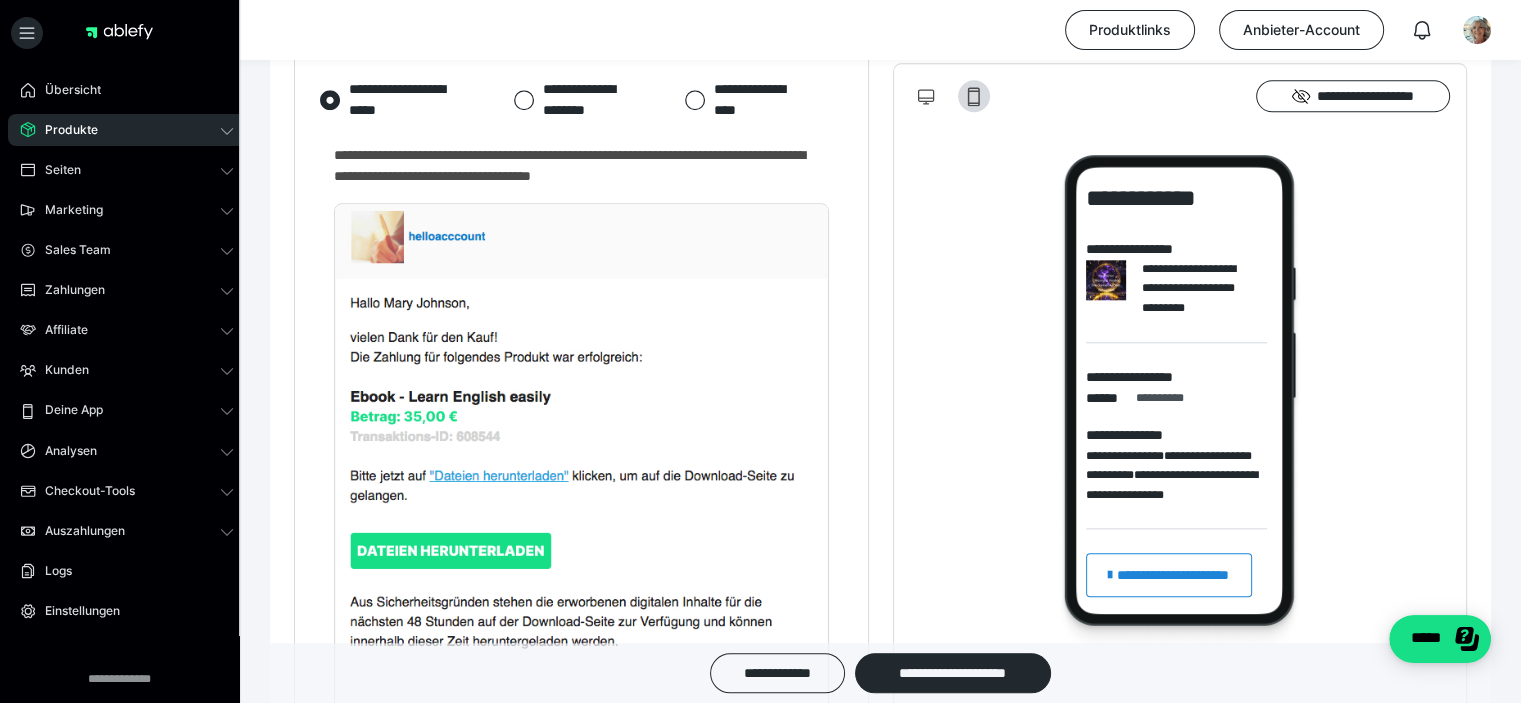scroll, scrollTop: 2100, scrollLeft: 0, axis: vertical 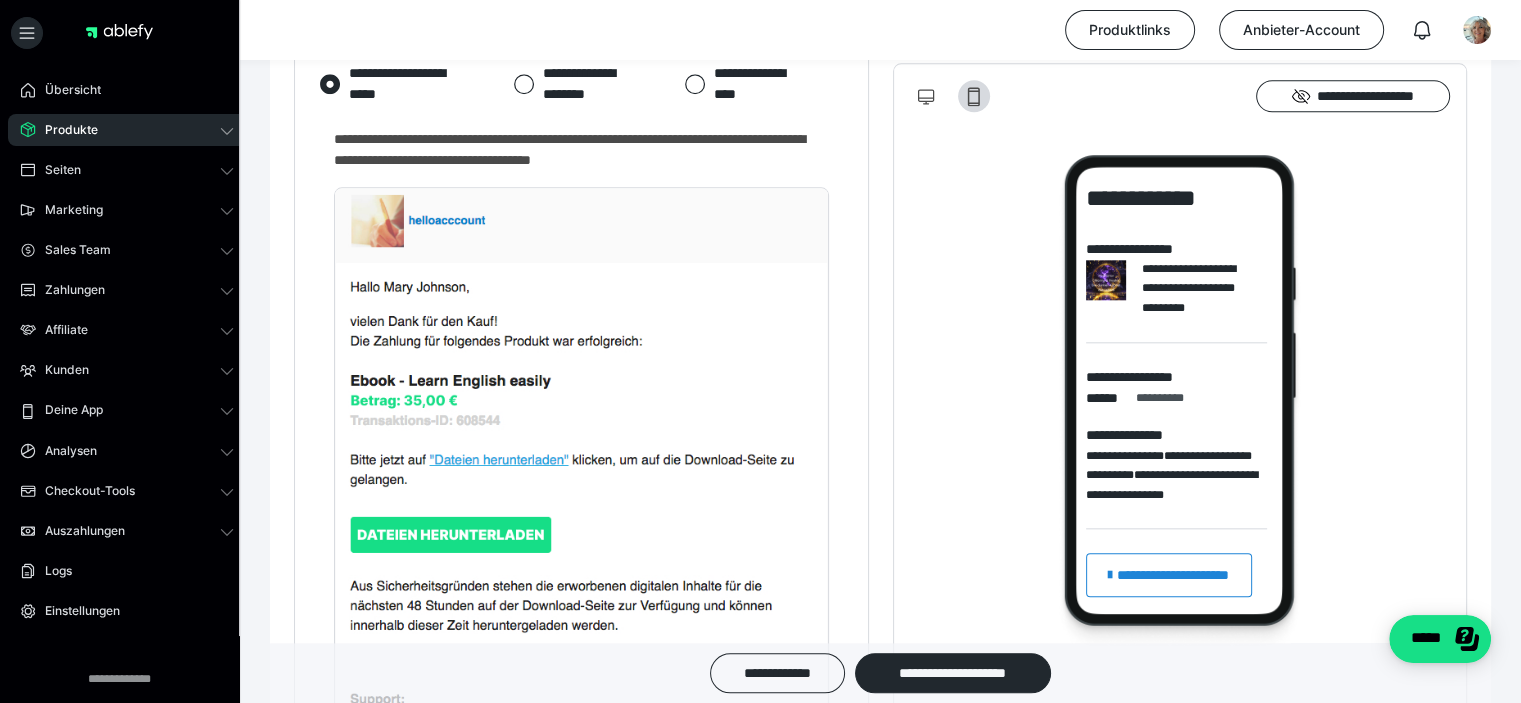 click 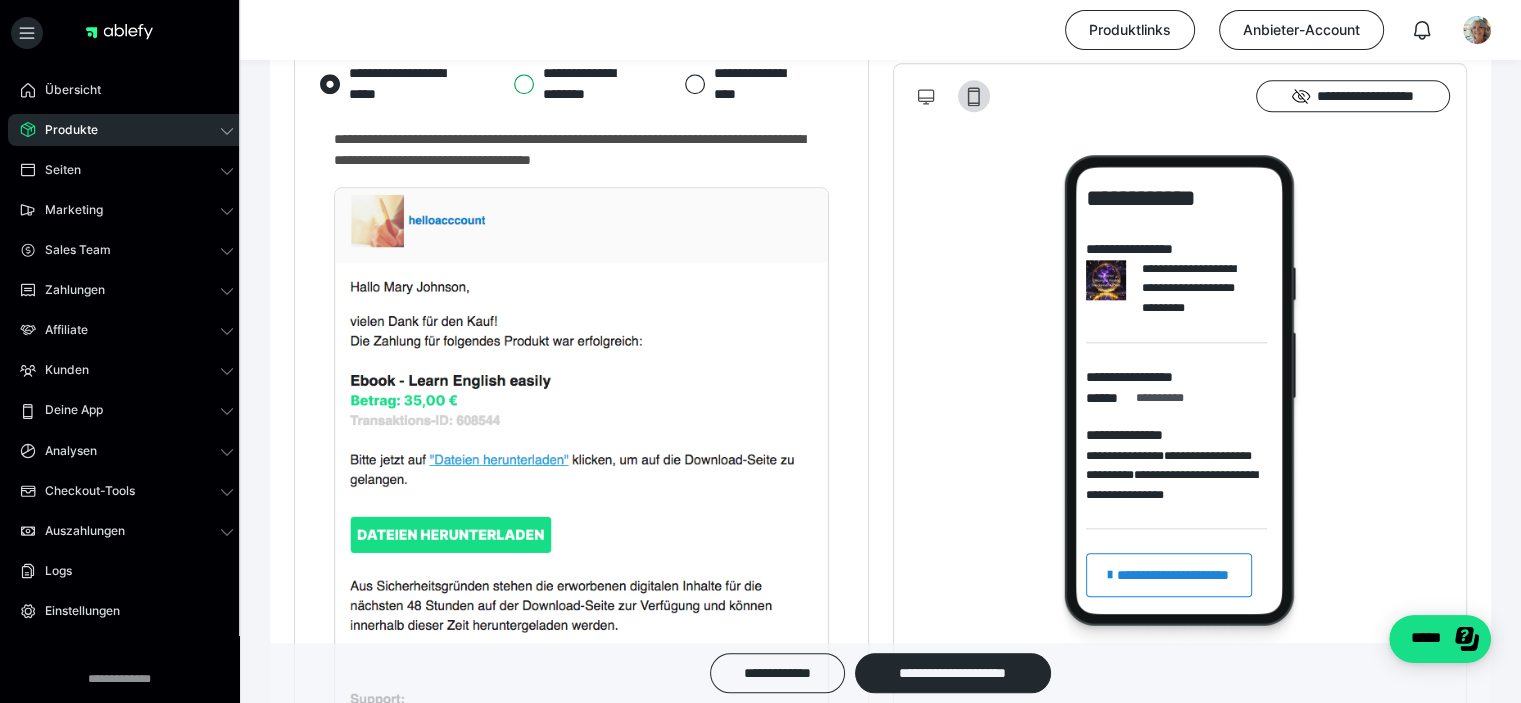 click on "**********" at bounding box center (513, 84) 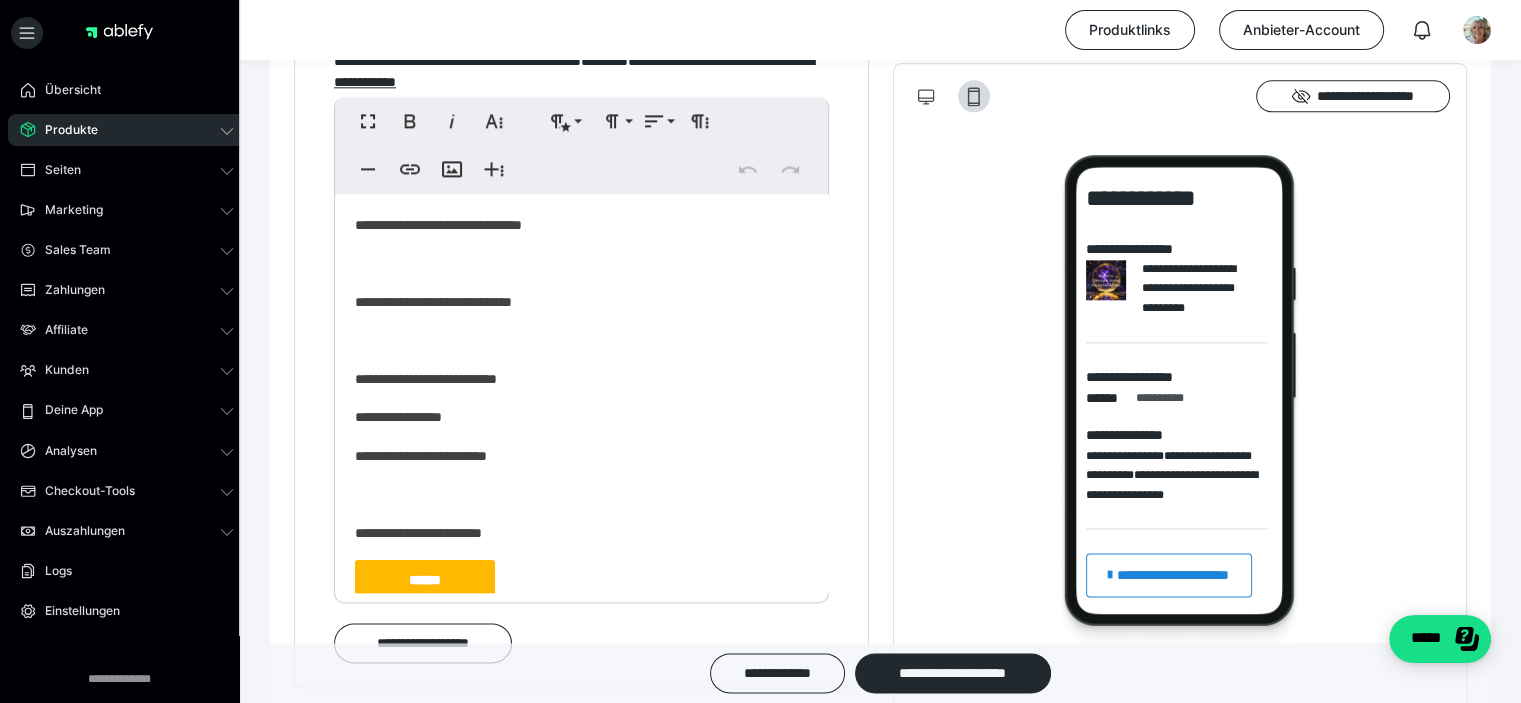 scroll, scrollTop: 2400, scrollLeft: 0, axis: vertical 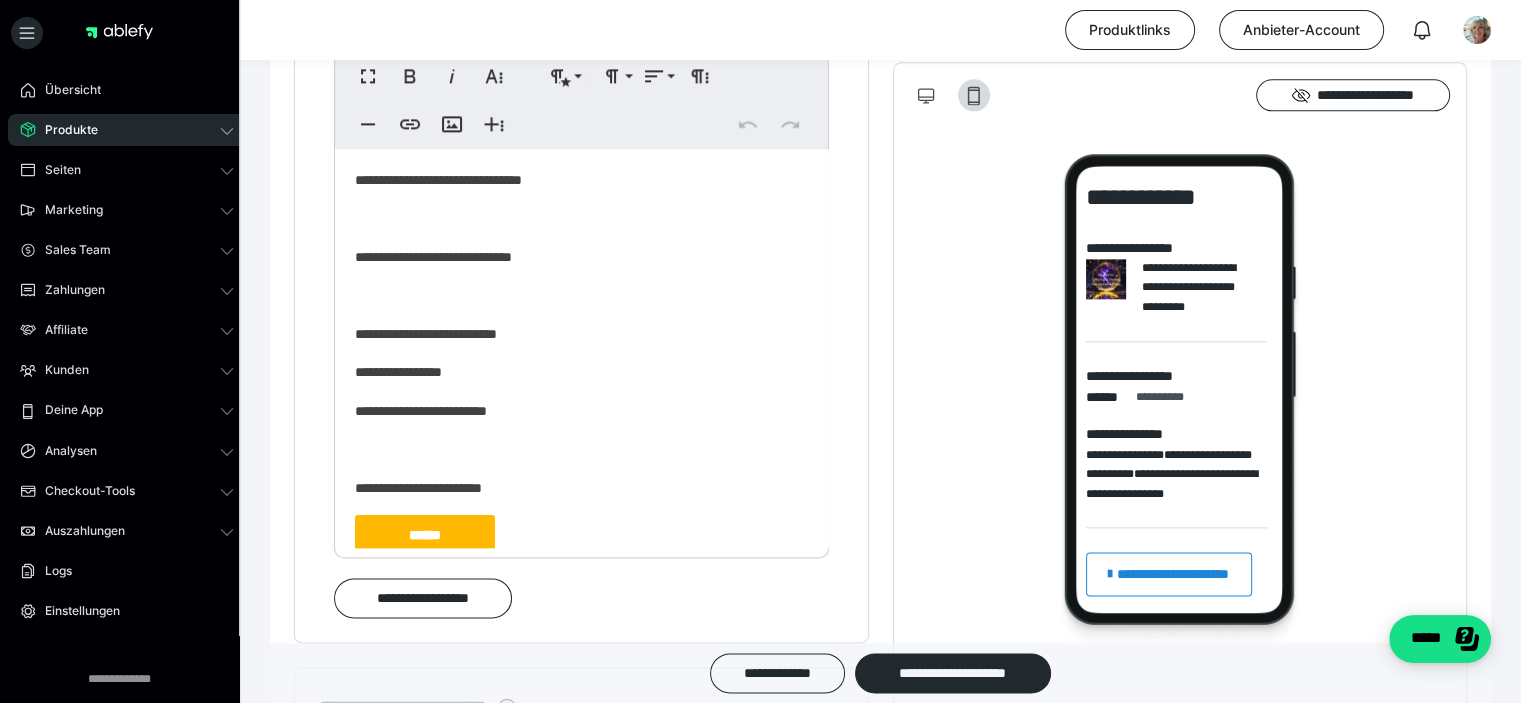 click on "**********" at bounding box center (574, 372) 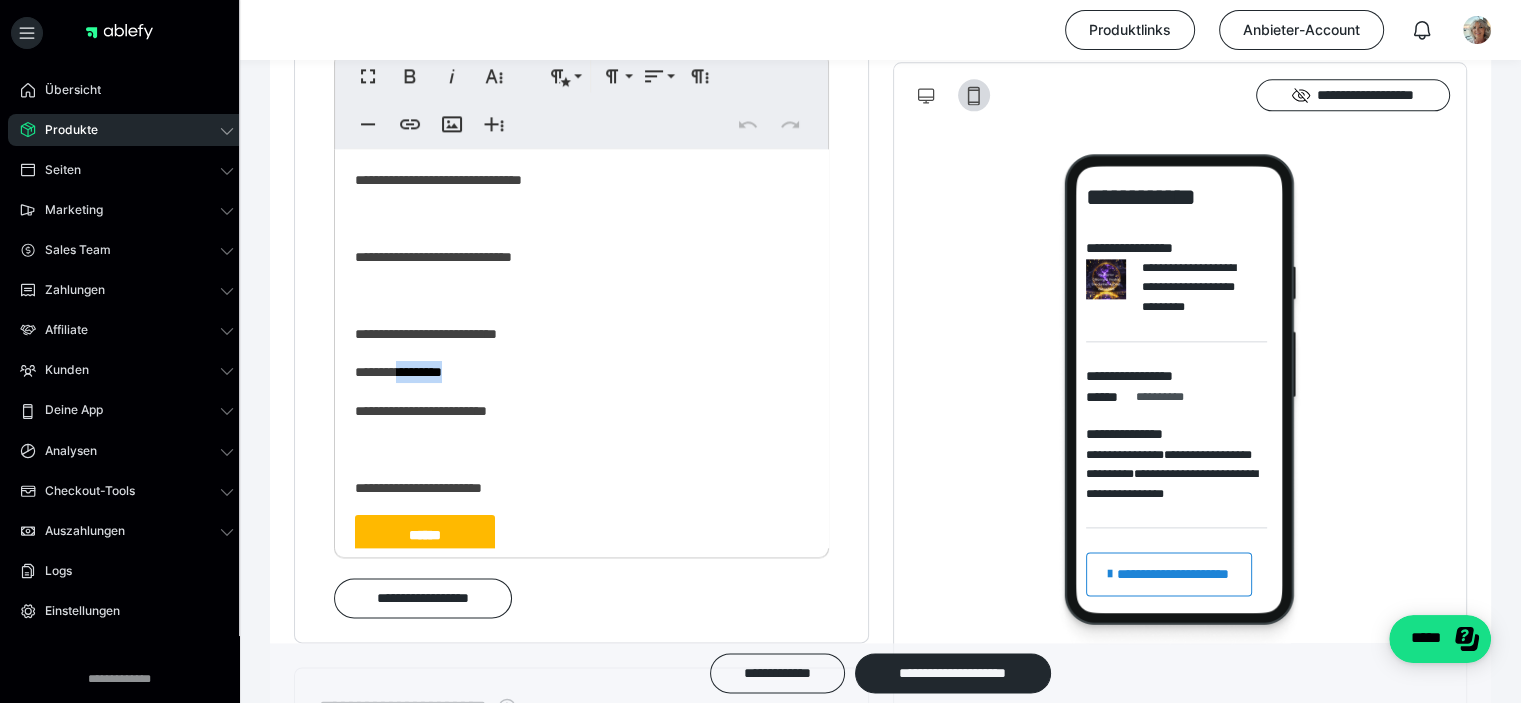 drag, startPoint x: 479, startPoint y: 399, endPoint x: 405, endPoint y: 401, distance: 74.02702 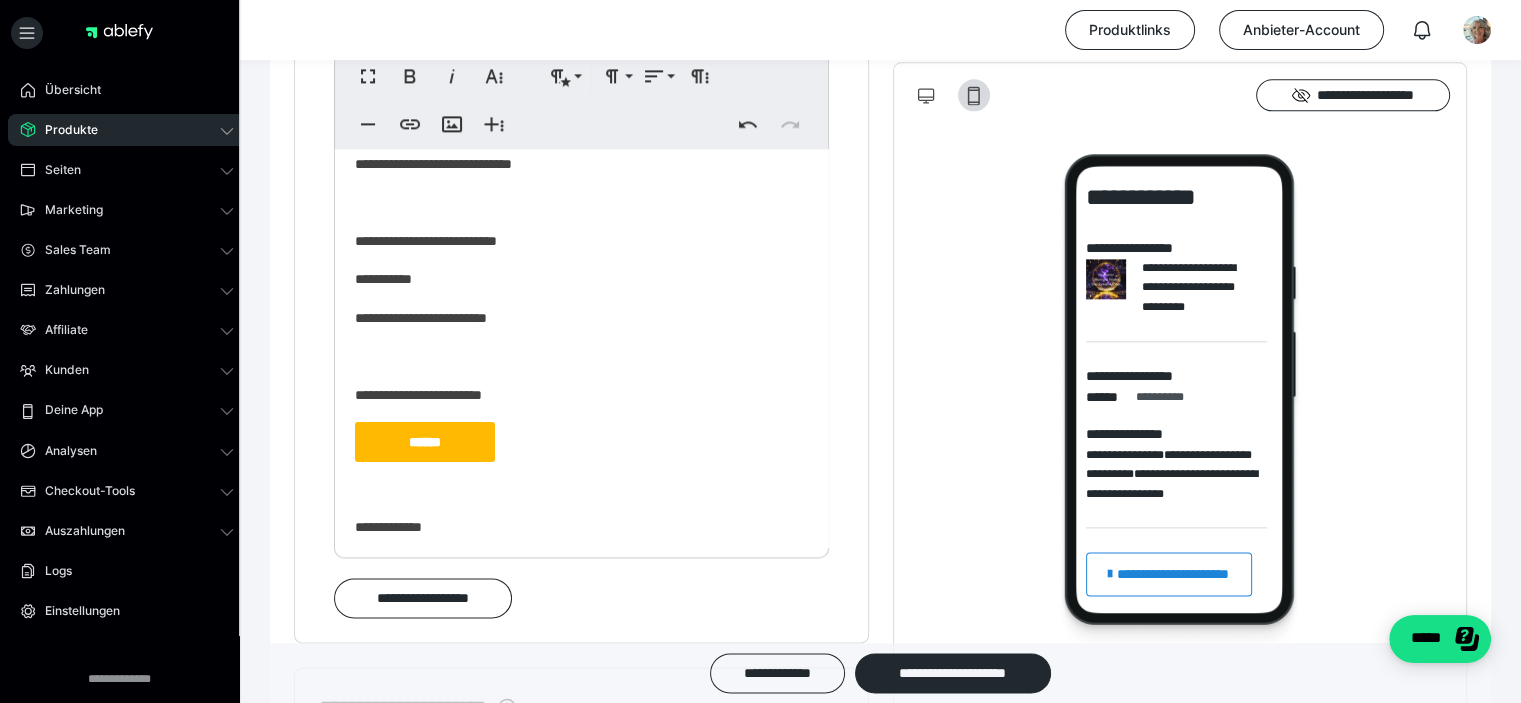 scroll, scrollTop: 119, scrollLeft: 0, axis: vertical 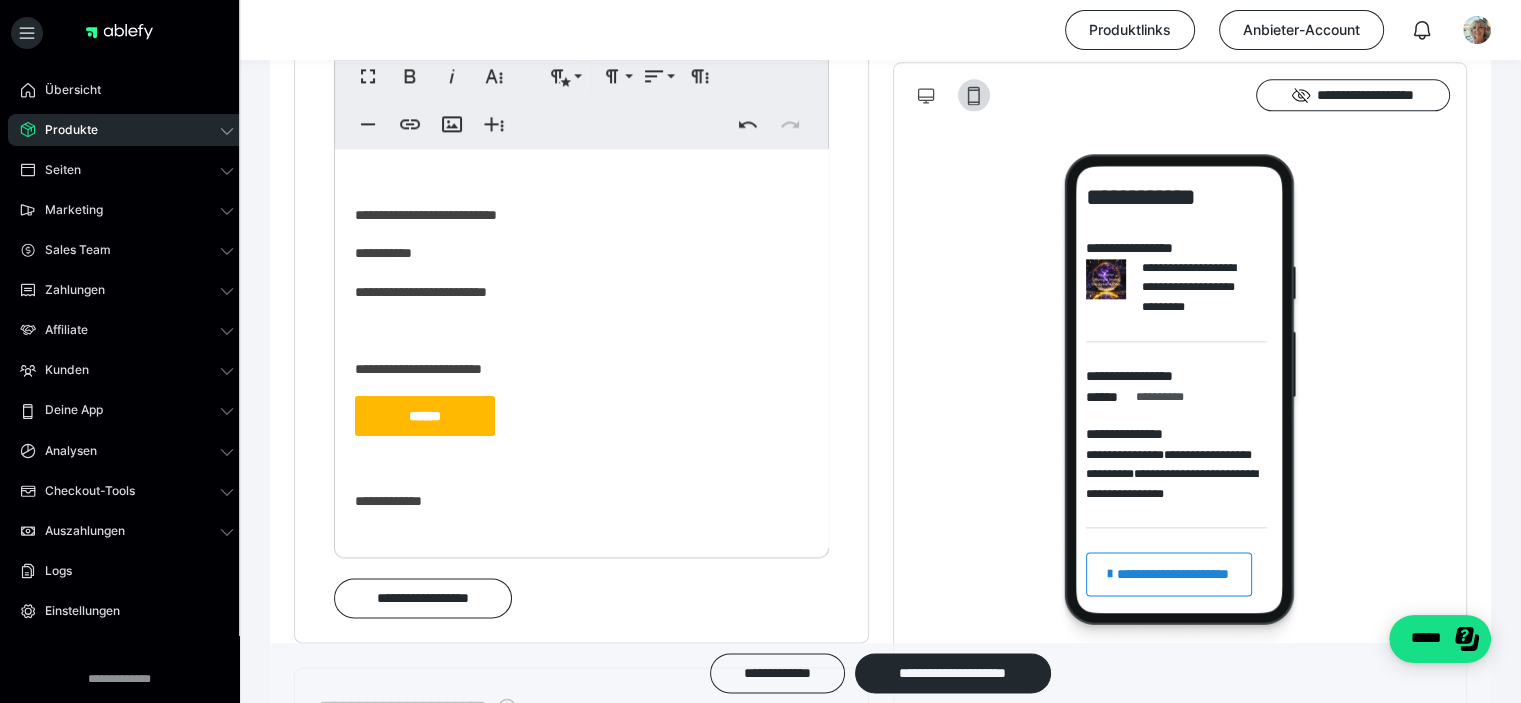 click on "**********" at bounding box center (574, 369) 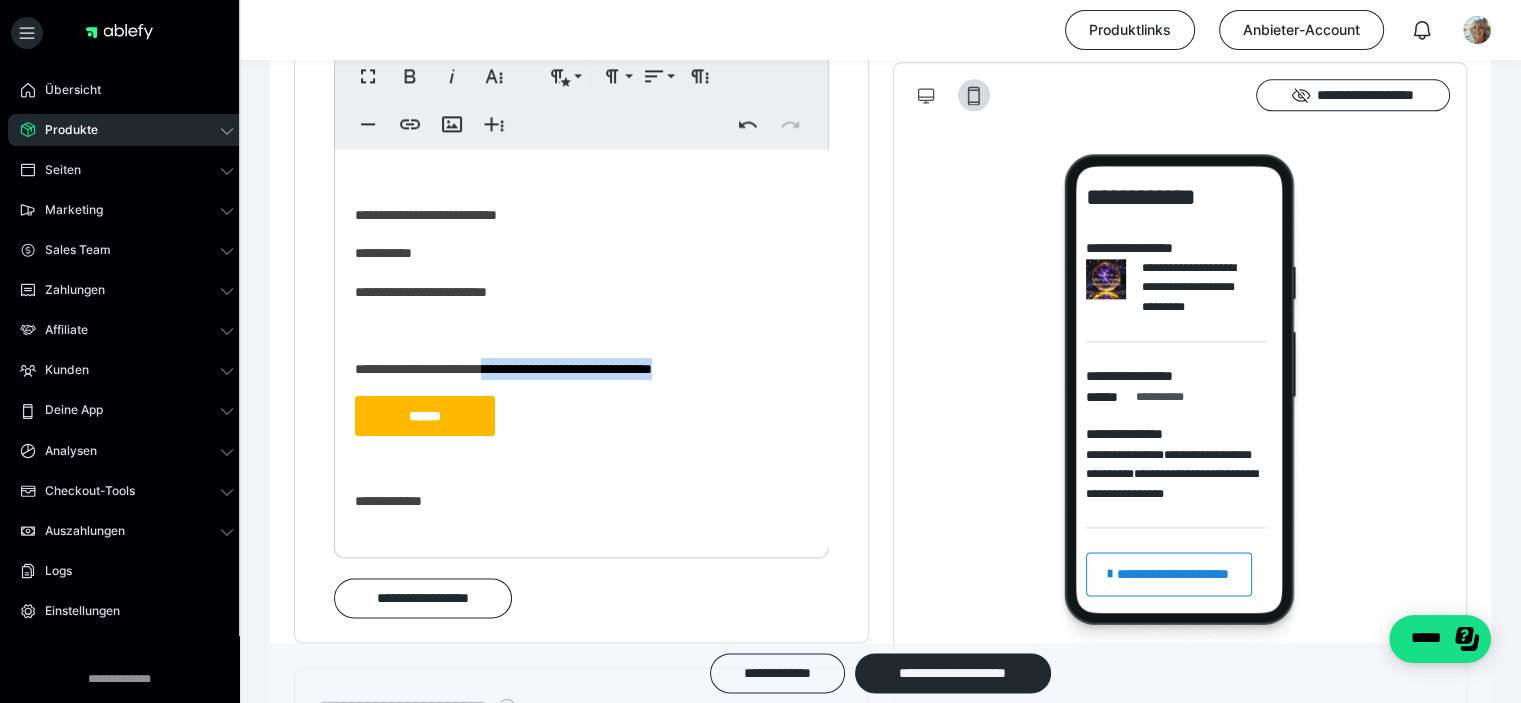 drag, startPoint x: 489, startPoint y: 395, endPoint x: 699, endPoint y: 408, distance: 210.402 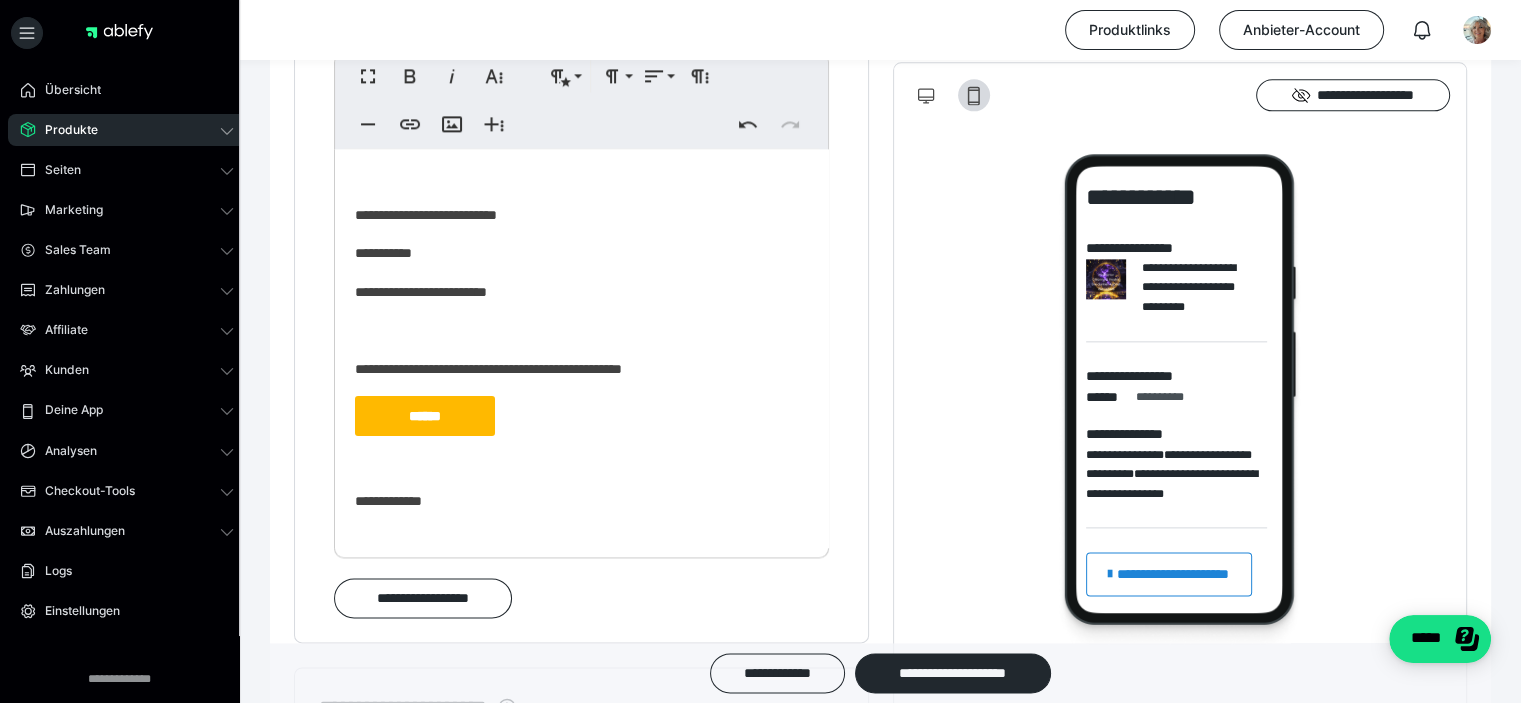 click on "**********" at bounding box center (574, 369) 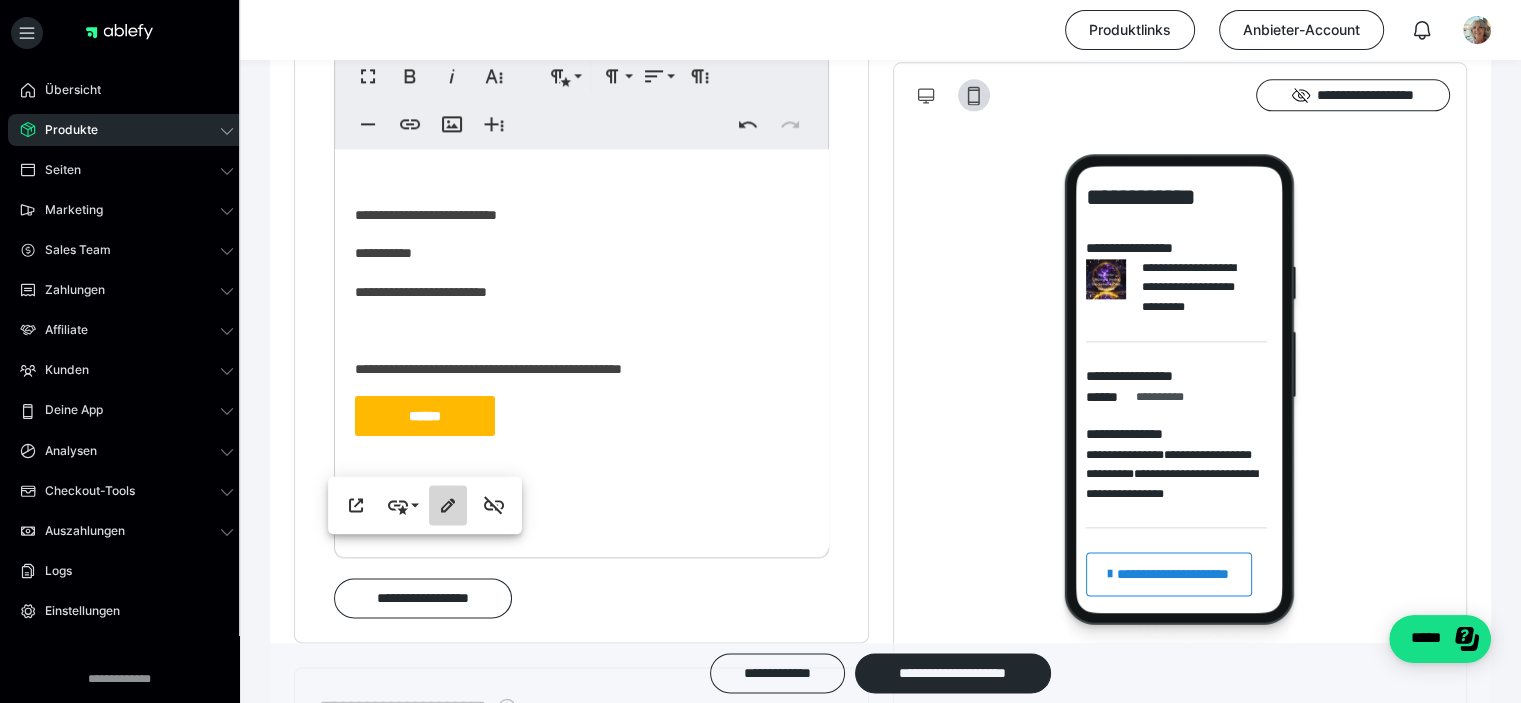 click 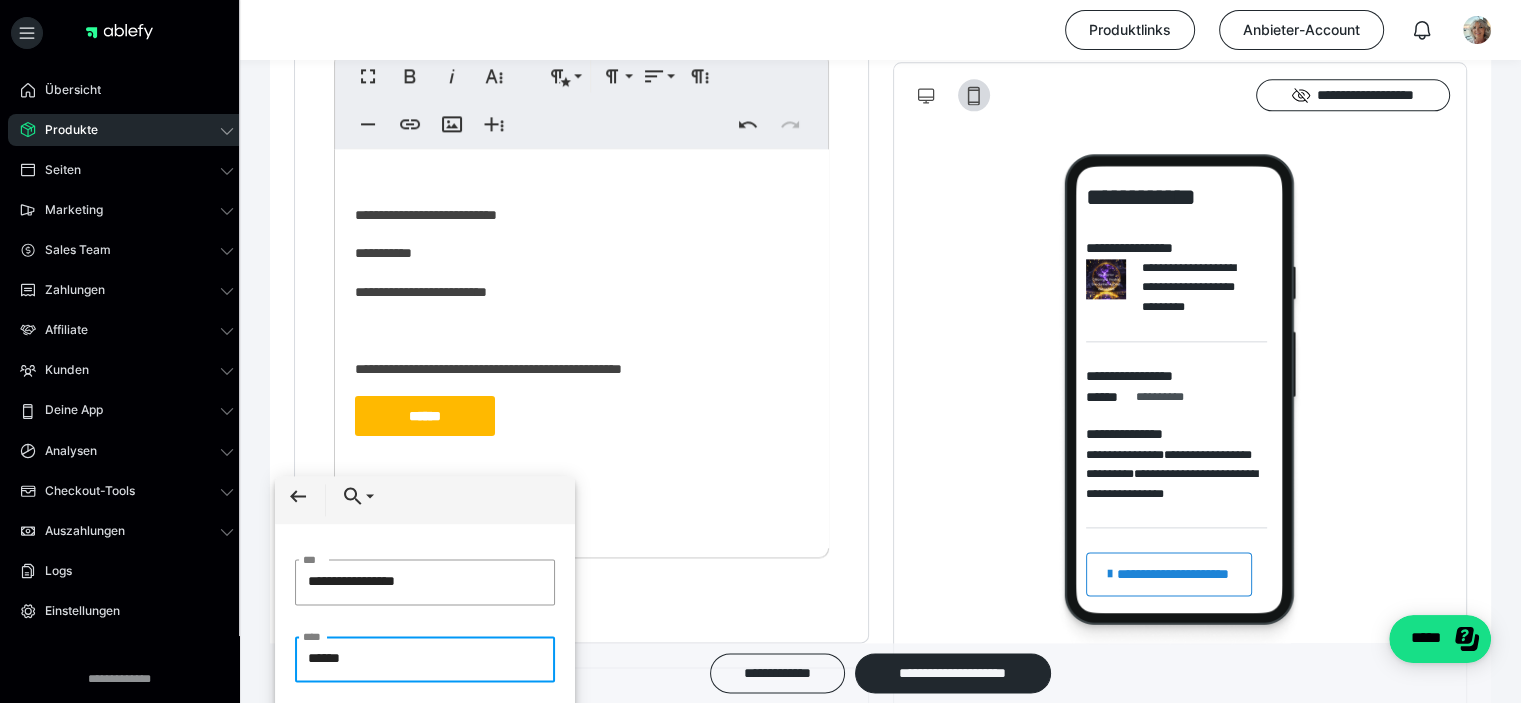 drag, startPoint x: 366, startPoint y: 659, endPoint x: 296, endPoint y: 659, distance: 70 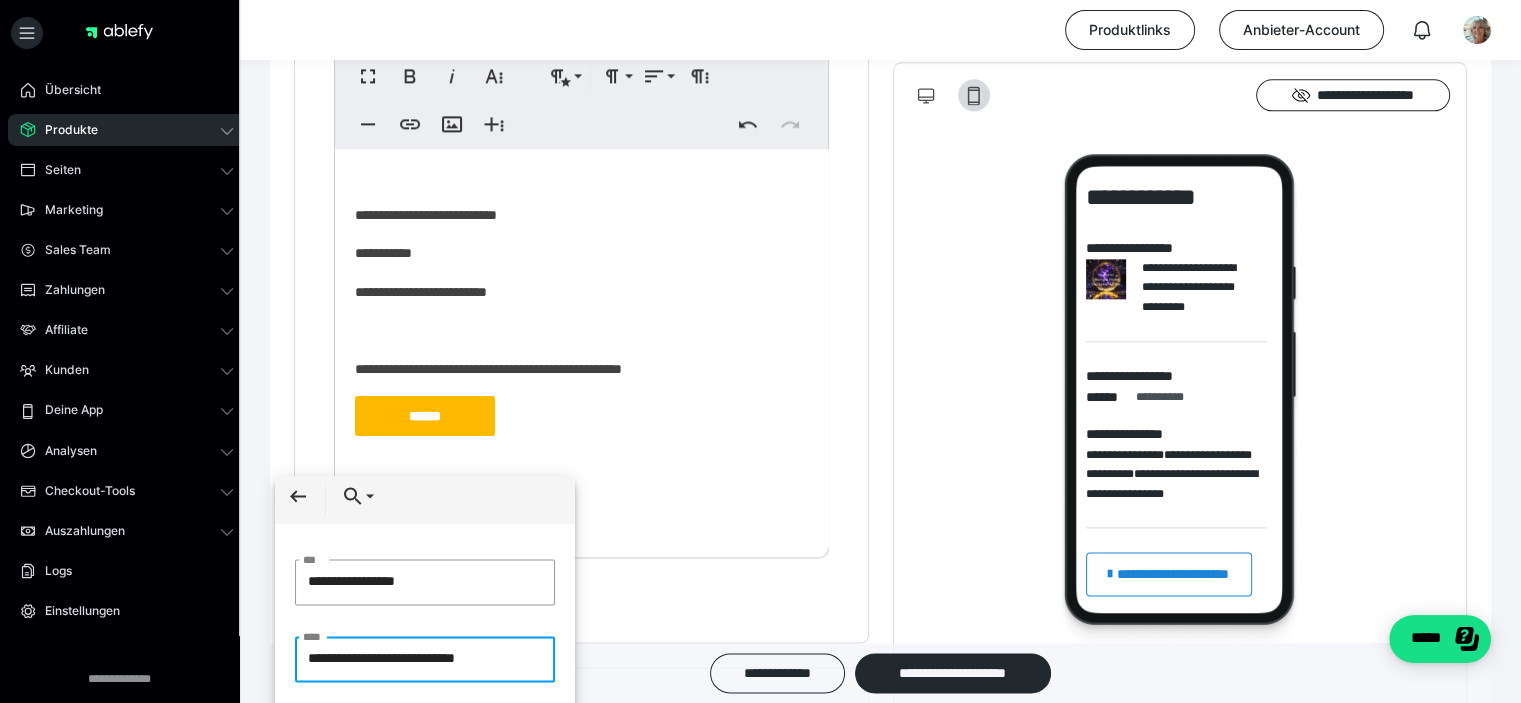 type on "**********" 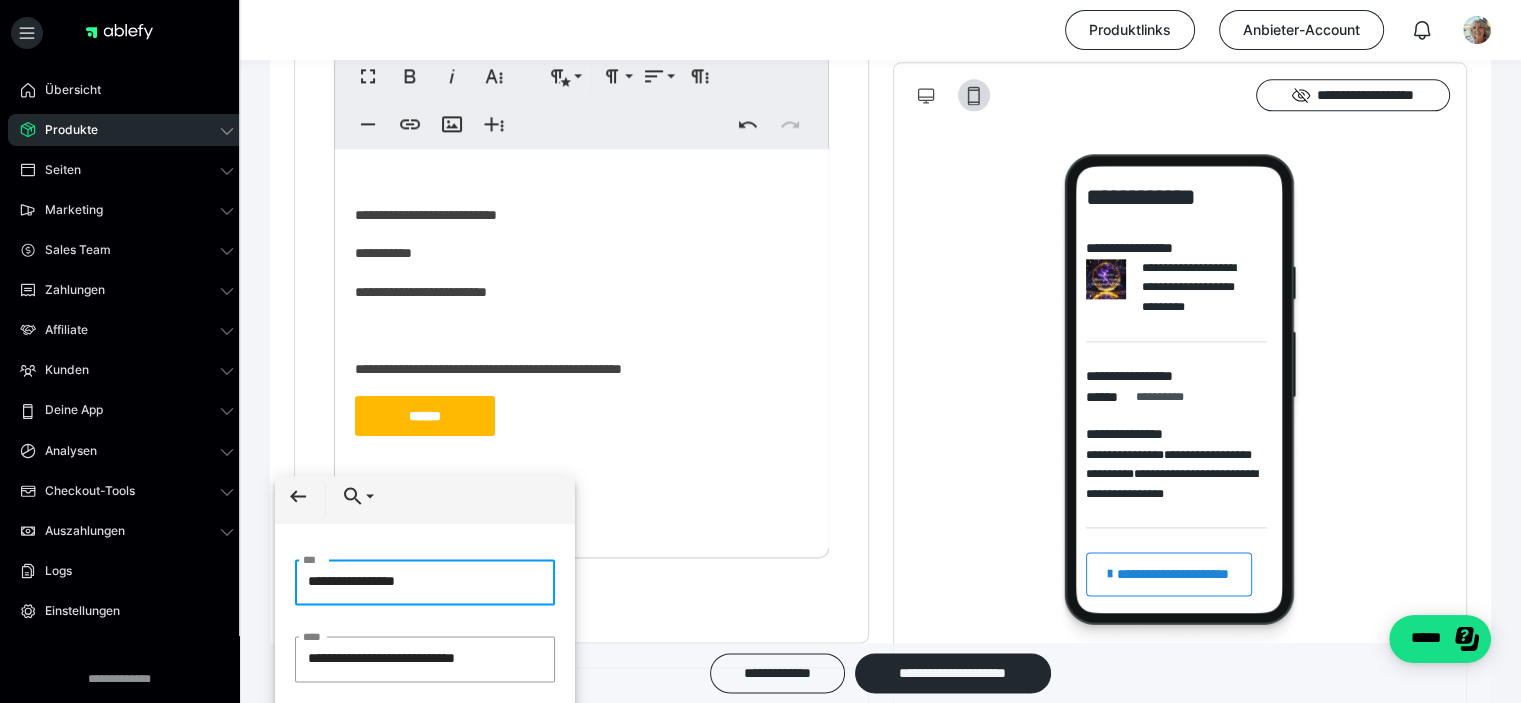 drag, startPoint x: 452, startPoint y: 582, endPoint x: 286, endPoint y: 571, distance: 166.36406 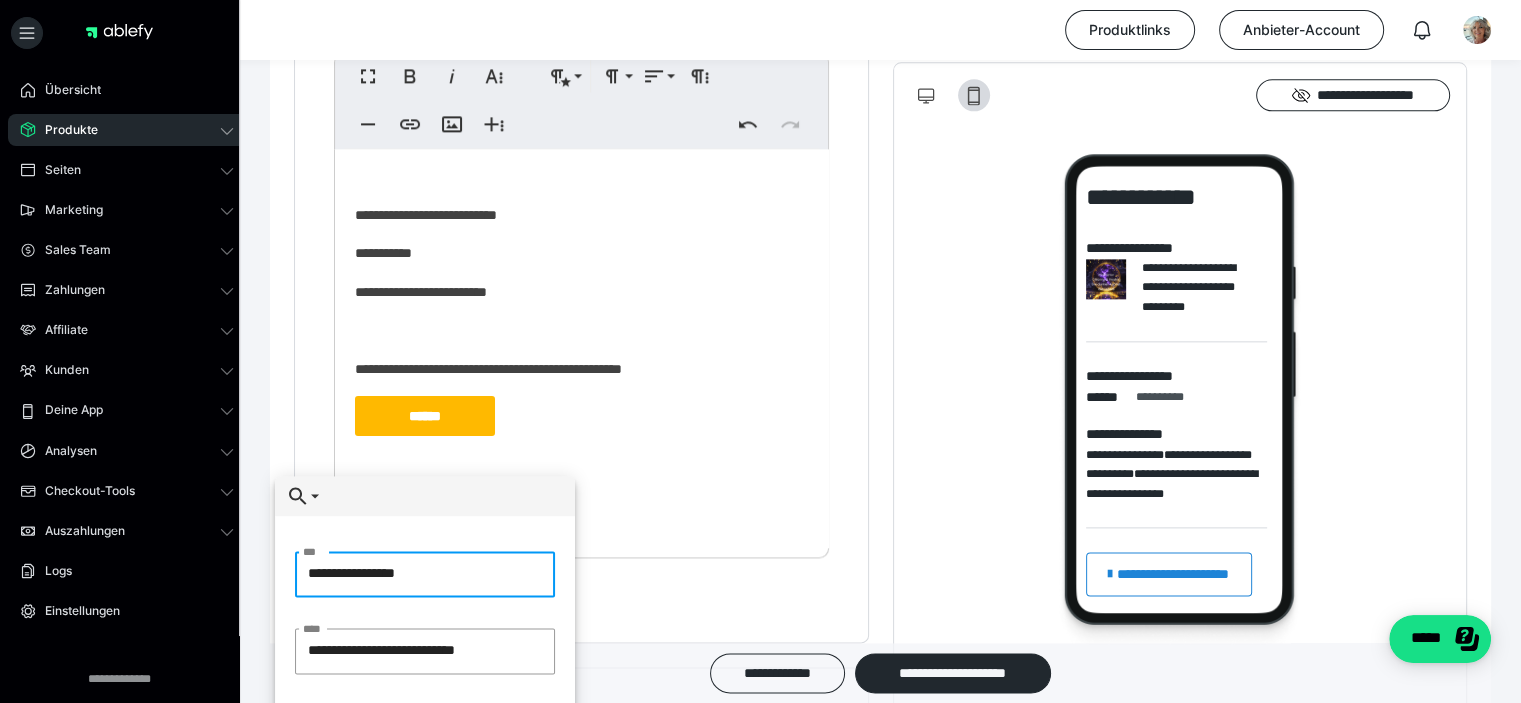 paste on "**********" 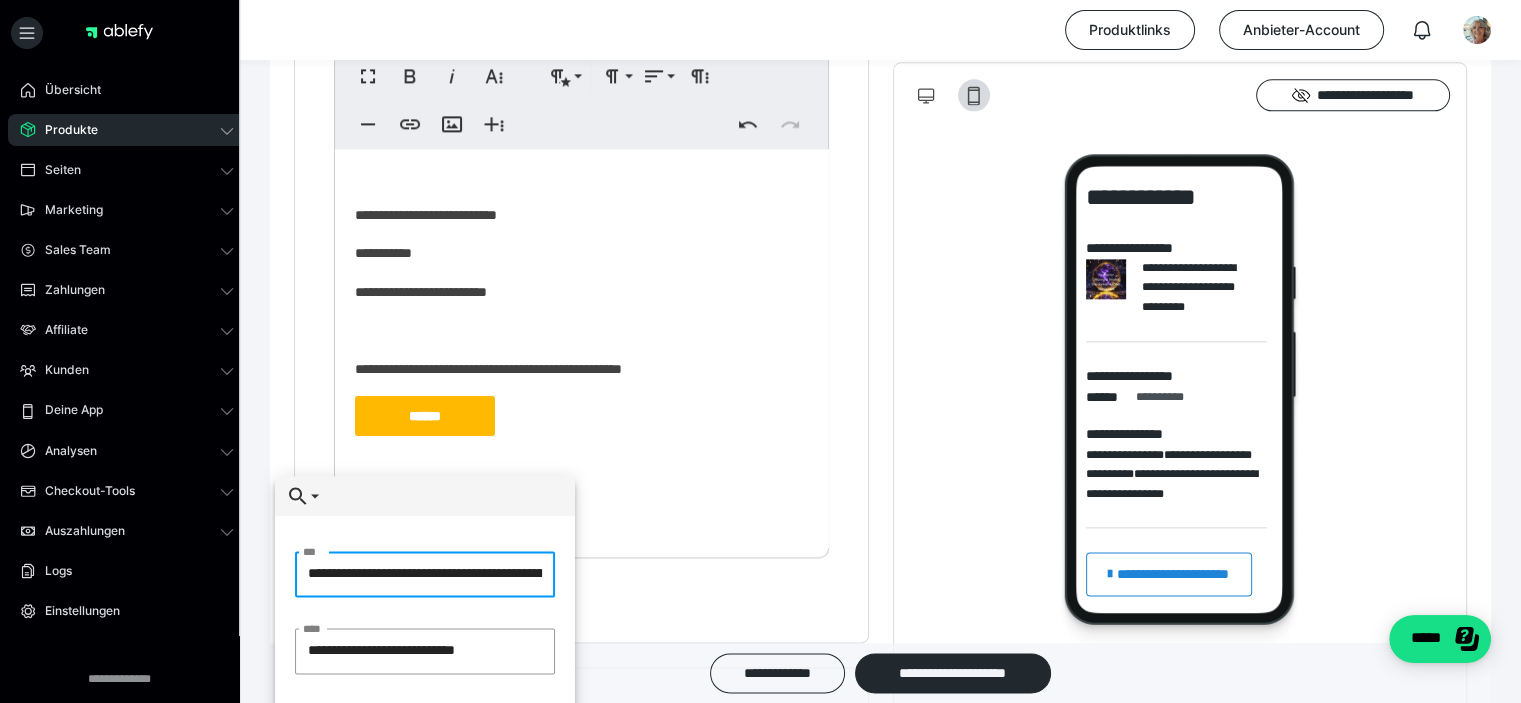 scroll, scrollTop: 0, scrollLeft: 2321, axis: horizontal 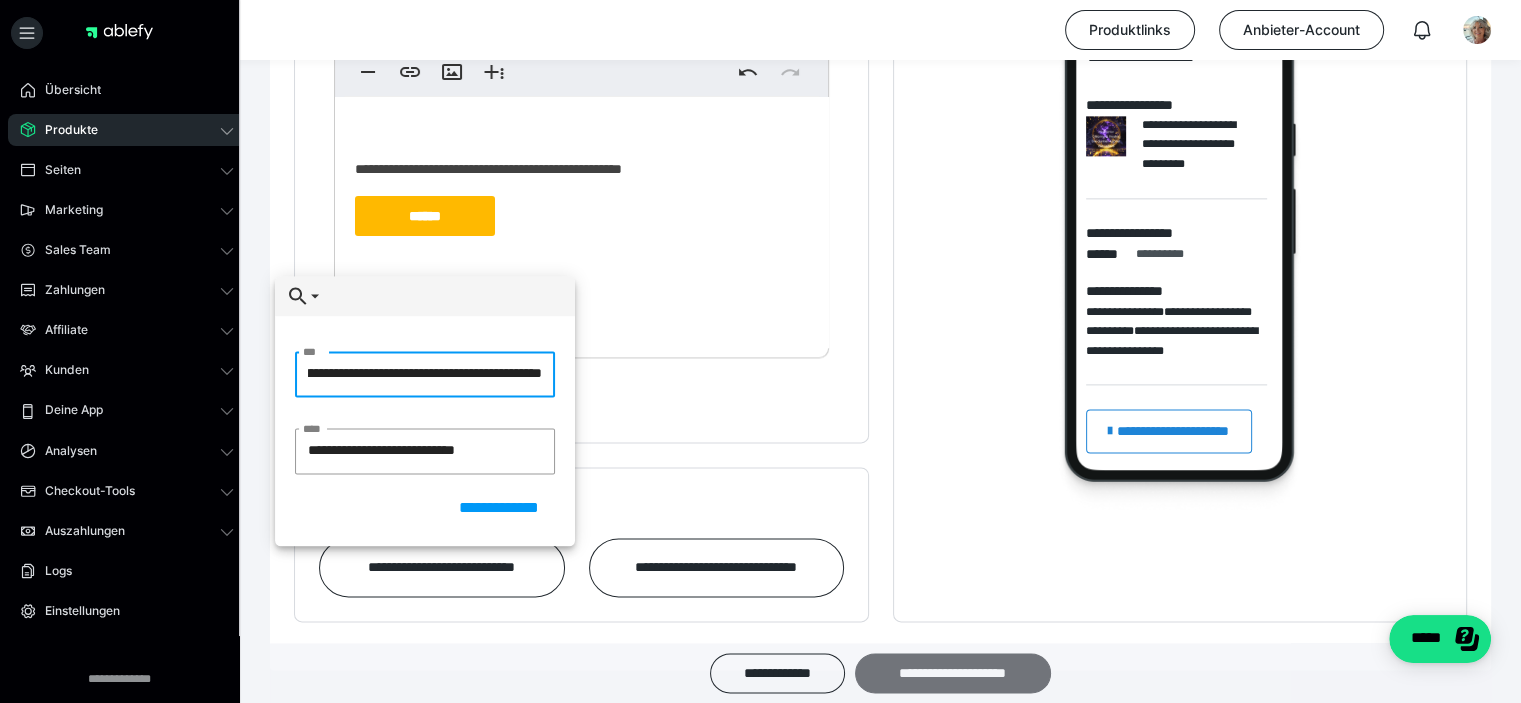 type on "**********" 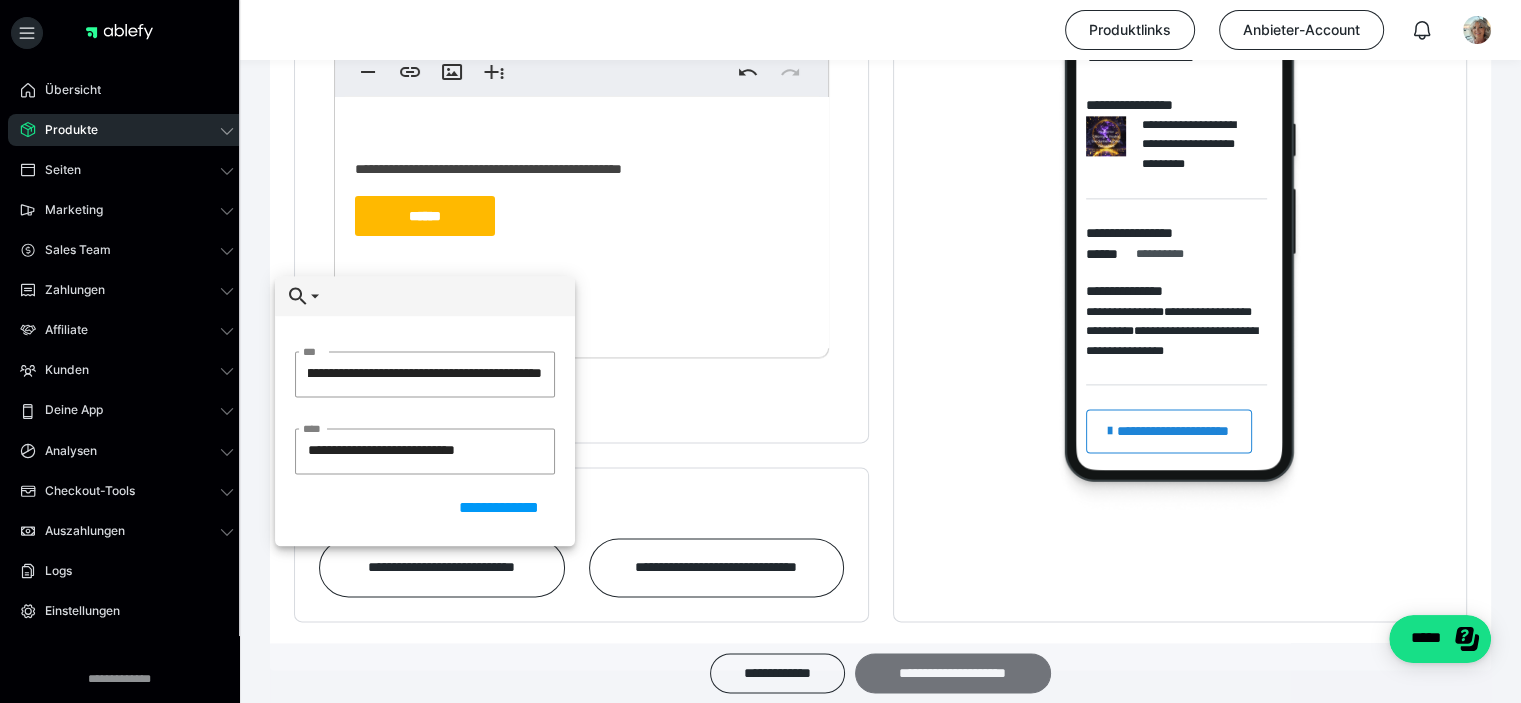 scroll, scrollTop: 0, scrollLeft: 0, axis: both 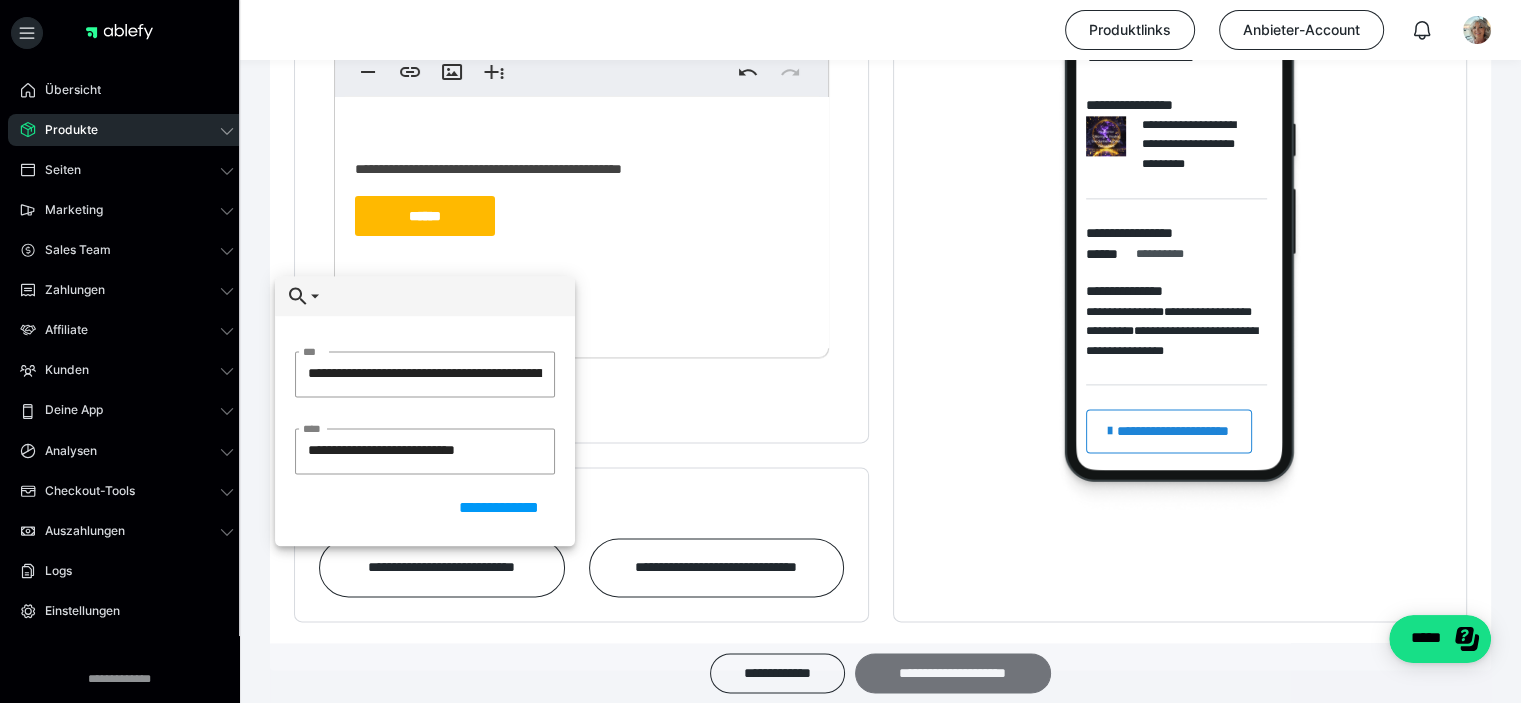 click on "**********" at bounding box center [953, 673] 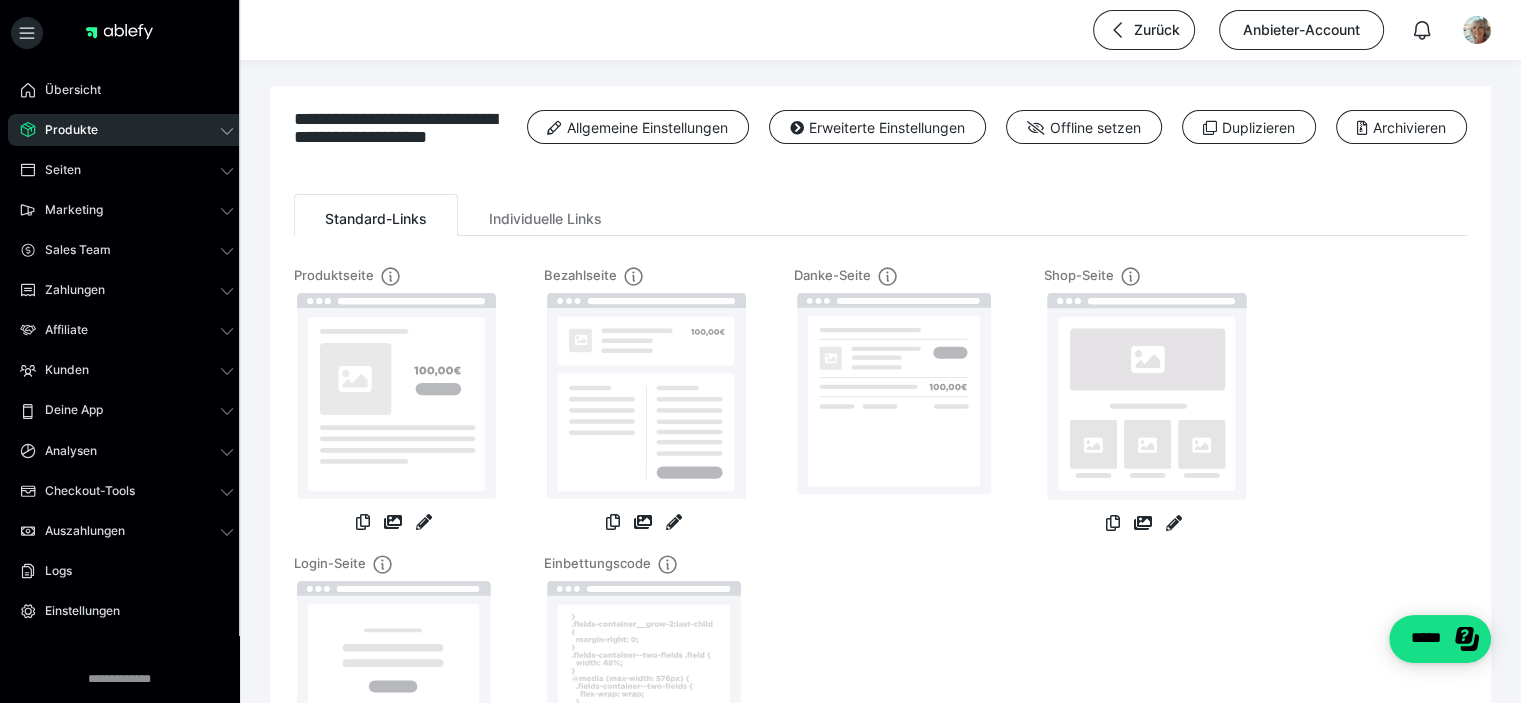 scroll, scrollTop: 0, scrollLeft: 0, axis: both 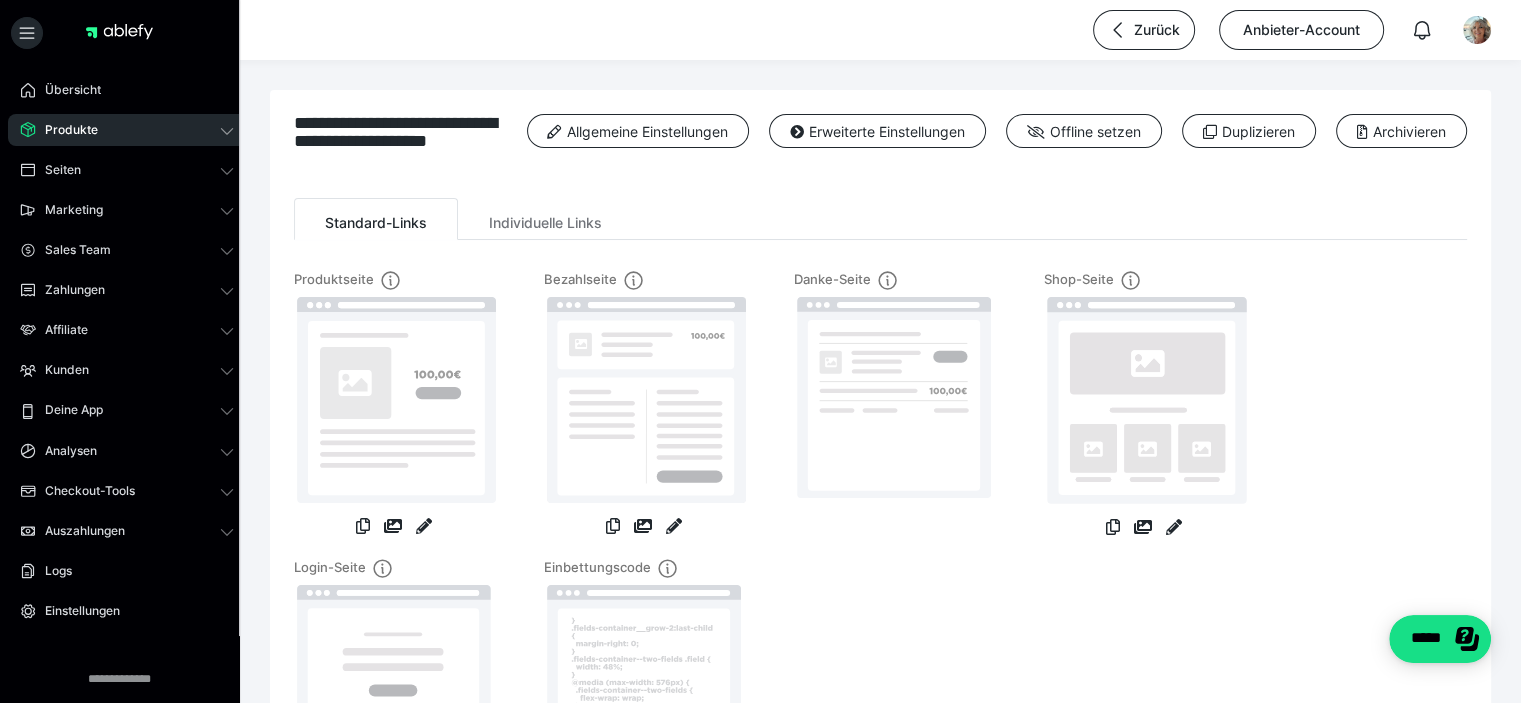click 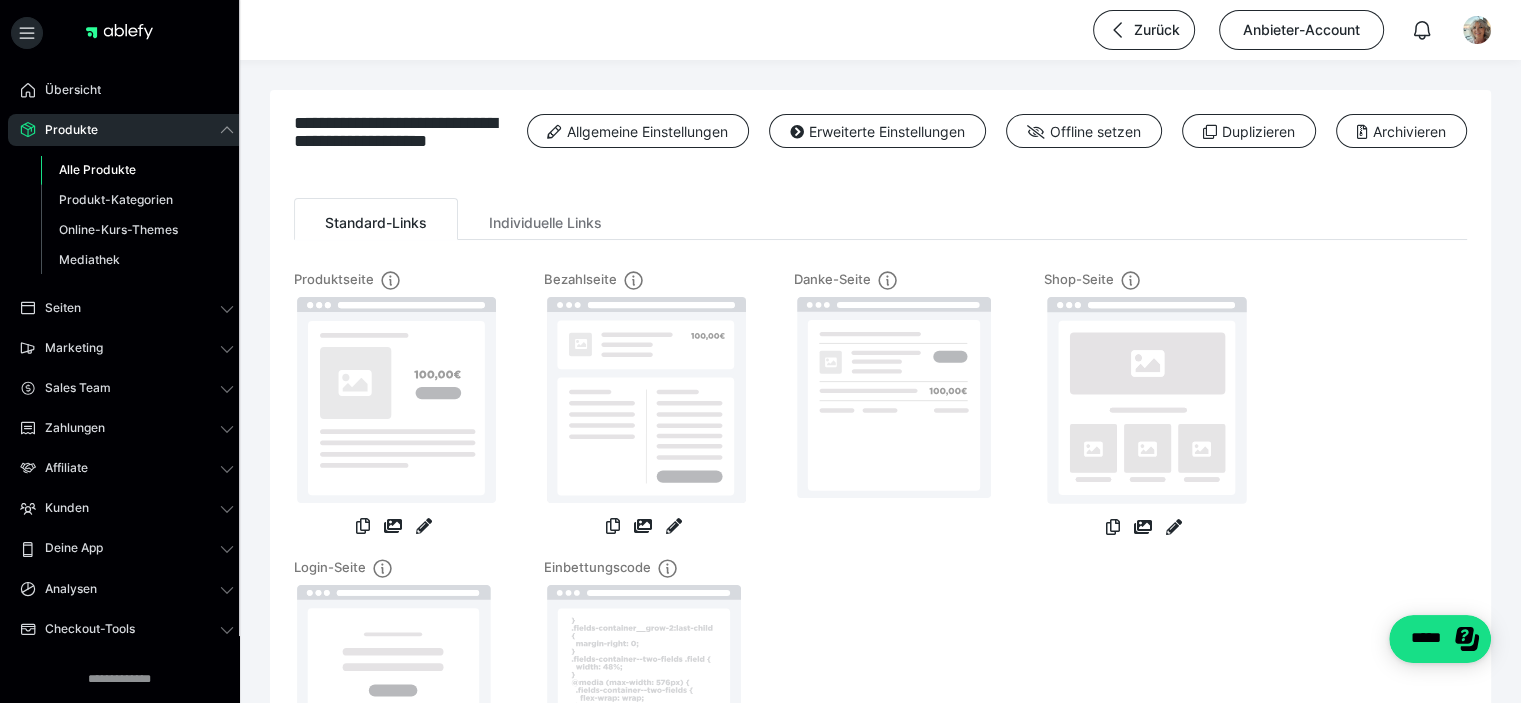 click on "Alle Produkte" at bounding box center (137, 170) 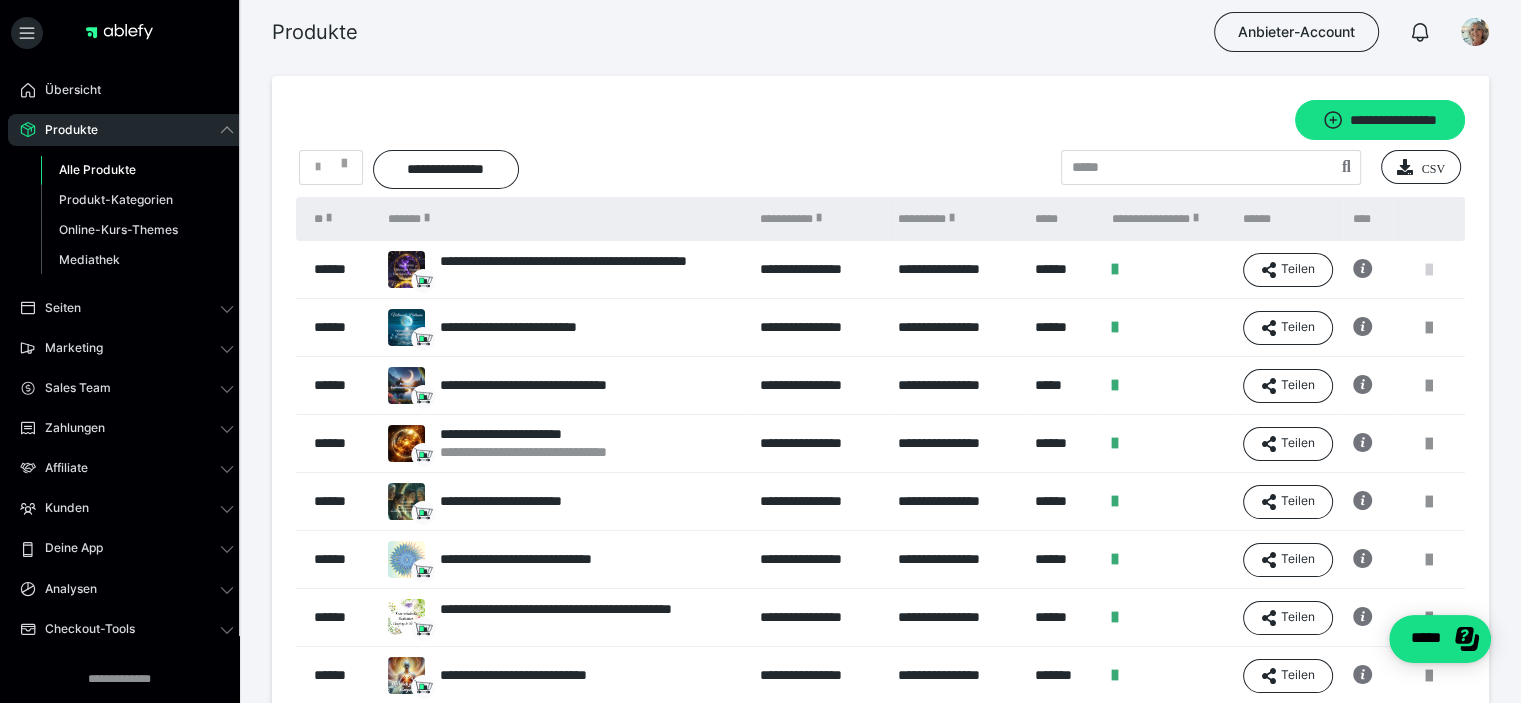 scroll, scrollTop: 0, scrollLeft: 0, axis: both 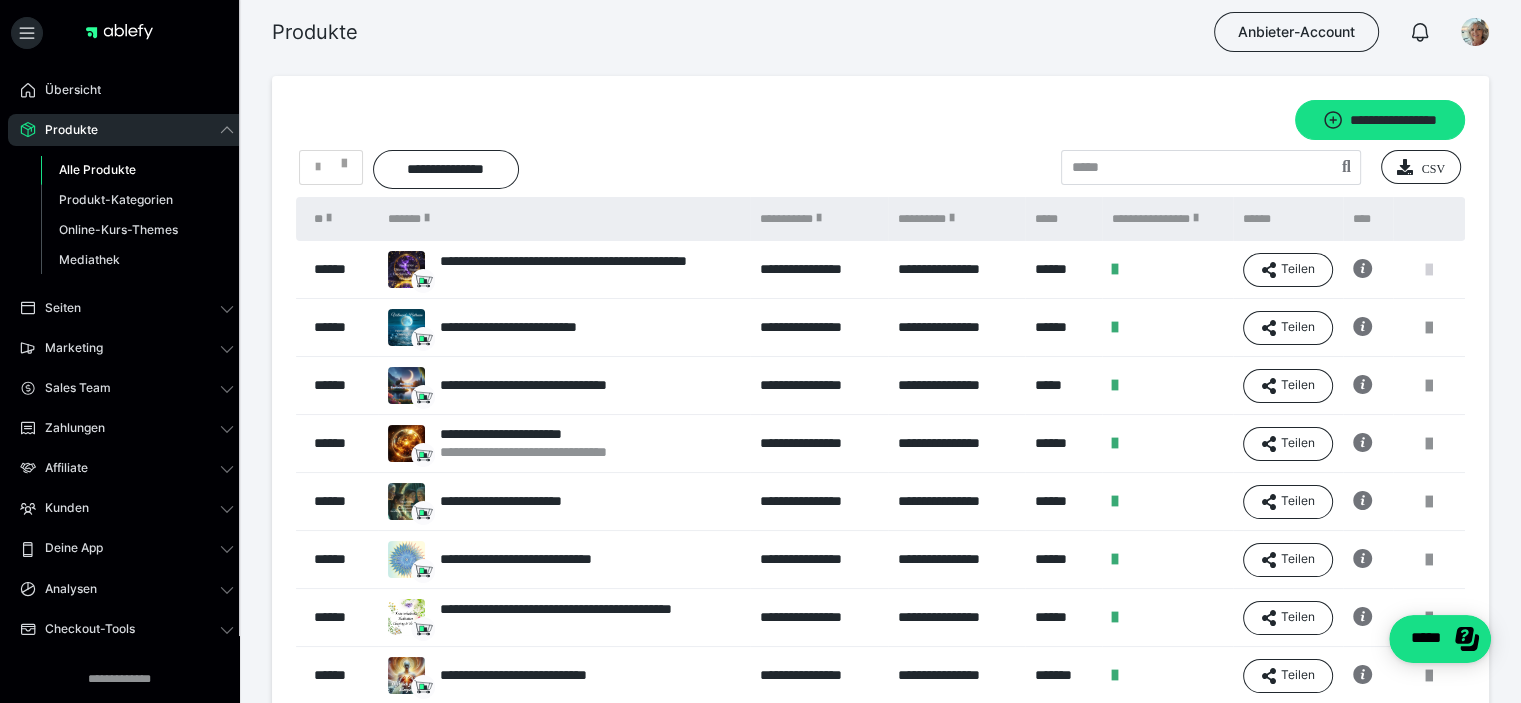 click at bounding box center (1429, 270) 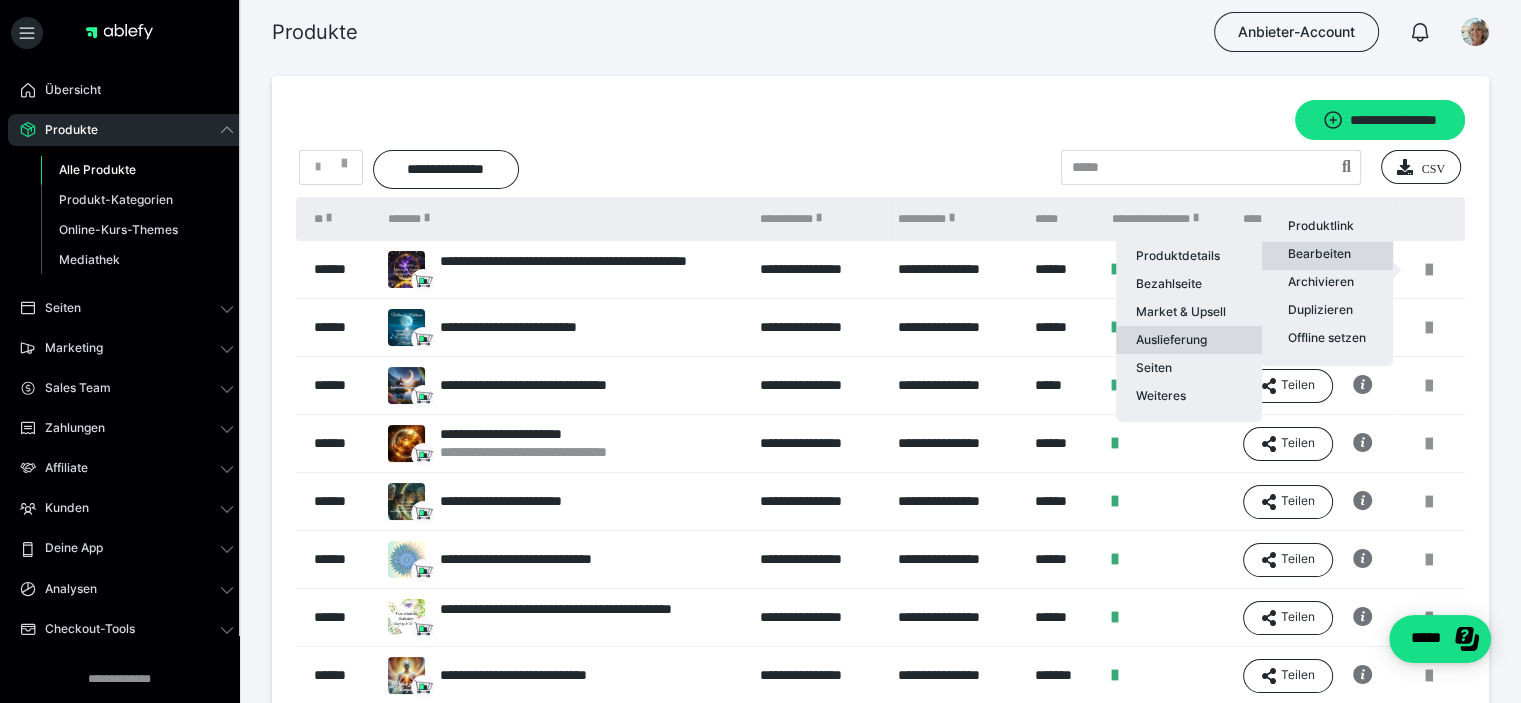 click on "Auslieferung" at bounding box center (1189, 340) 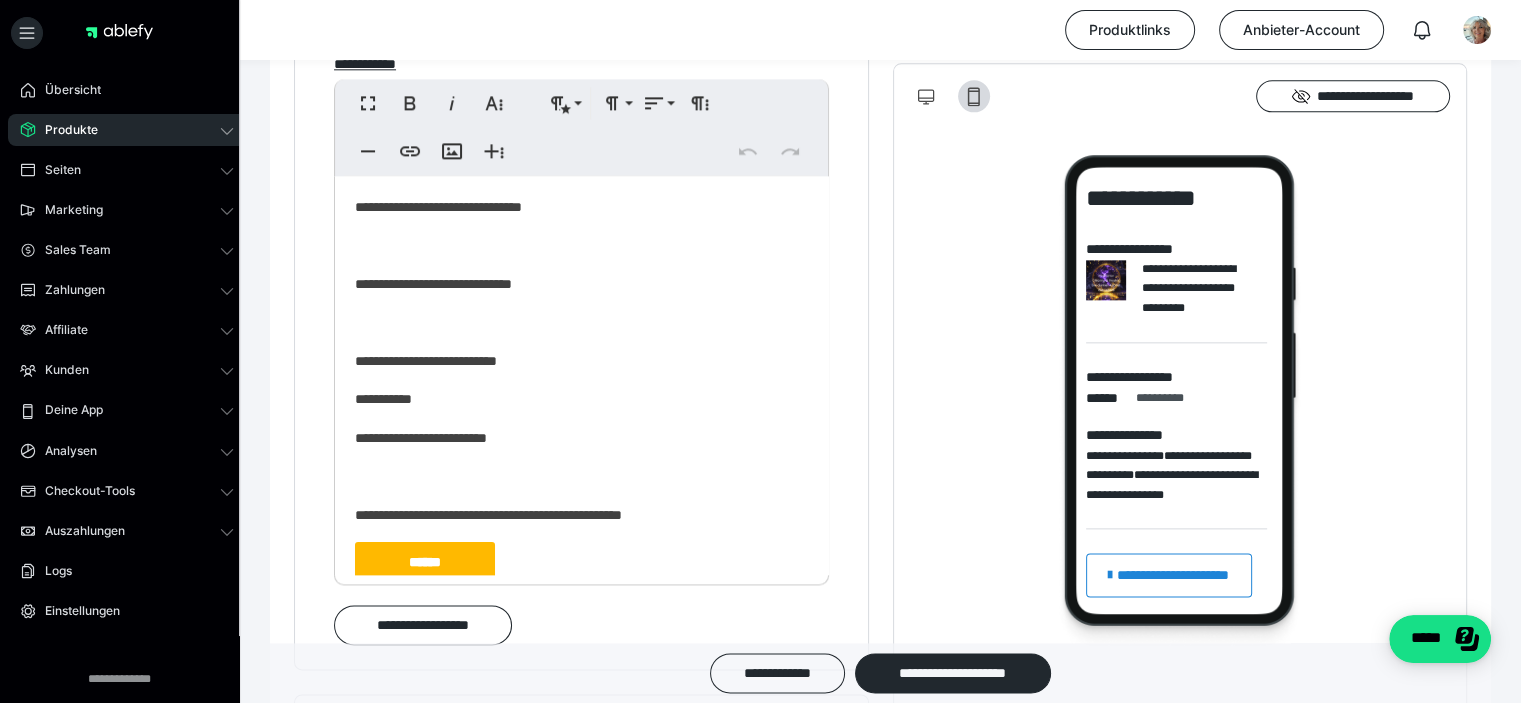 scroll, scrollTop: 2400, scrollLeft: 0, axis: vertical 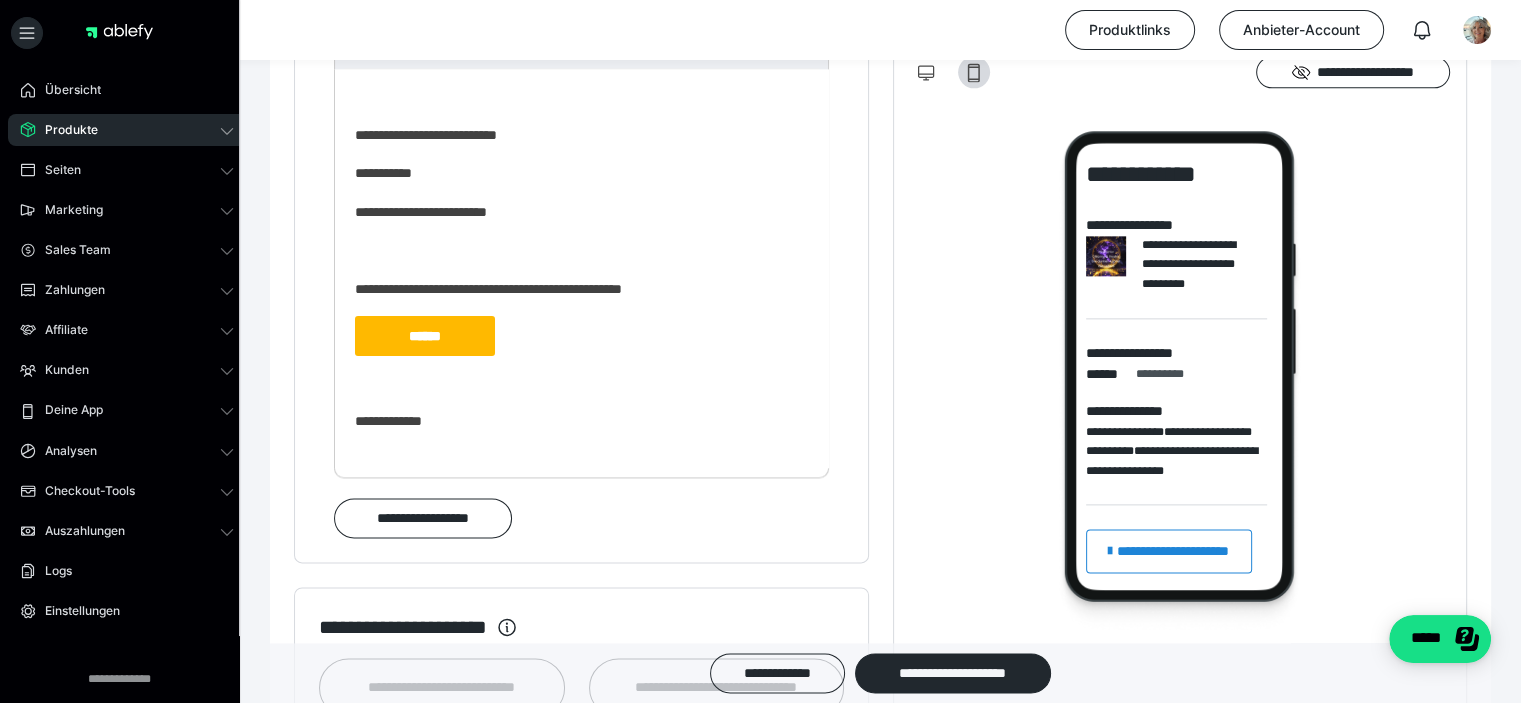 click at bounding box center [581, 383] 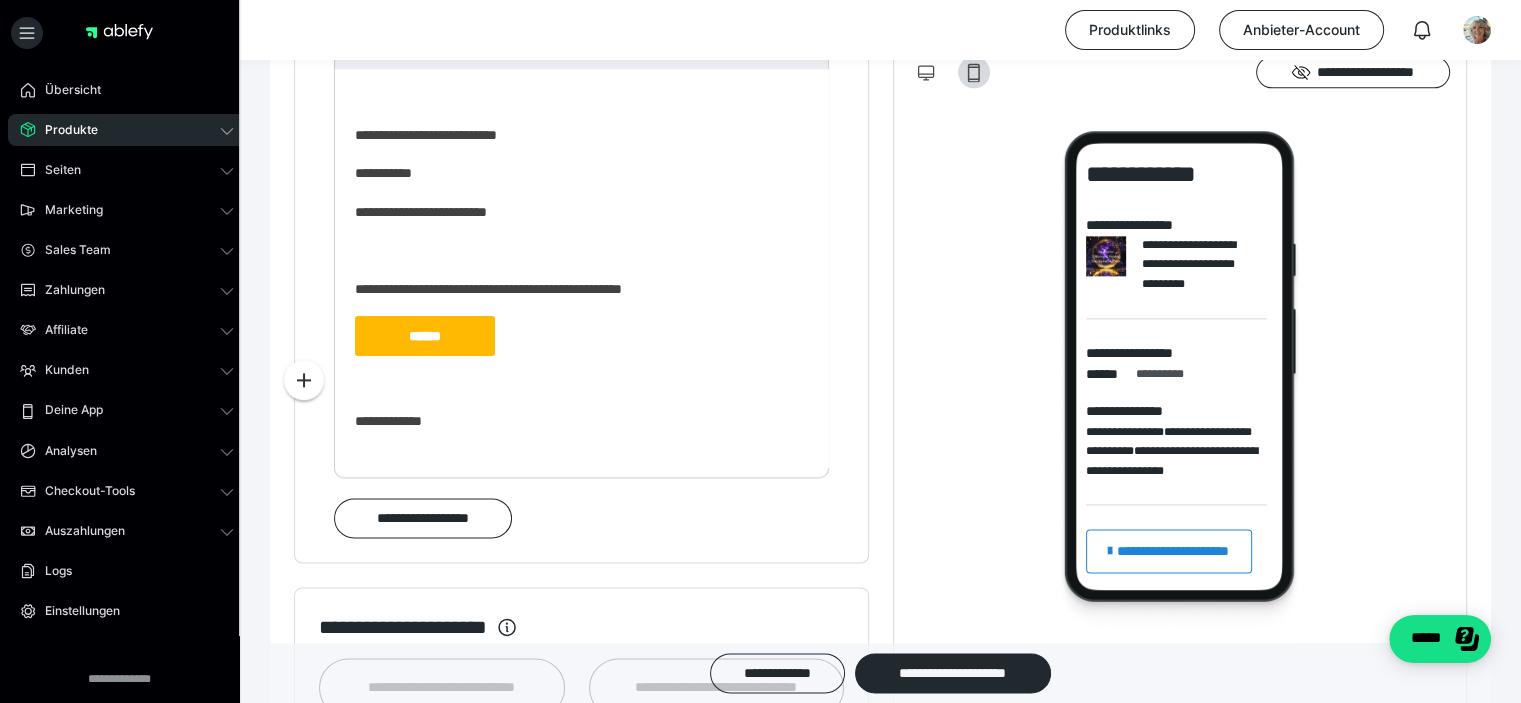 type 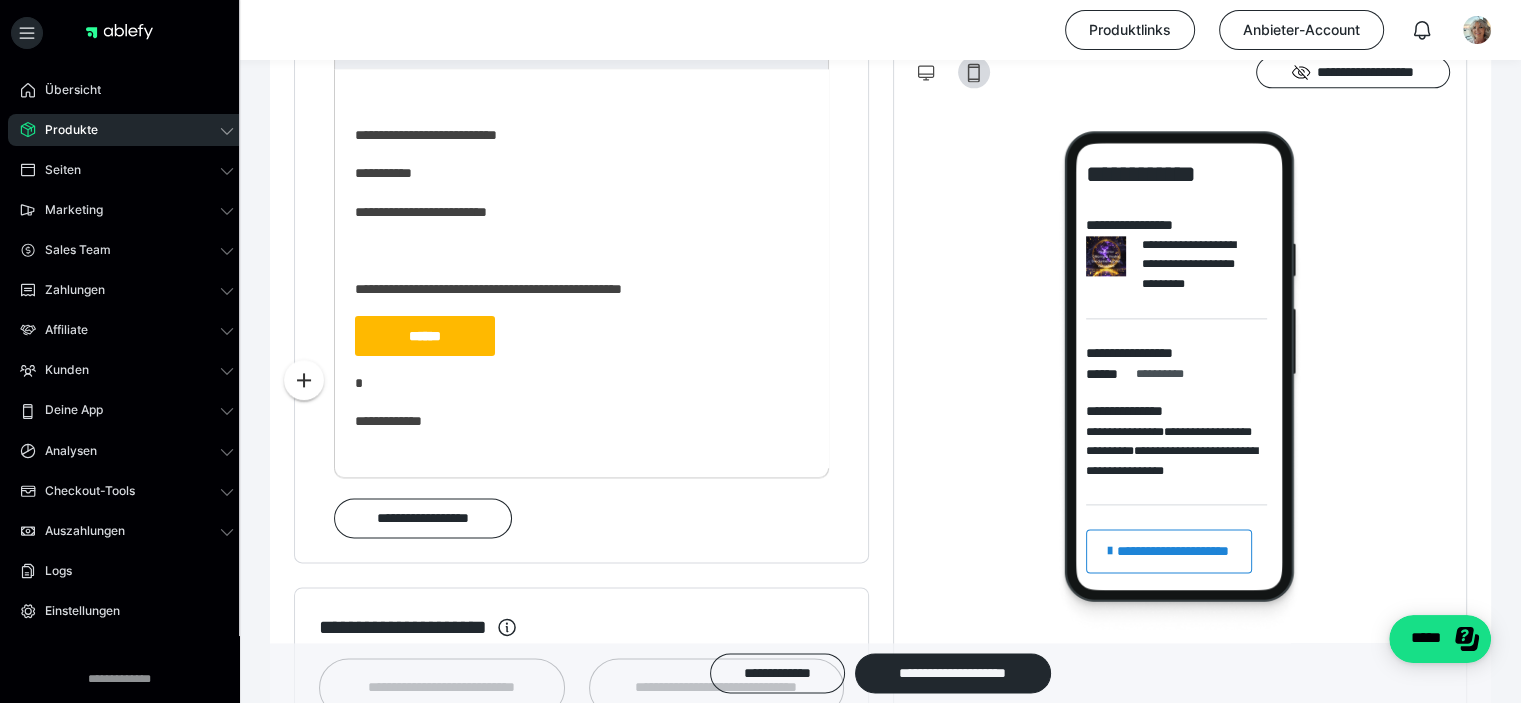 click on "**********" at bounding box center (574, 421) 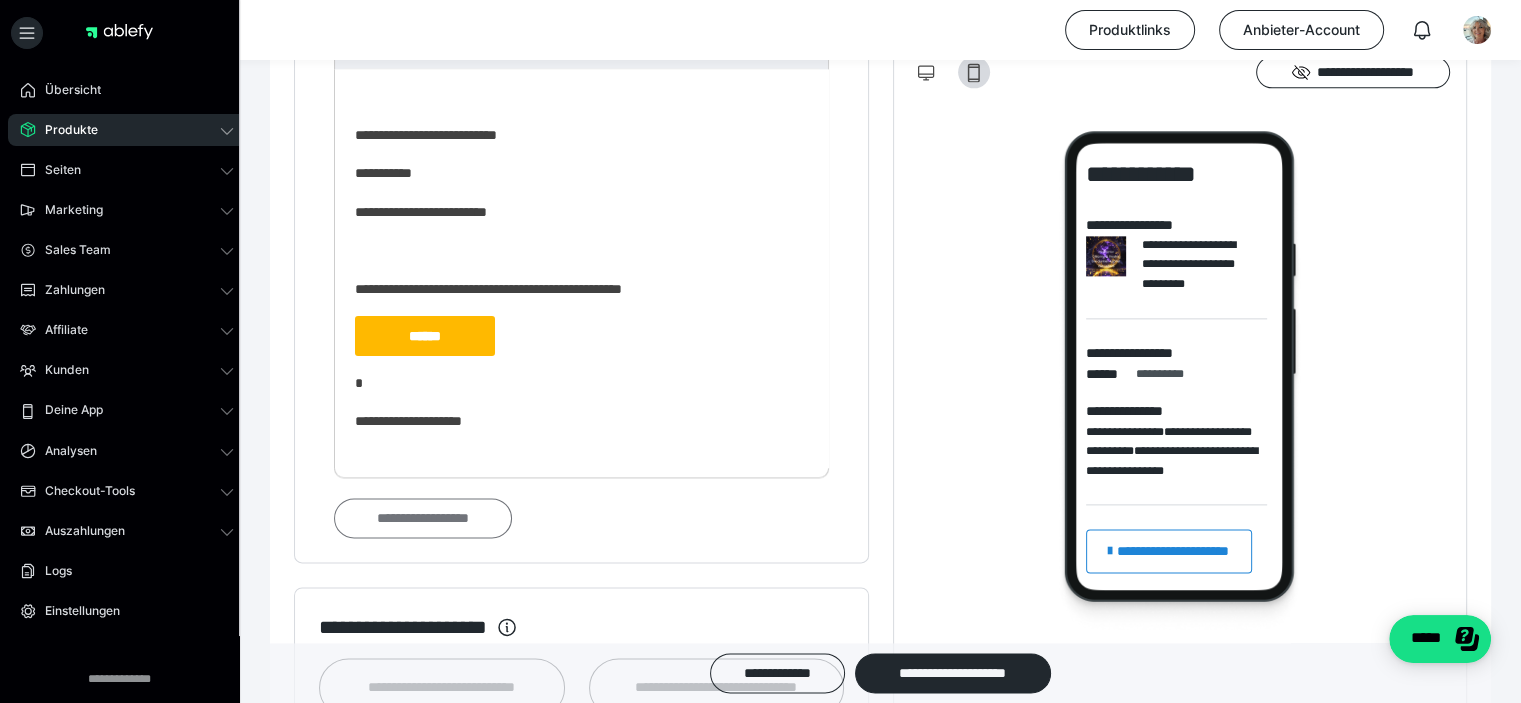click on "**********" at bounding box center [423, 518] 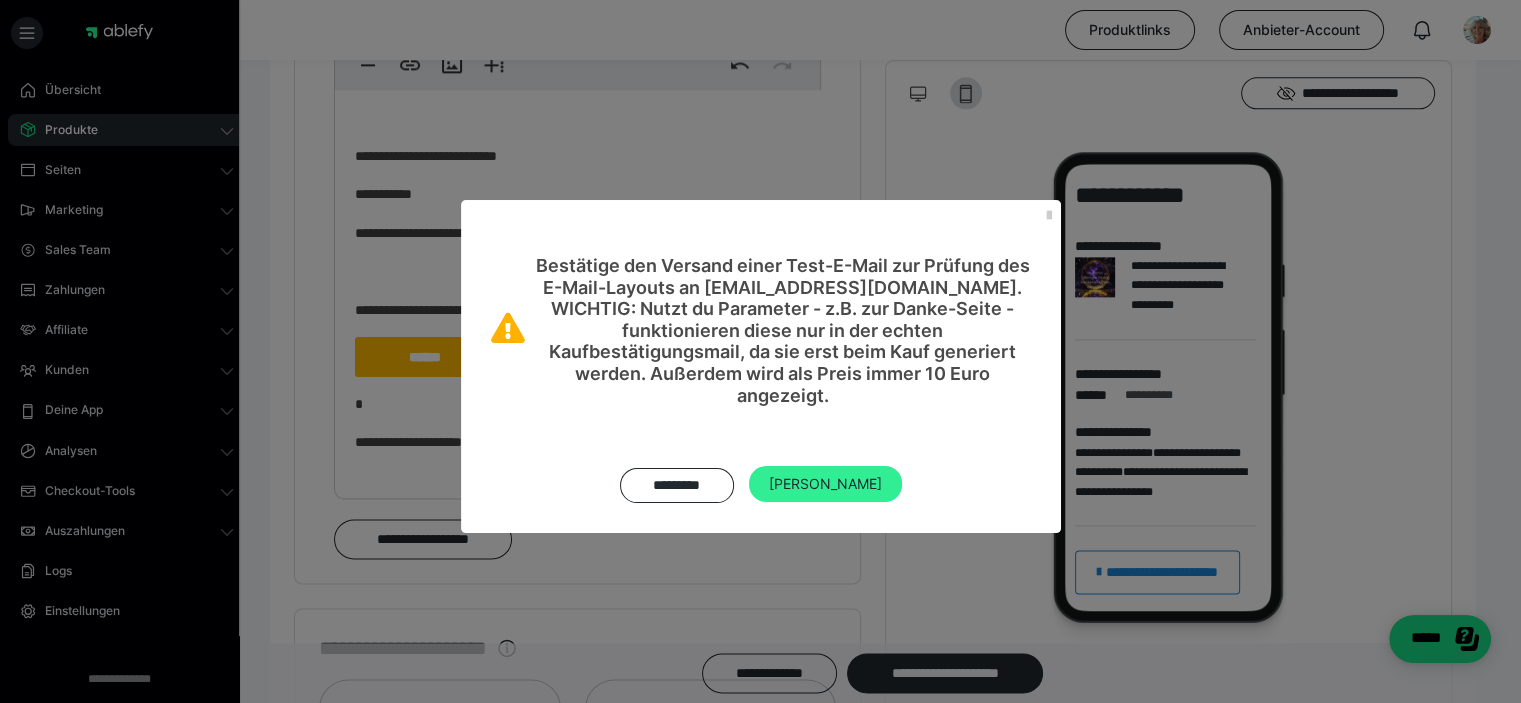 click on "Ja" at bounding box center [825, 484] 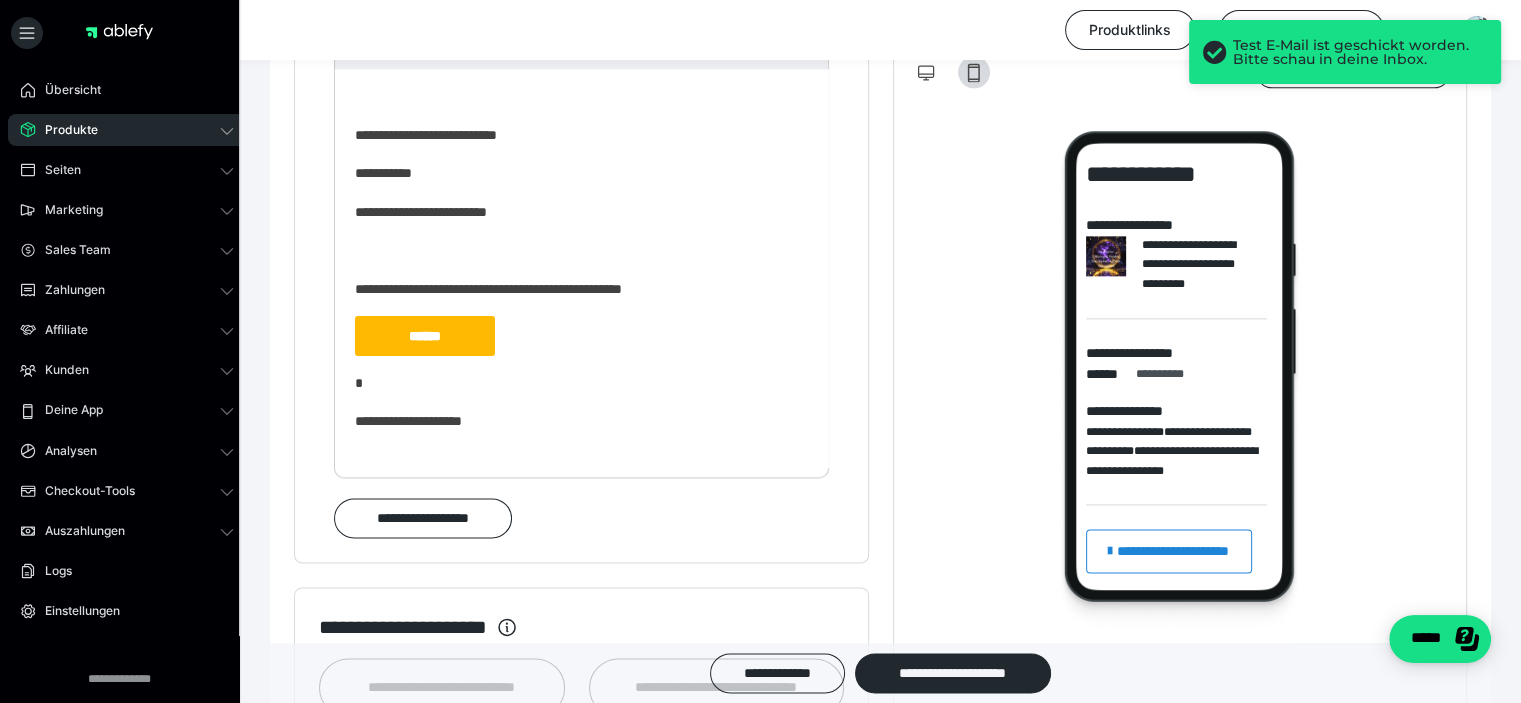 click on "******" at bounding box center (425, 336) 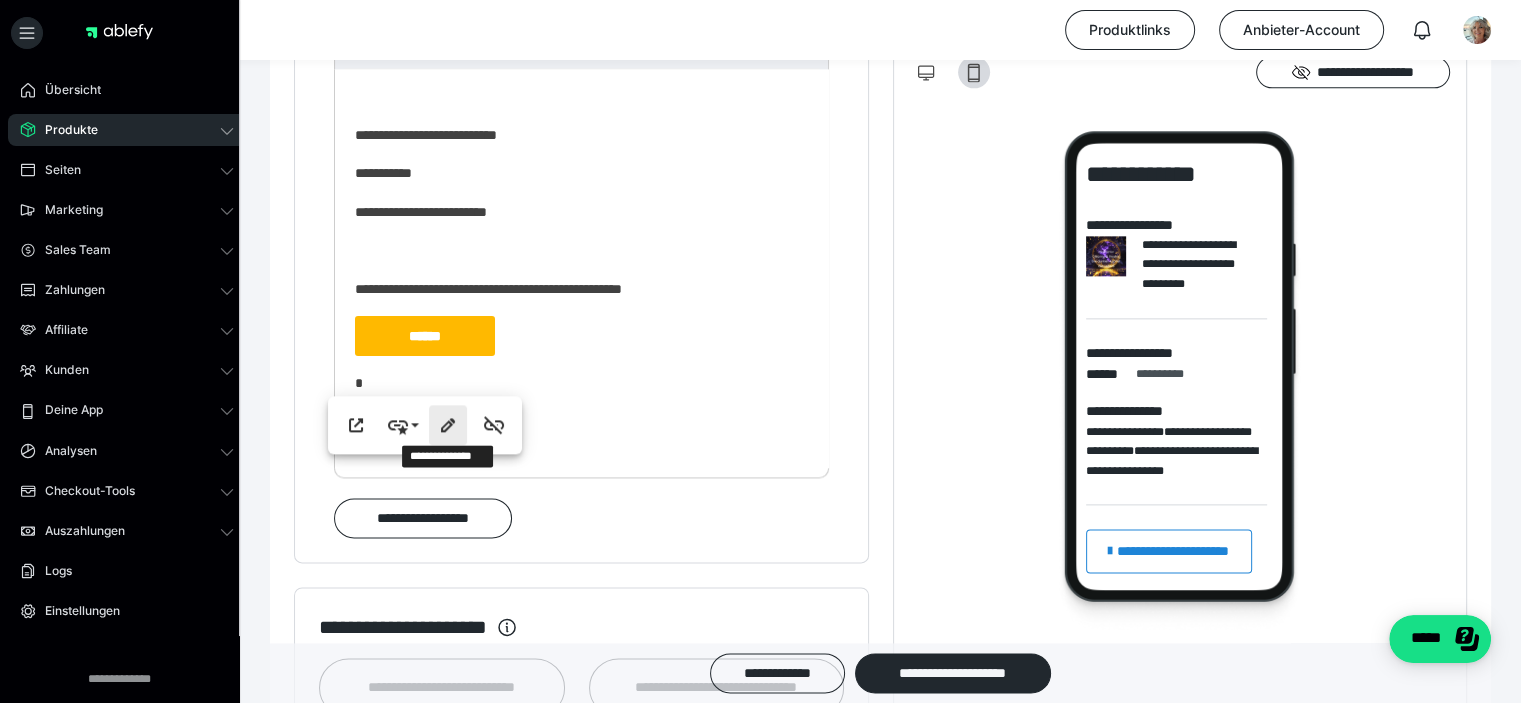 click 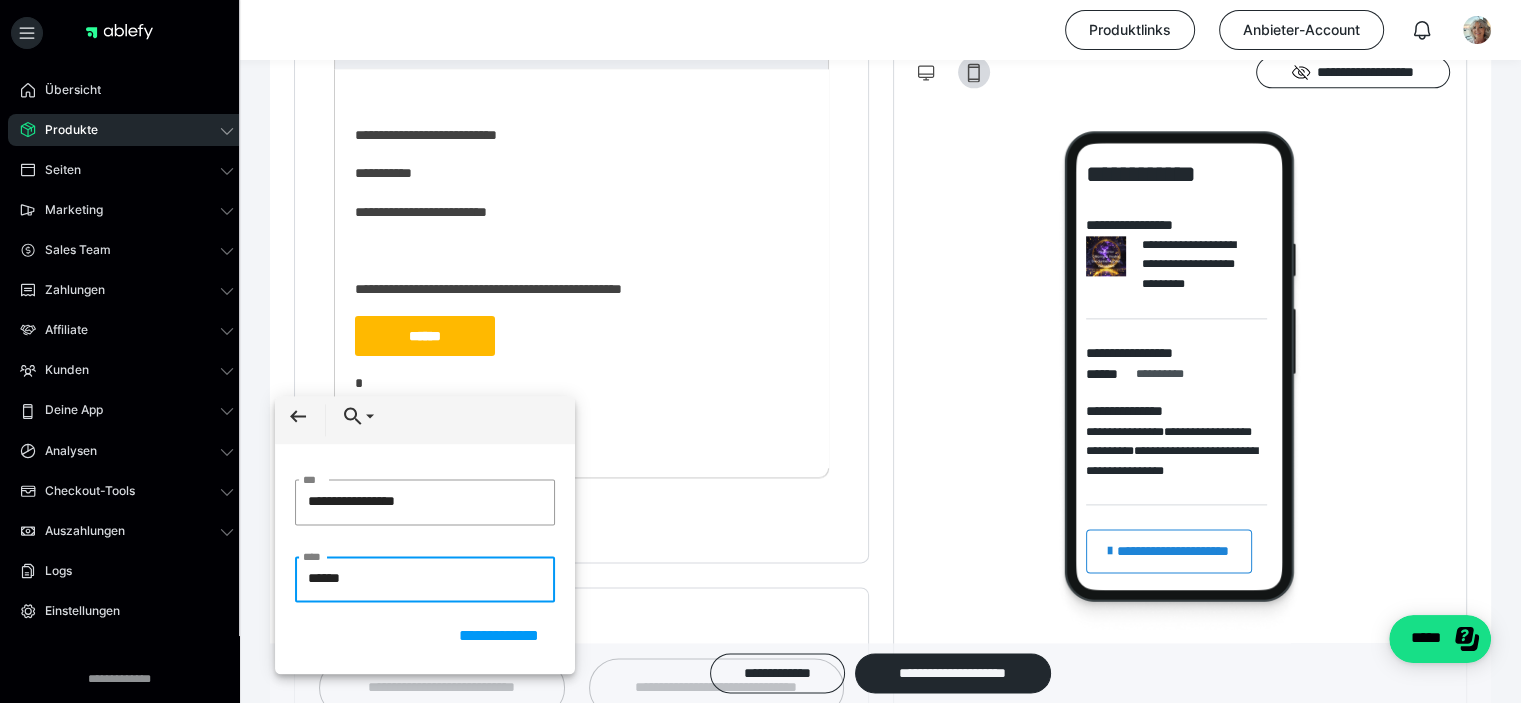 drag, startPoint x: 373, startPoint y: 569, endPoint x: 274, endPoint y: 581, distance: 99.724625 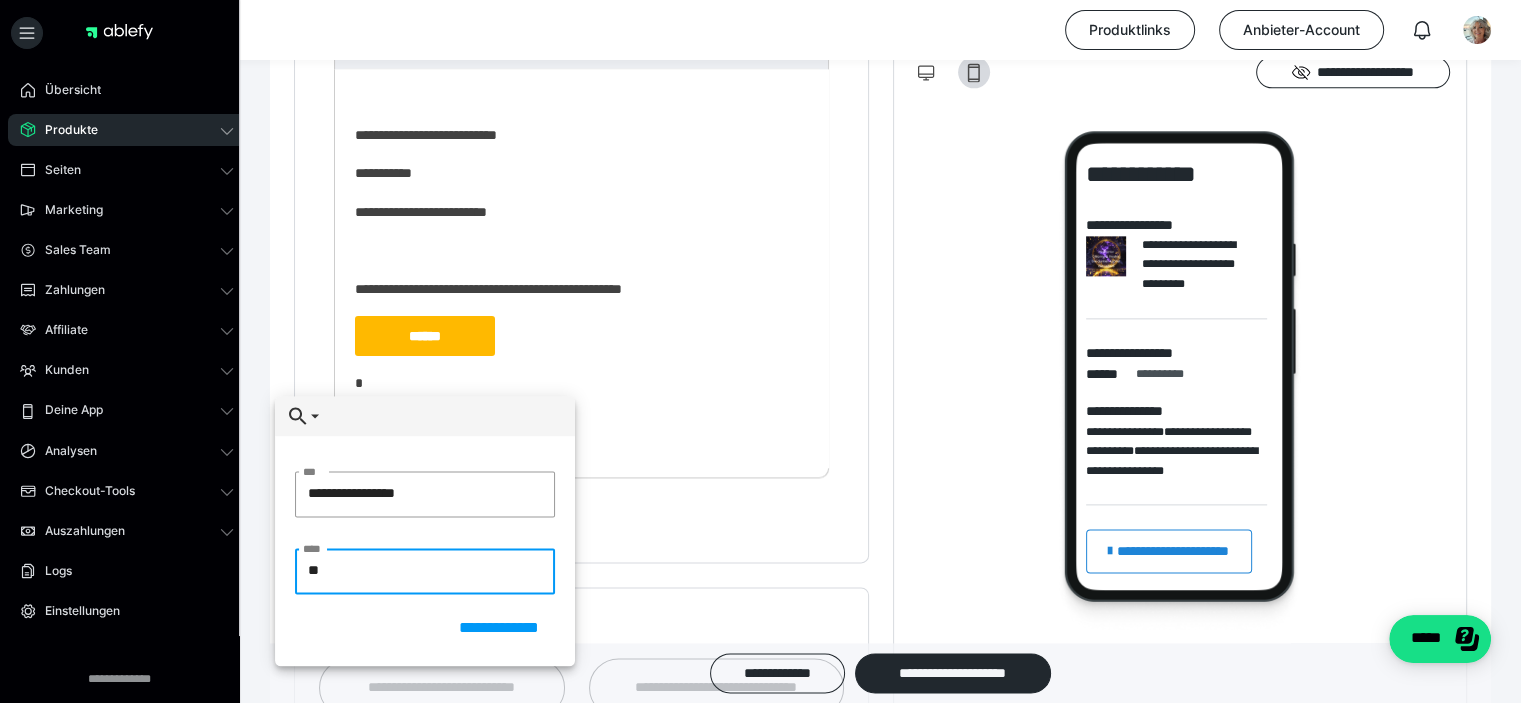 type on "*" 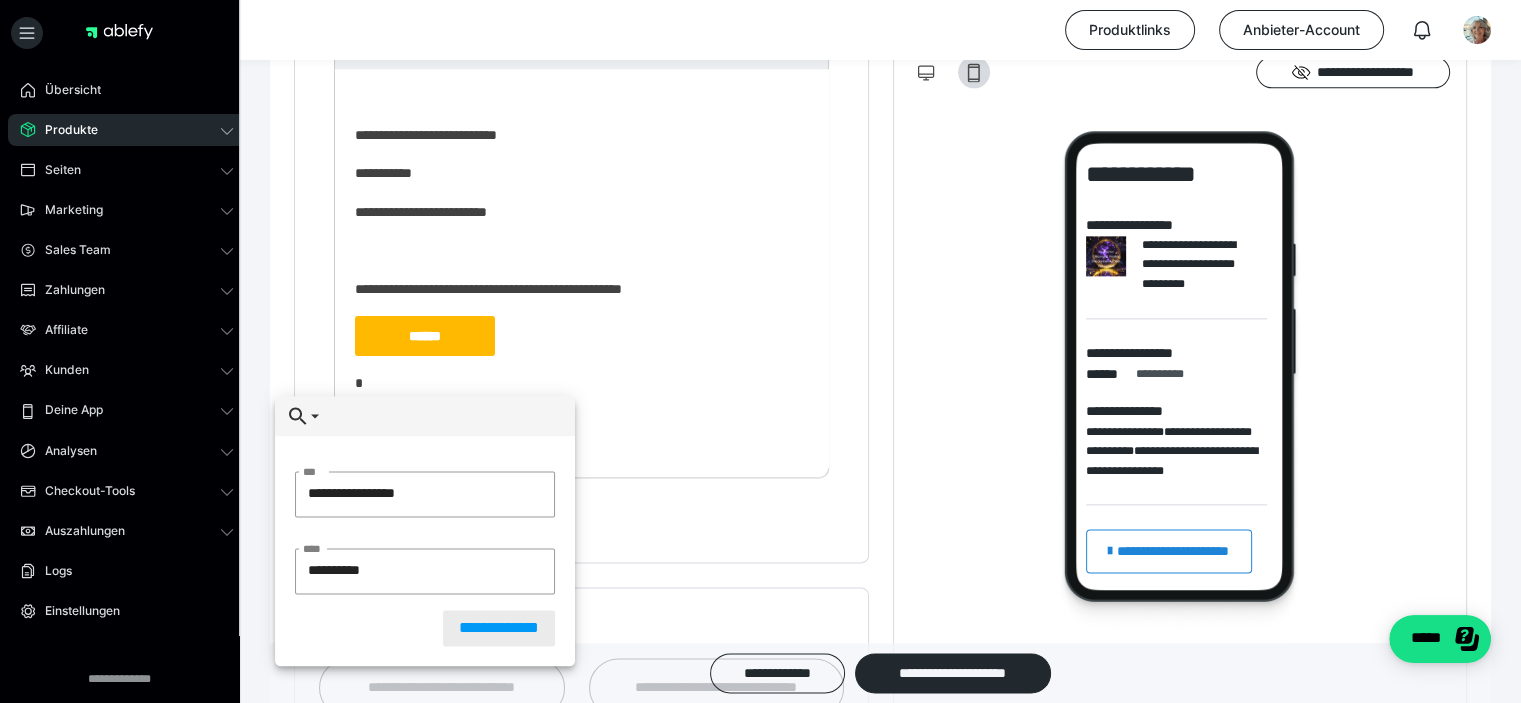 click on "**********" at bounding box center (499, 628) 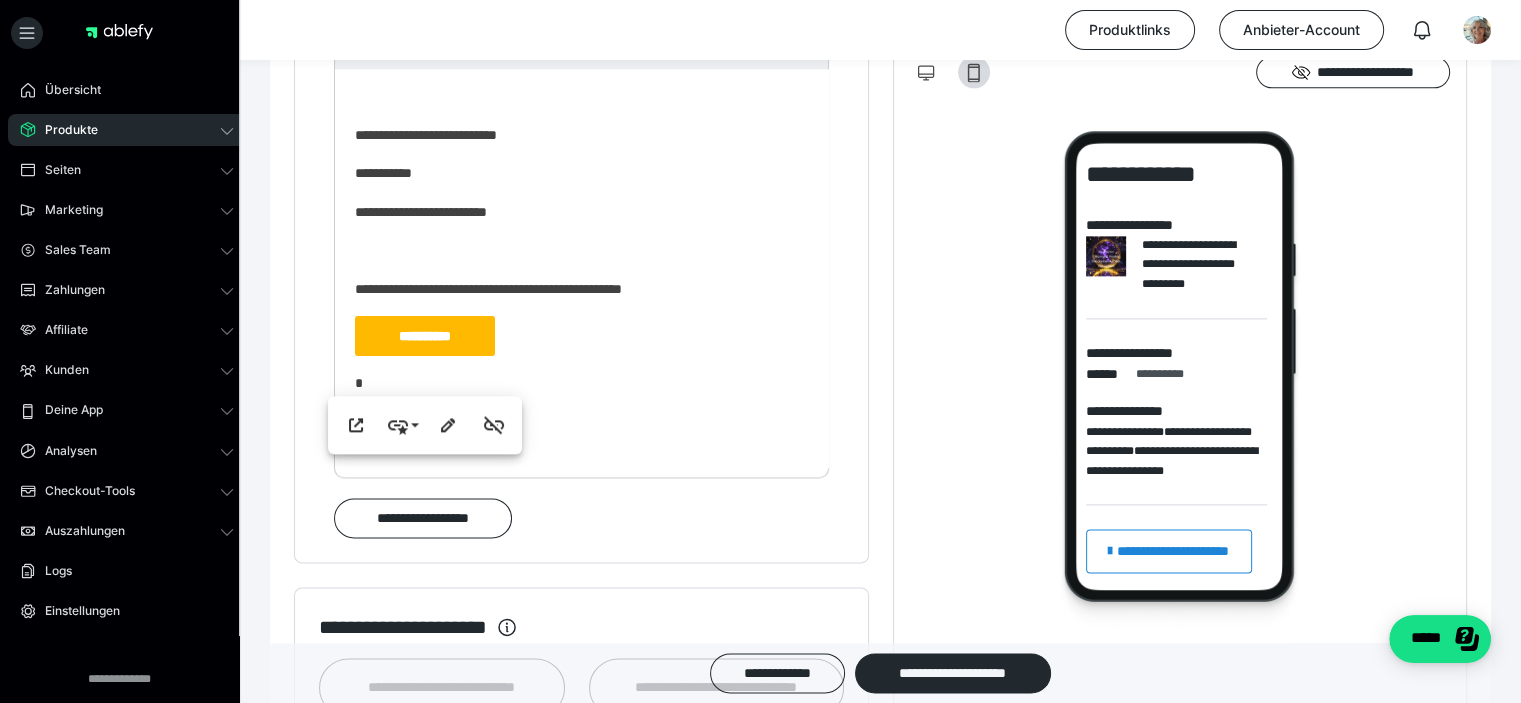 click on "**********" at bounding box center (581, 209) 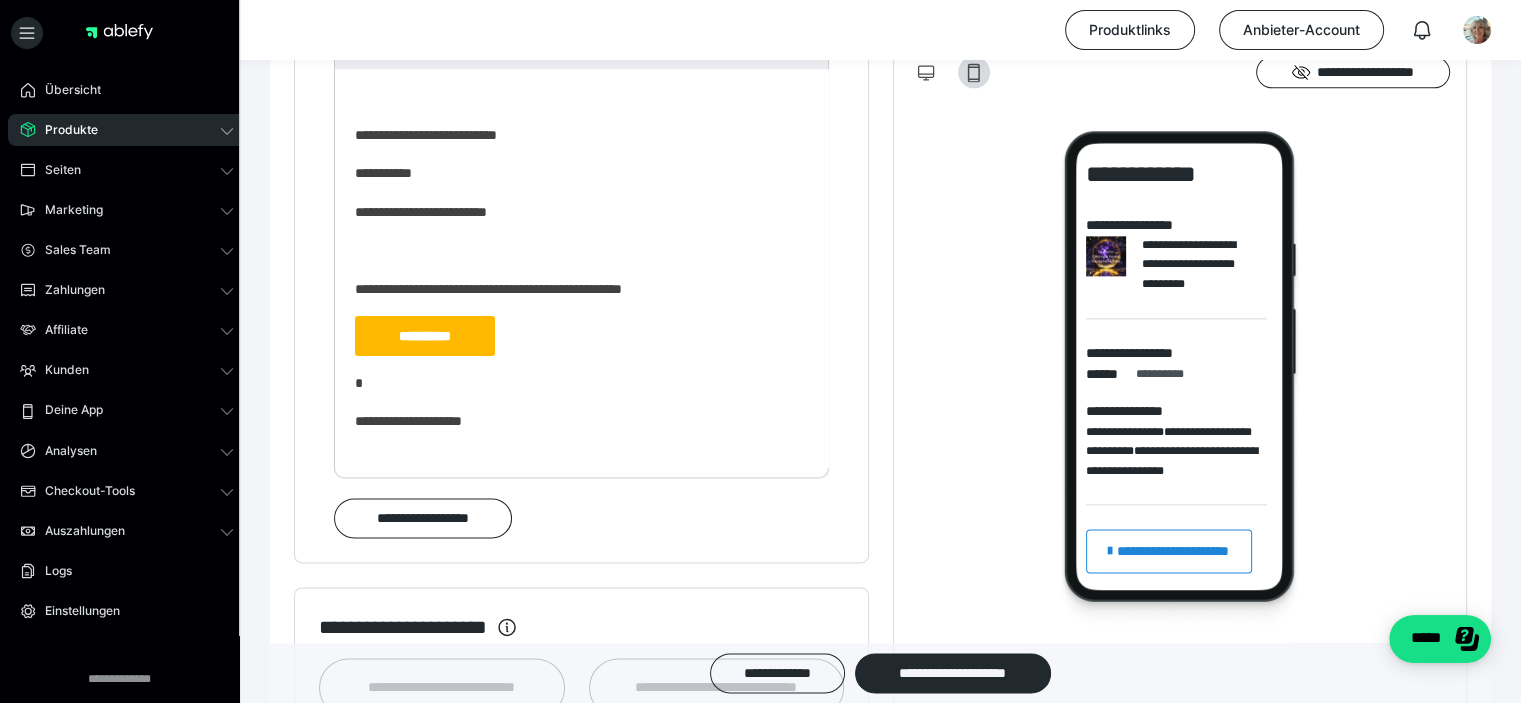 click on "**********" at bounding box center [425, 336] 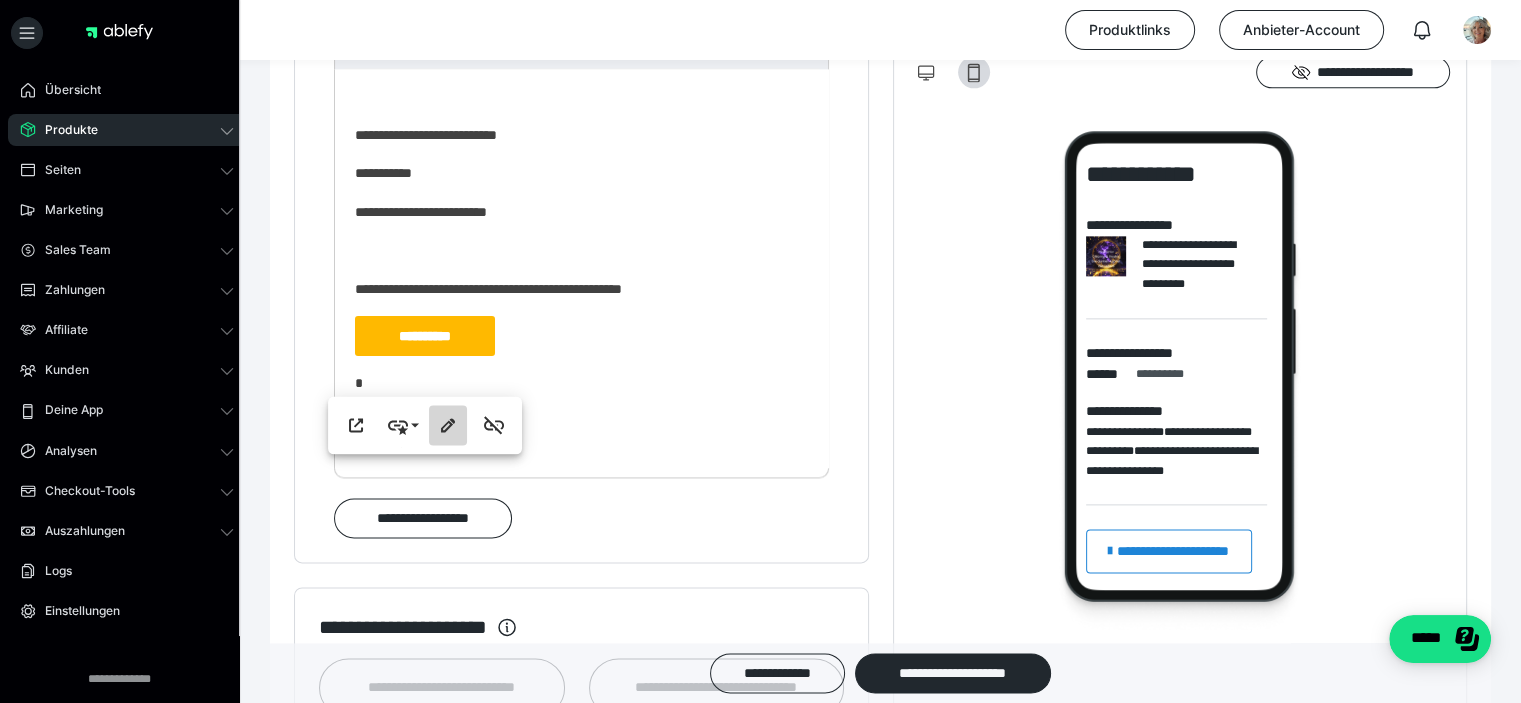 click 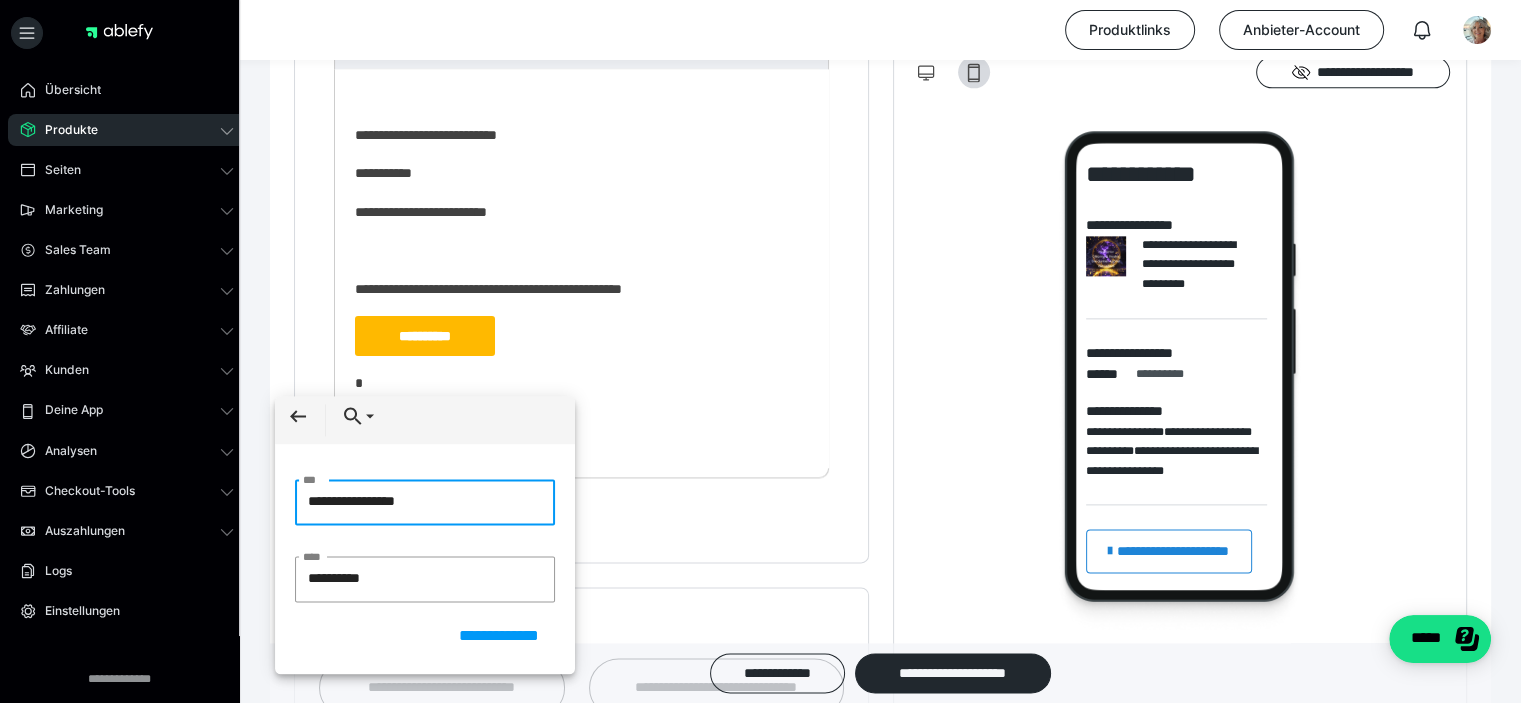 drag, startPoint x: 440, startPoint y: 499, endPoint x: 312, endPoint y: 507, distance: 128.24976 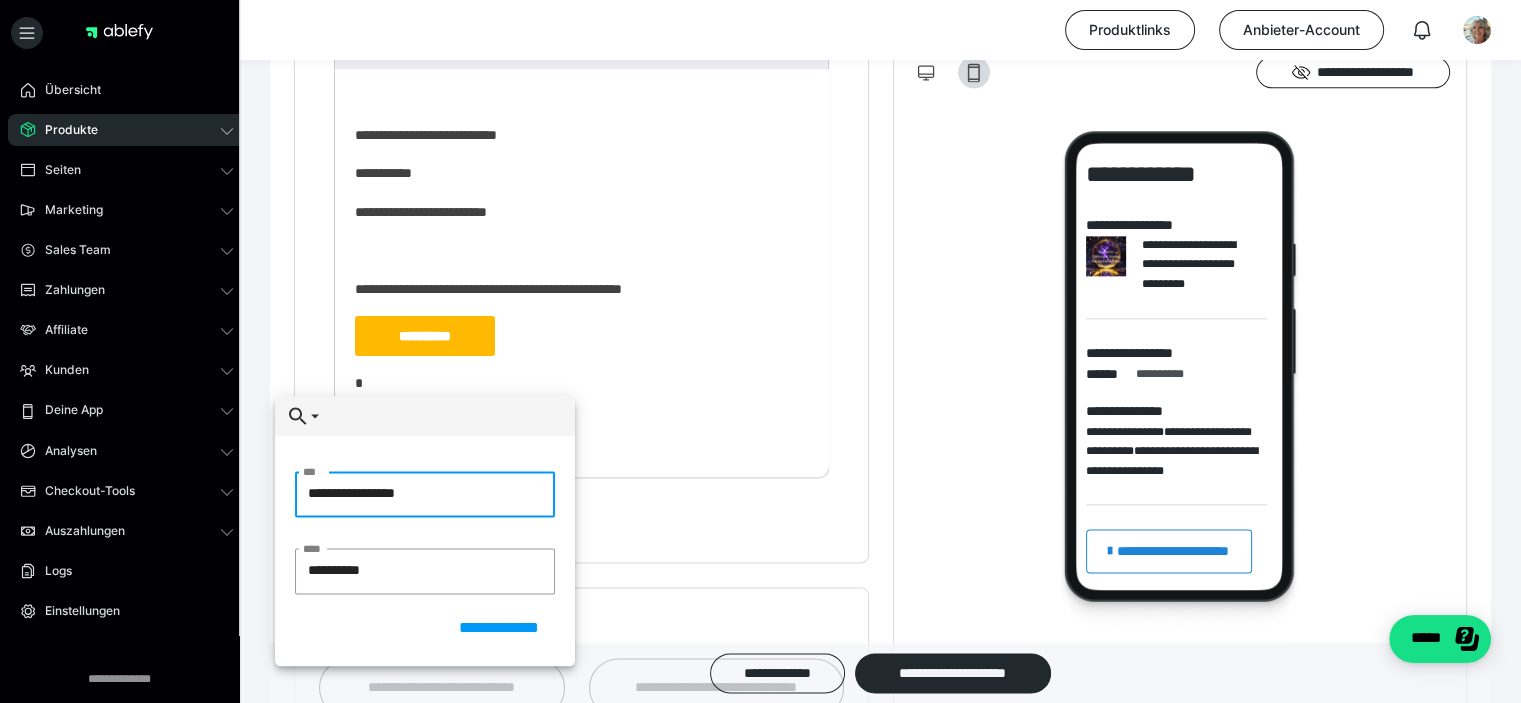 paste on "**********" 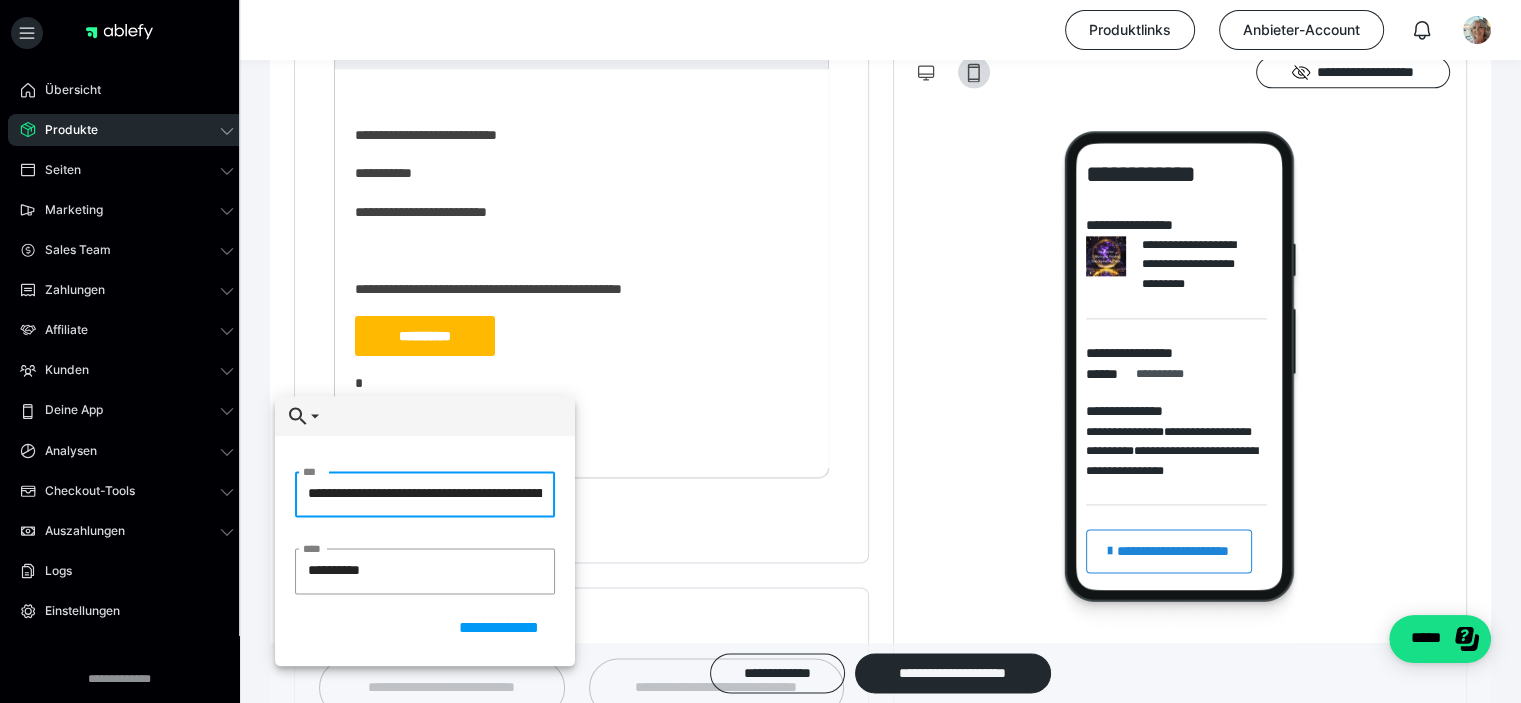 scroll, scrollTop: 0, scrollLeft: 2321, axis: horizontal 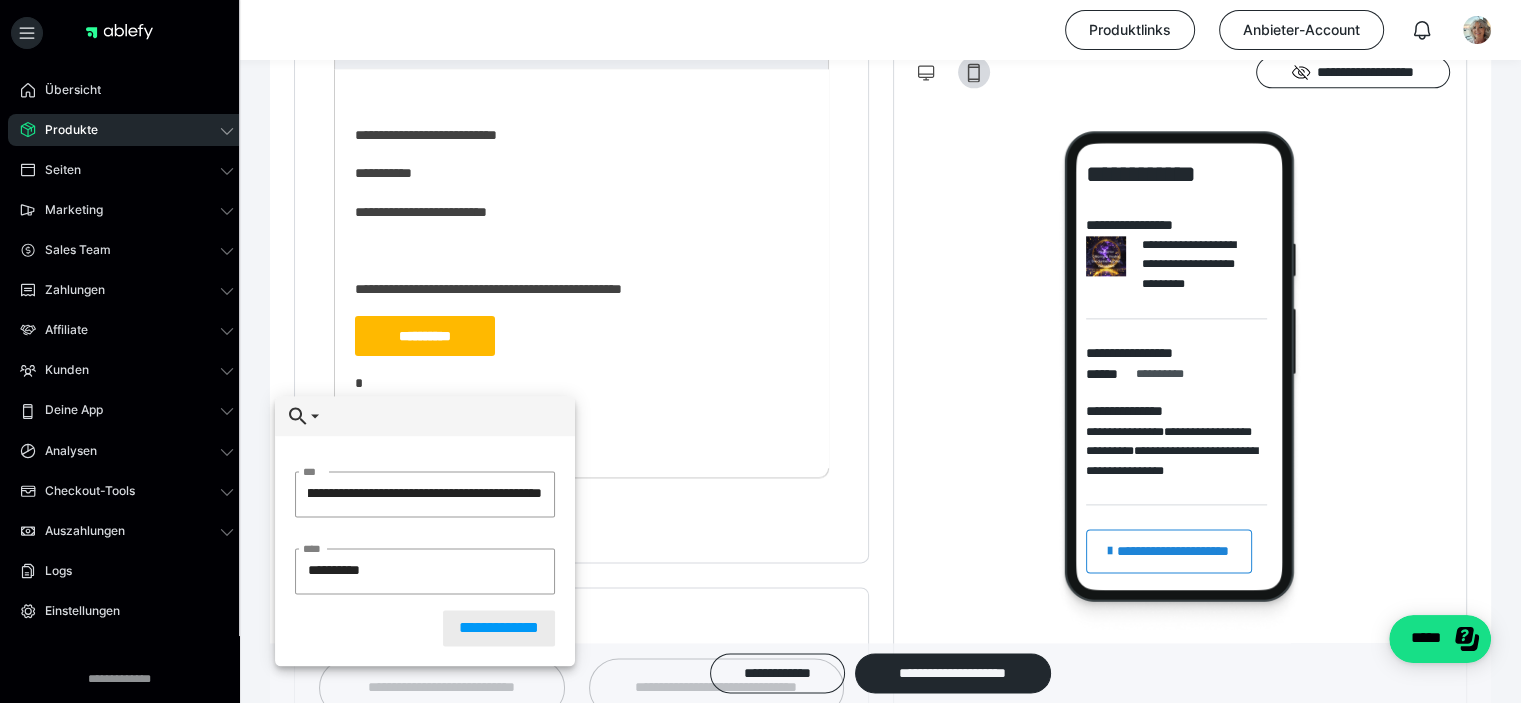 click on "**********" at bounding box center [499, 628] 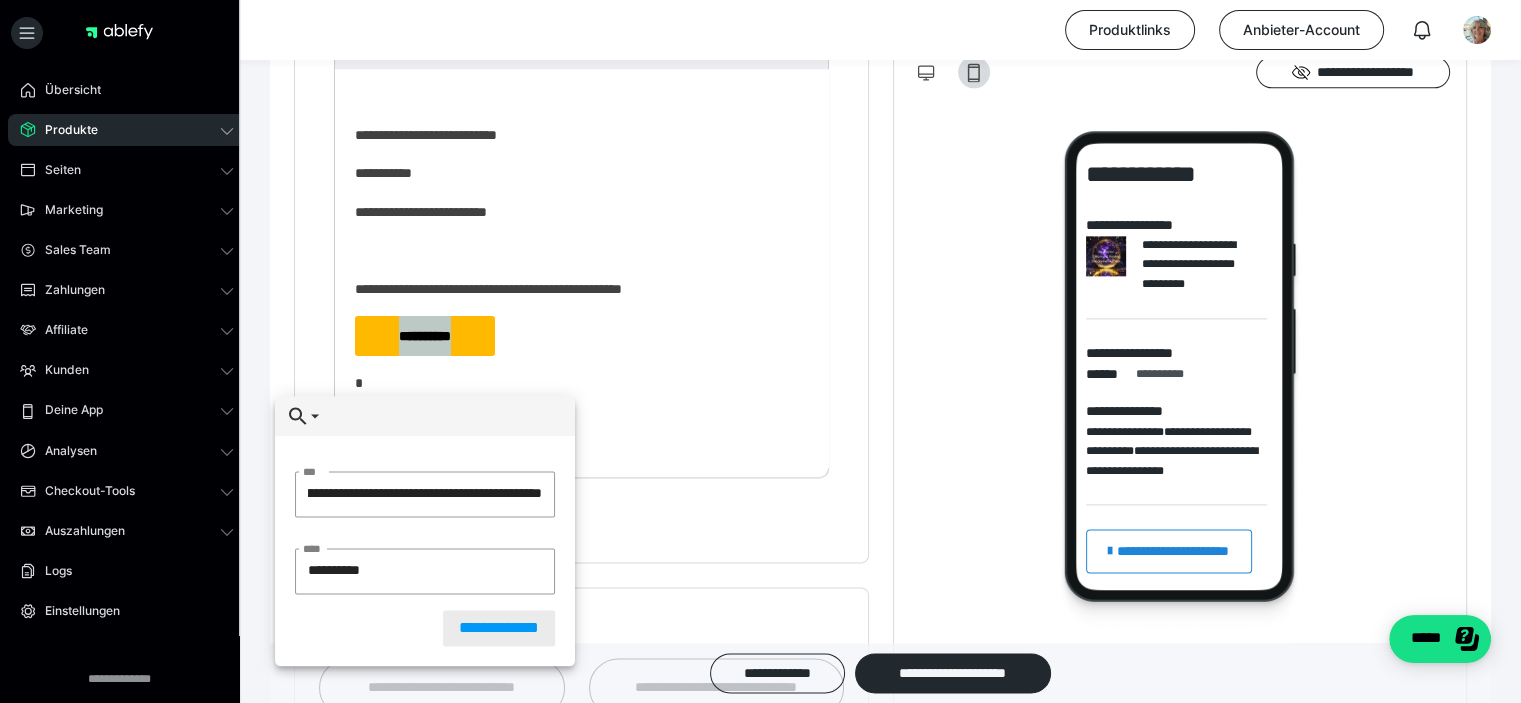 scroll, scrollTop: 0, scrollLeft: 0, axis: both 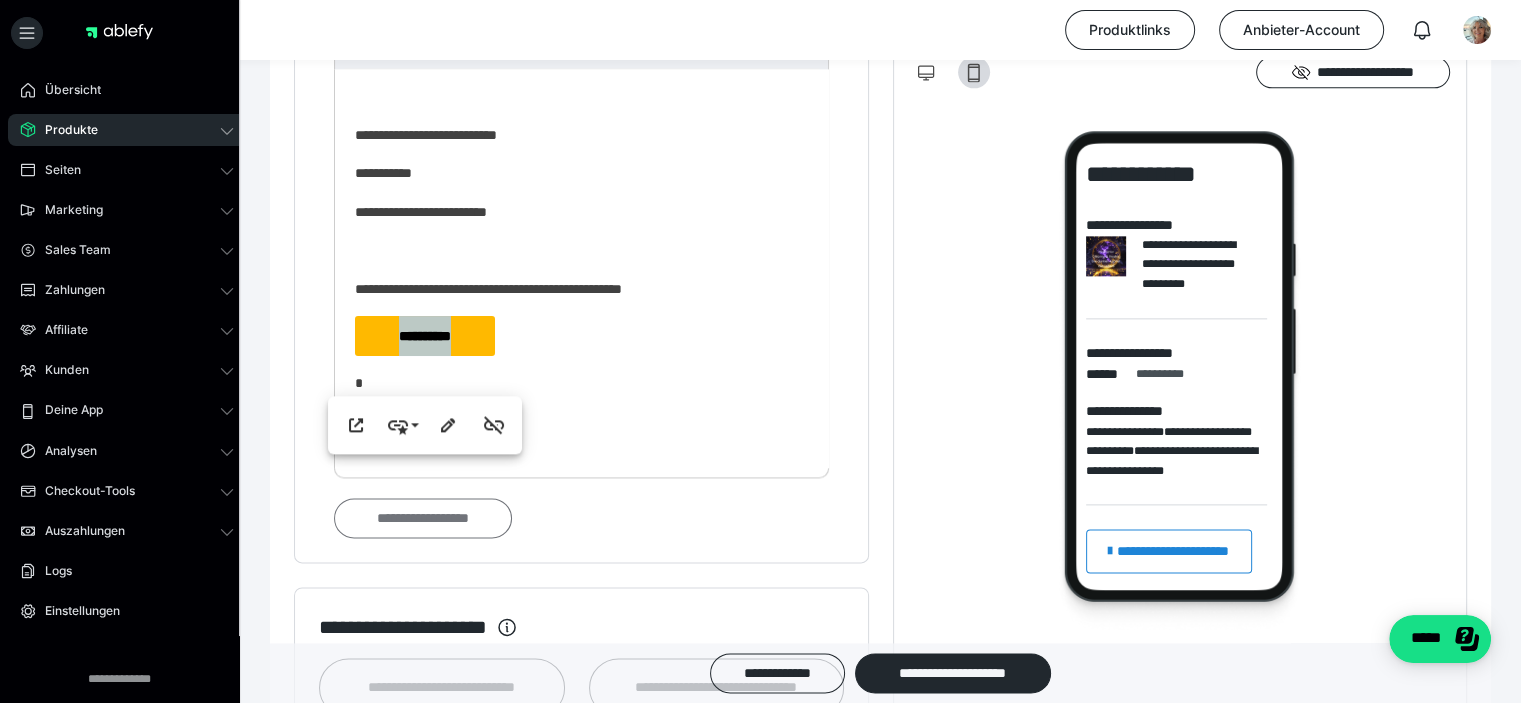click on "**********" at bounding box center [423, 518] 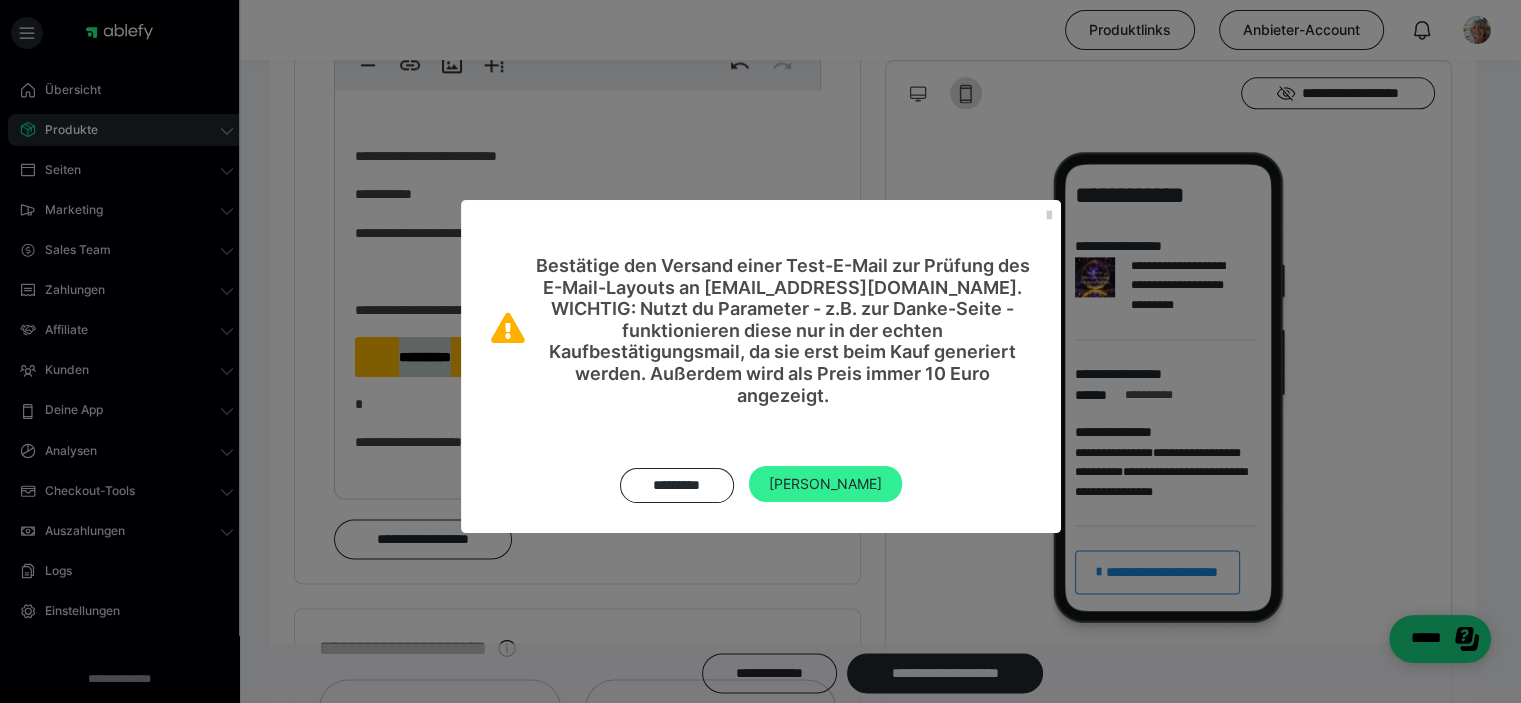 click on "Ja" at bounding box center (825, 484) 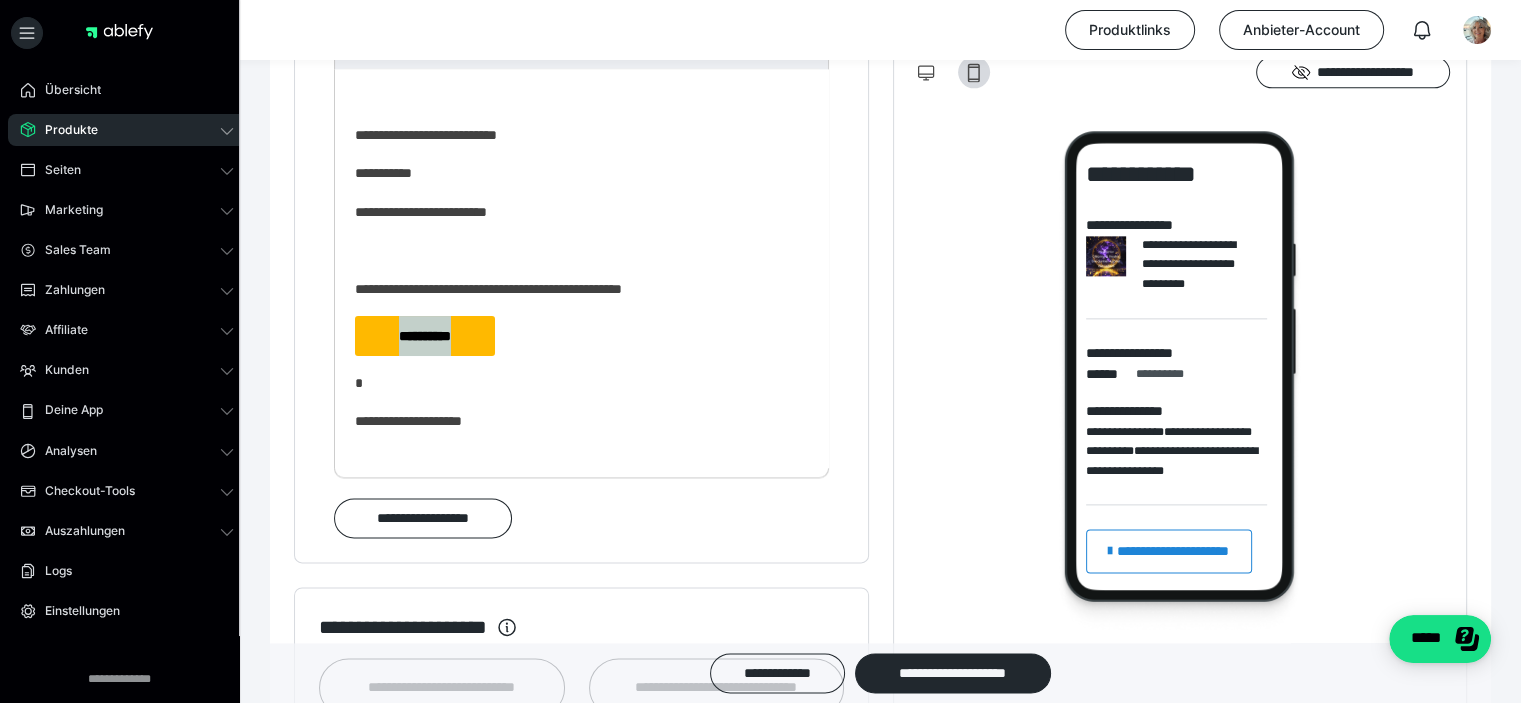 click at bounding box center [114, 1022] 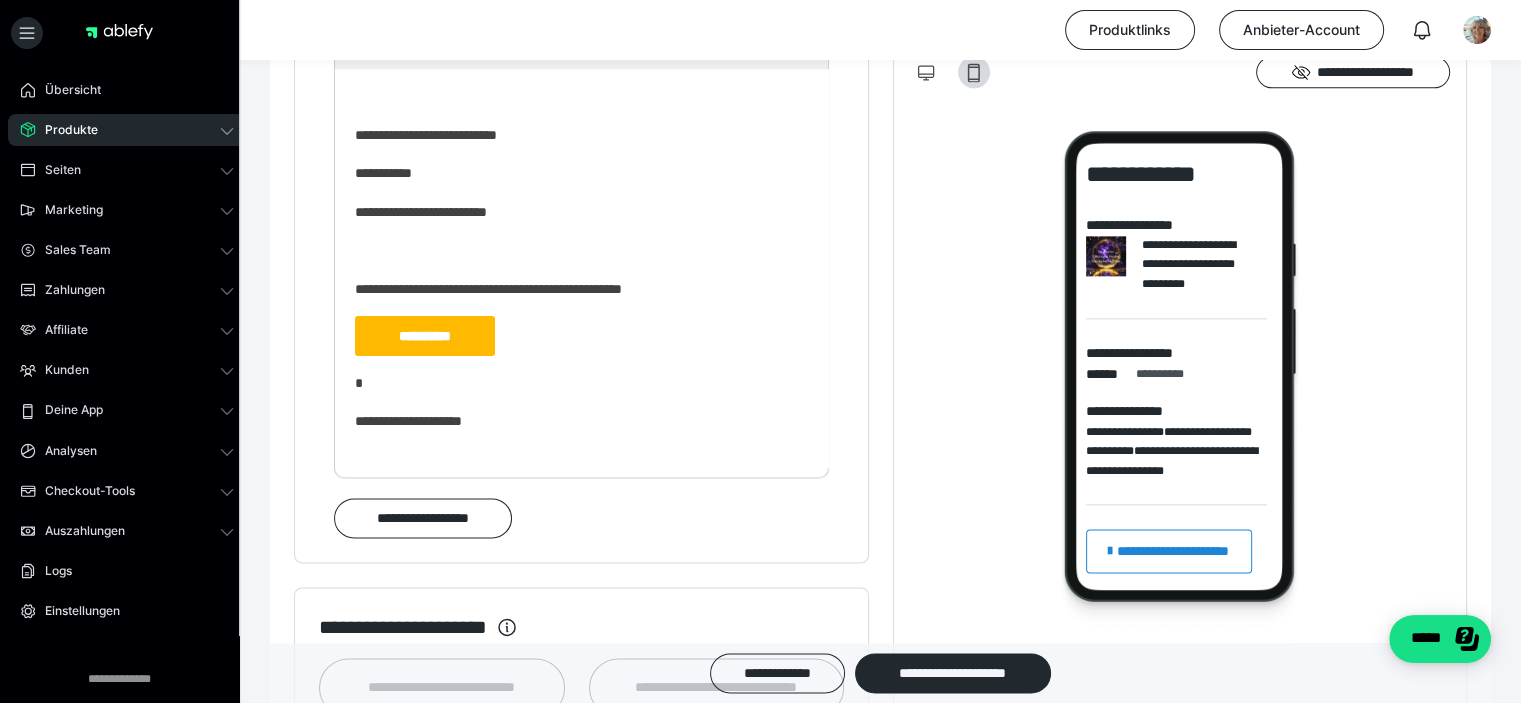 click at bounding box center [581, 250] 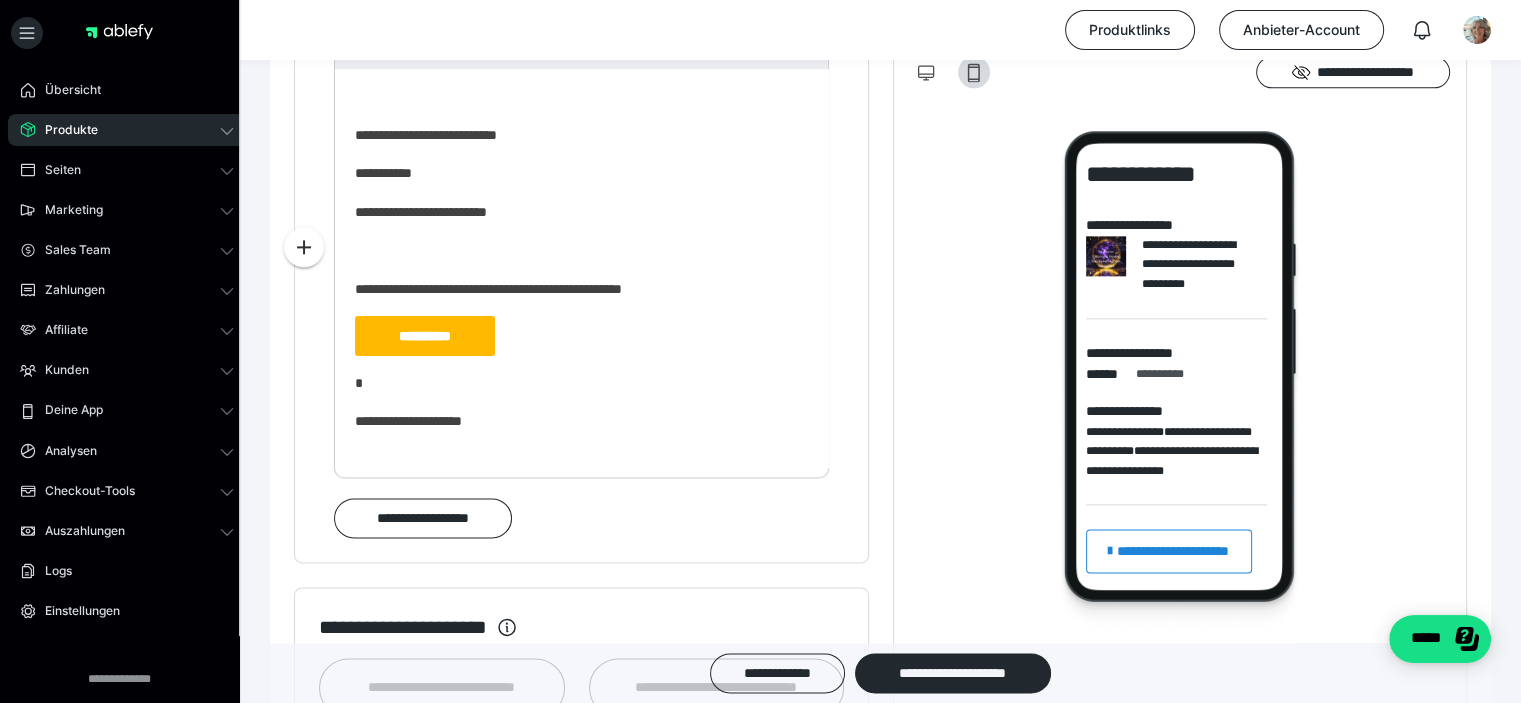 click on "**********" at bounding box center (425, 336) 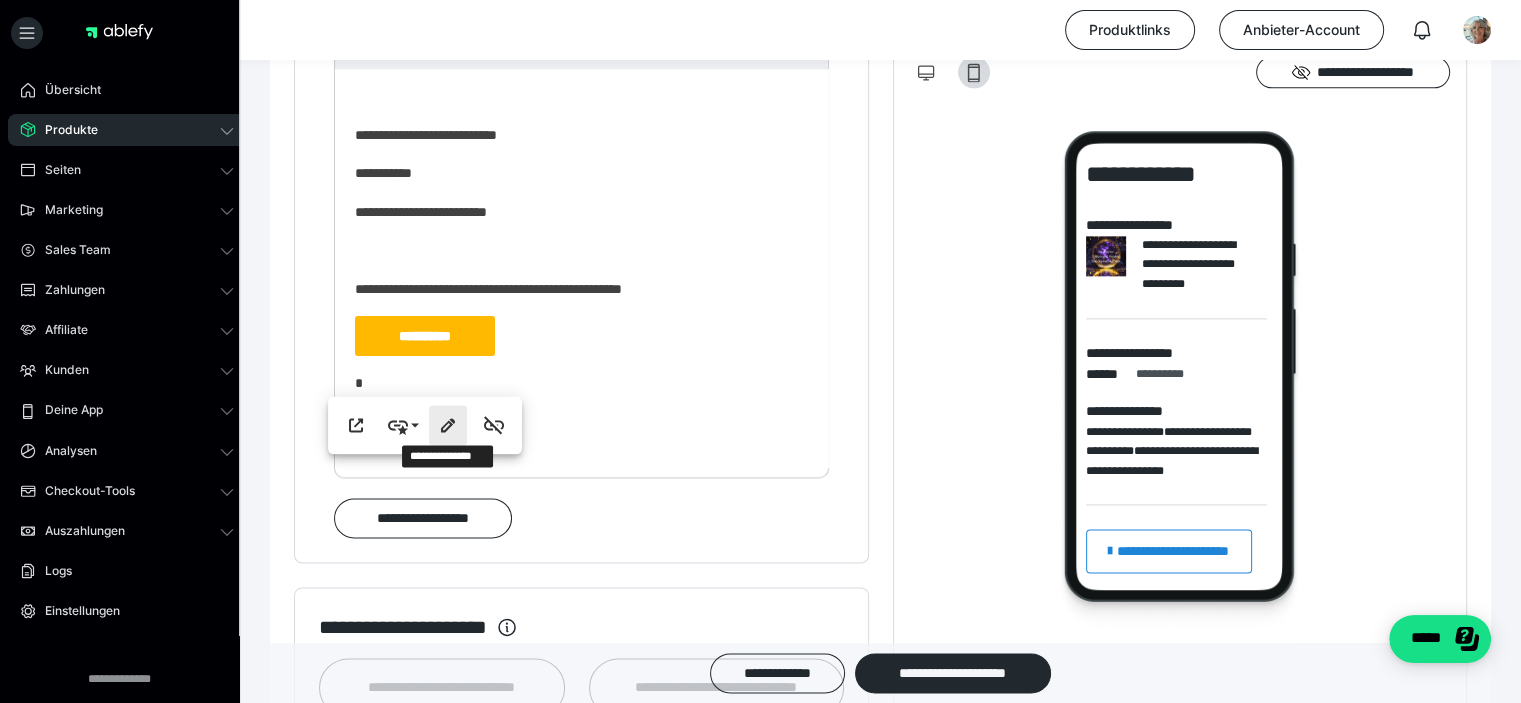 type on "**********" 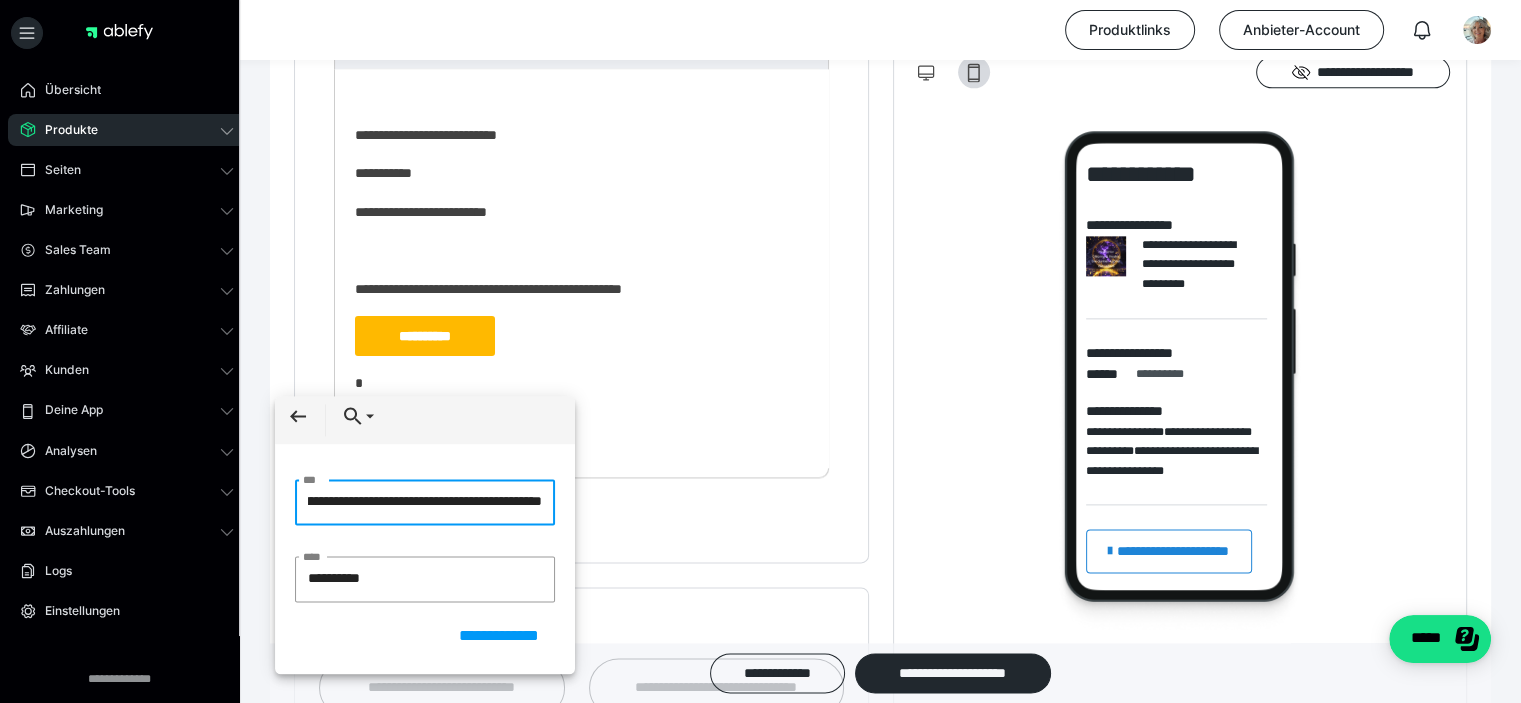 scroll, scrollTop: 0, scrollLeft: 3168, axis: horizontal 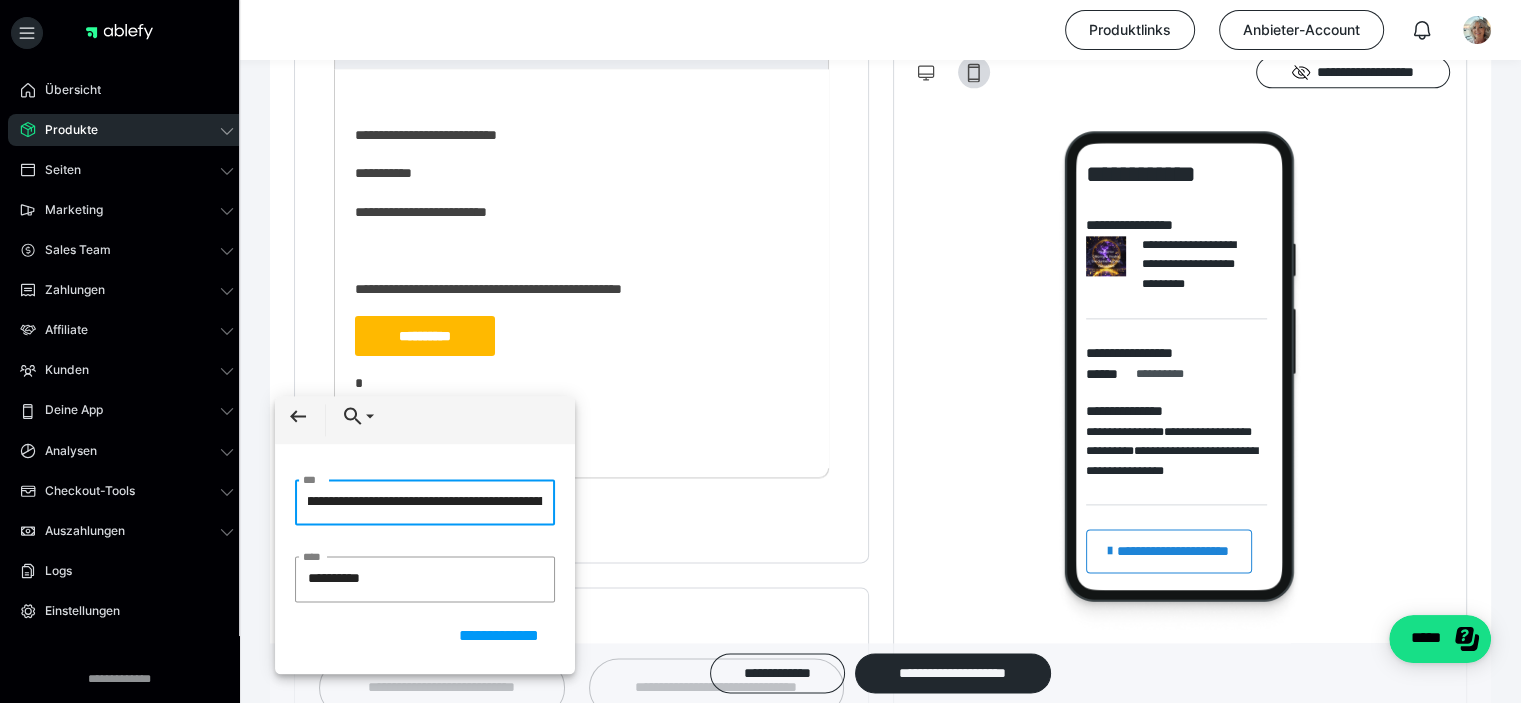 drag, startPoint x: 543, startPoint y: 498, endPoint x: 270, endPoint y: 494, distance: 273.0293 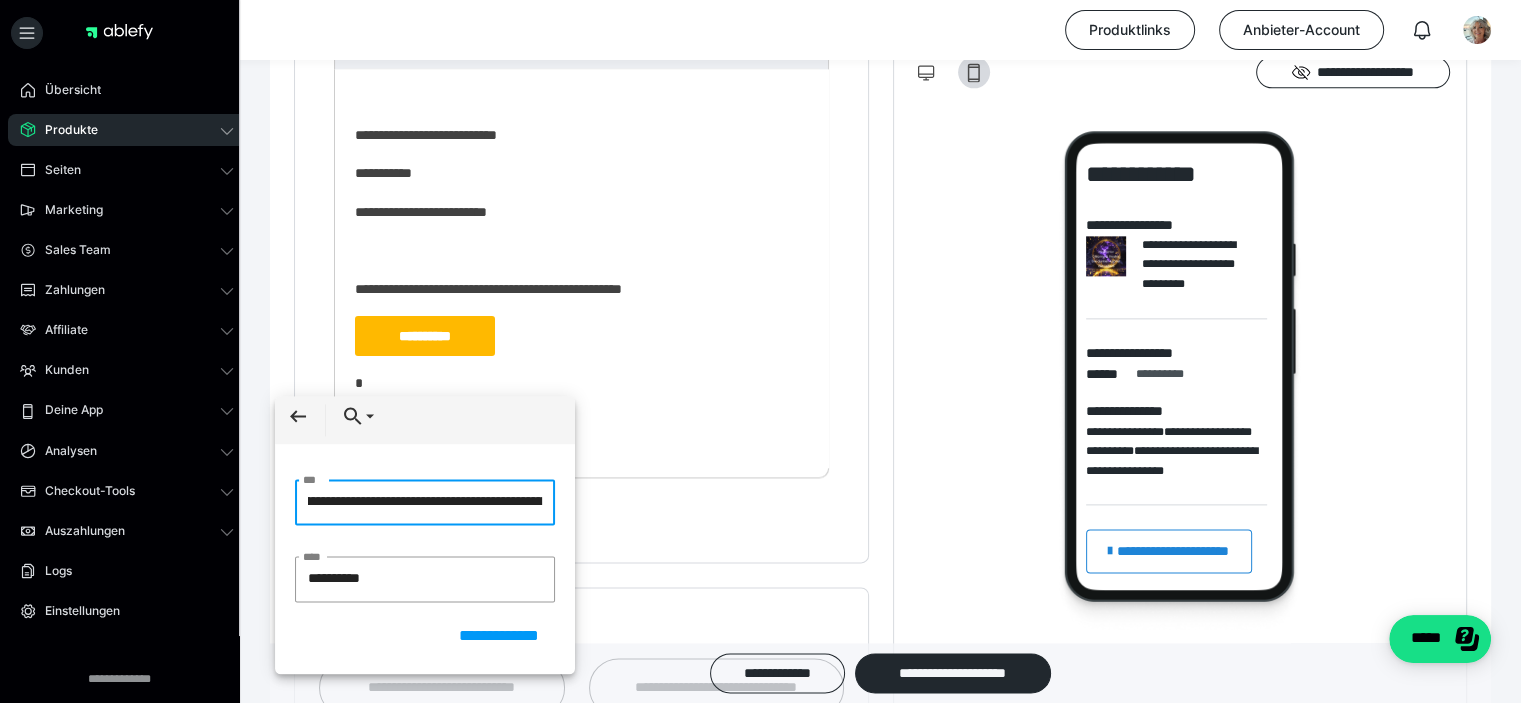 click on "**********" at bounding box center [760, -709] 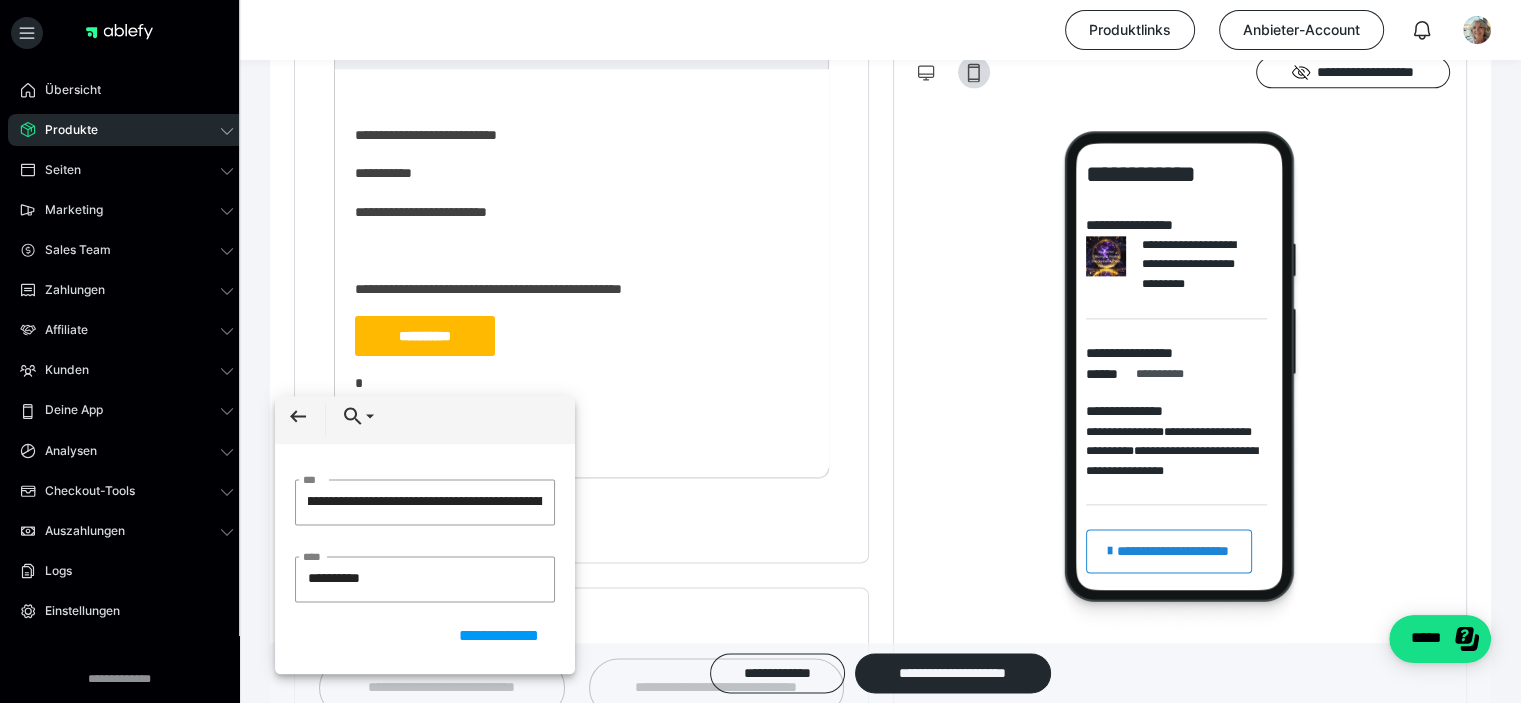 click on "**********" at bounding box center [880, -583] 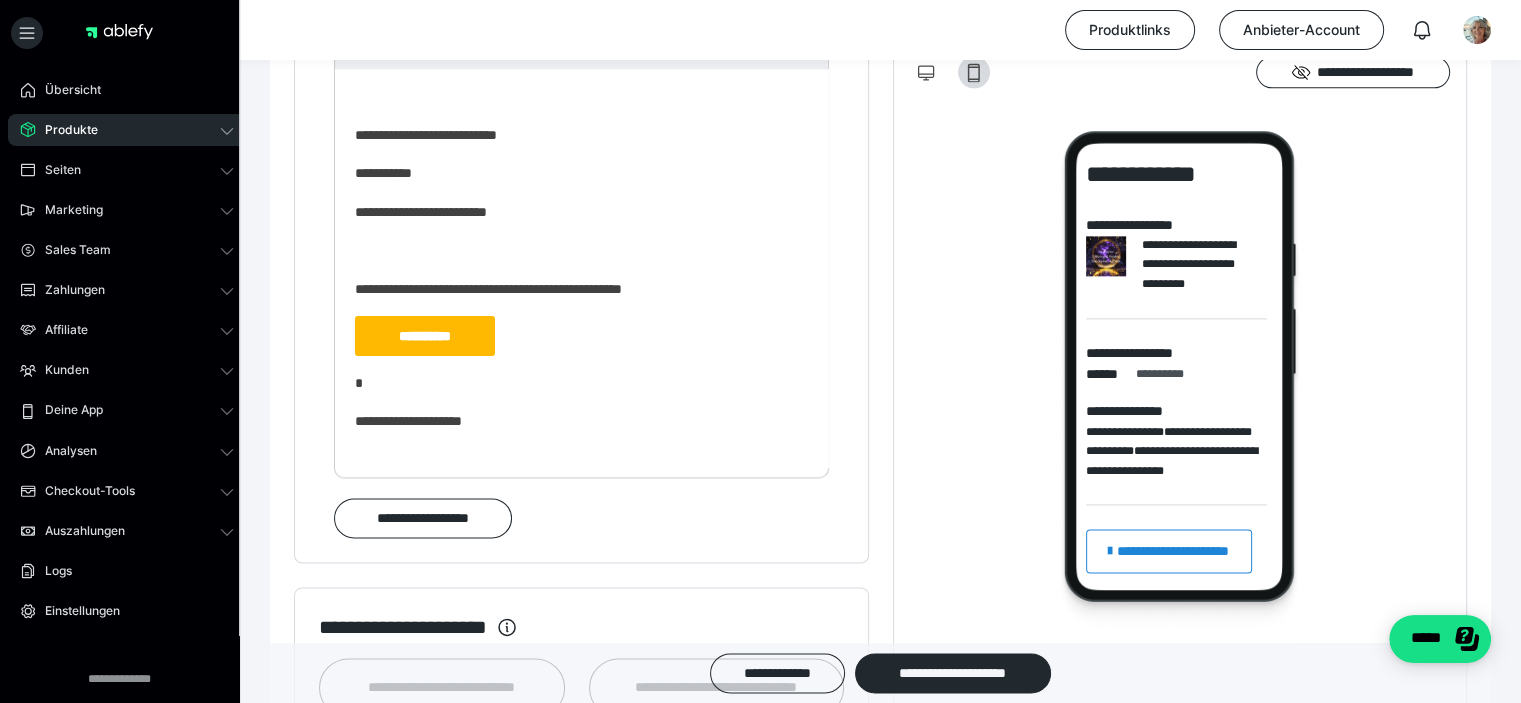scroll, scrollTop: 0, scrollLeft: 0, axis: both 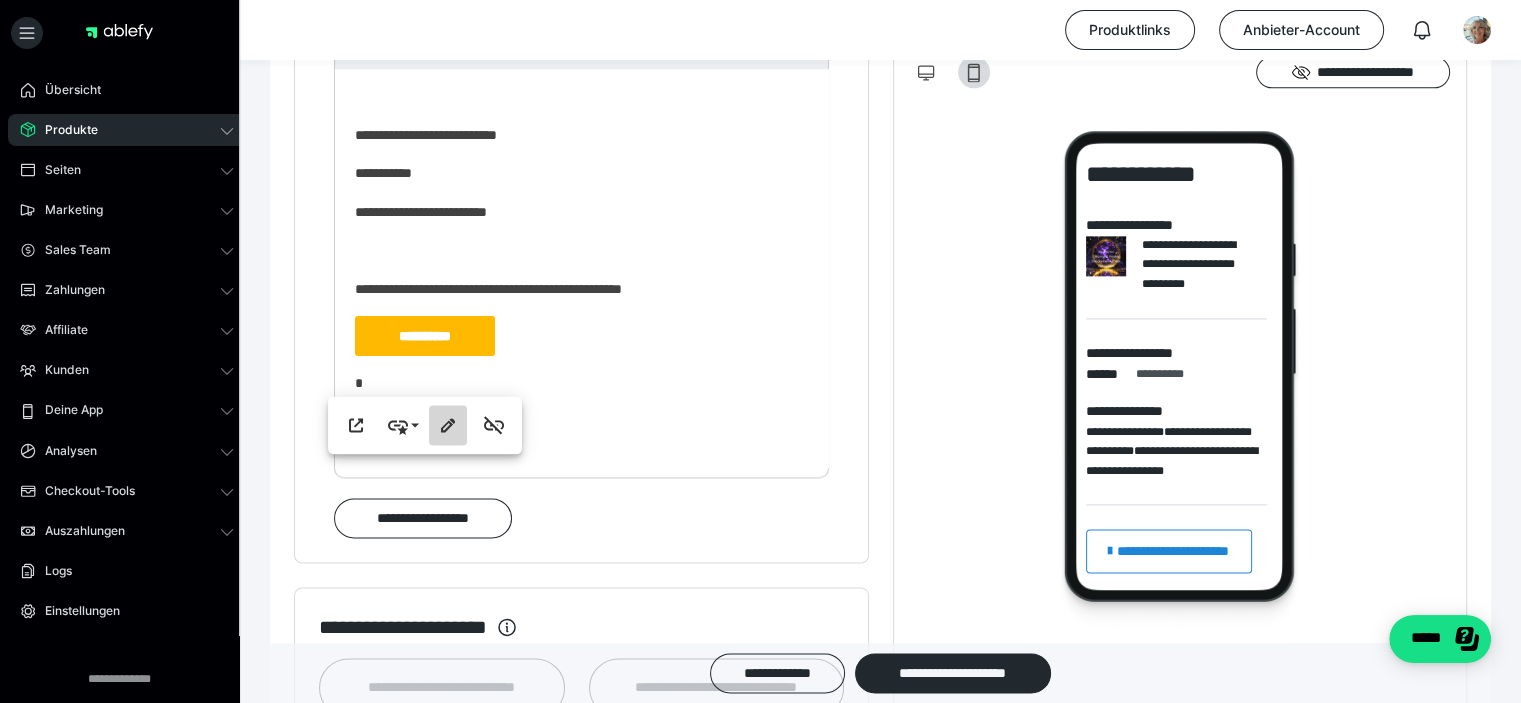 type on "**********" 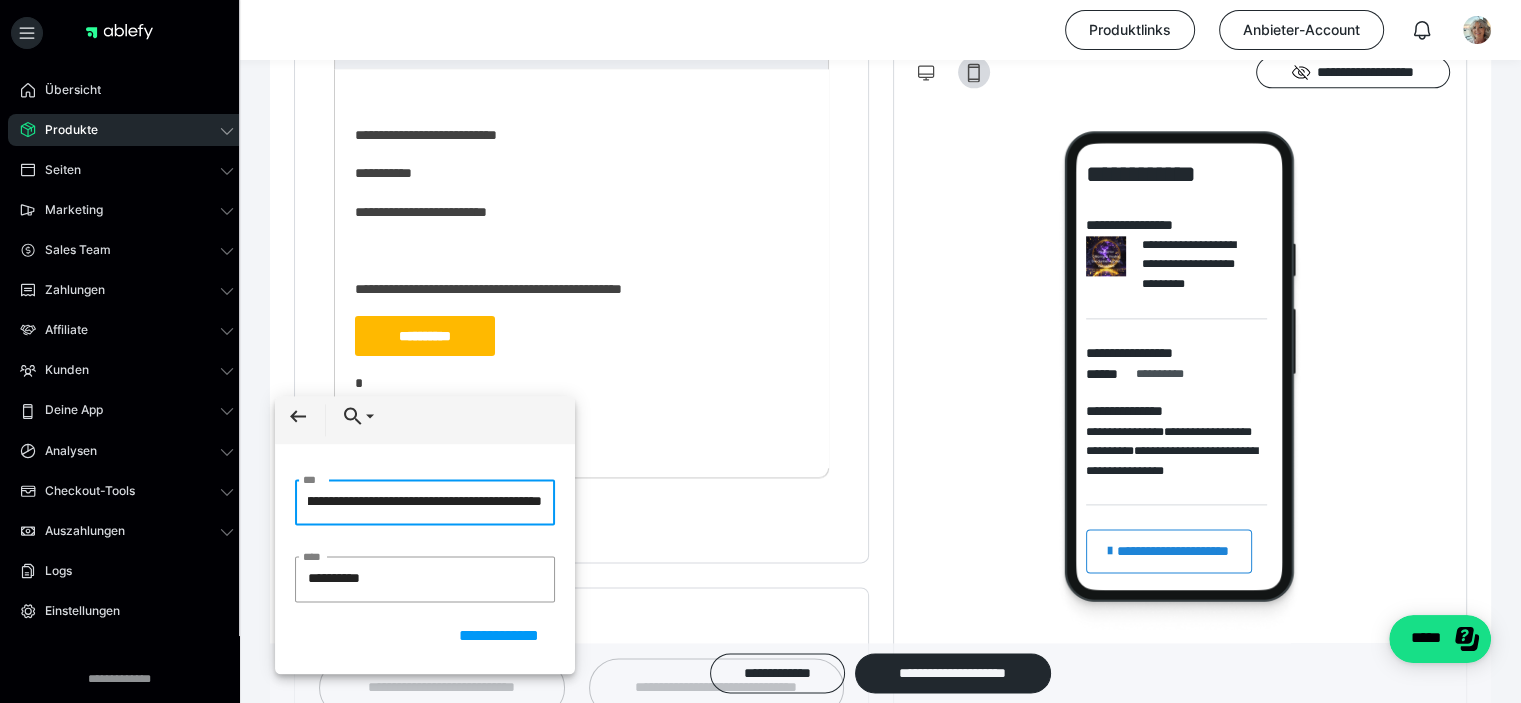 scroll, scrollTop: 0, scrollLeft: 3168, axis: horizontal 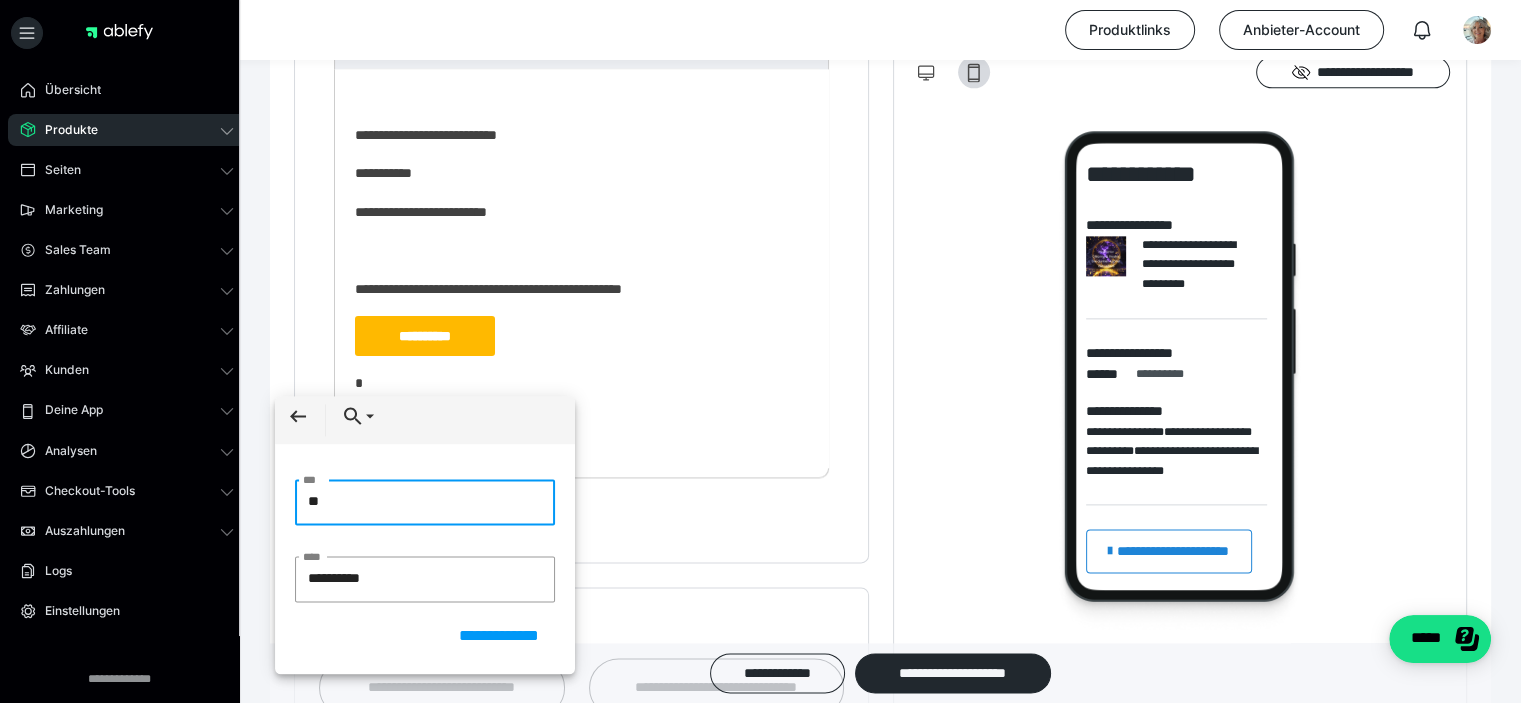 type on "*" 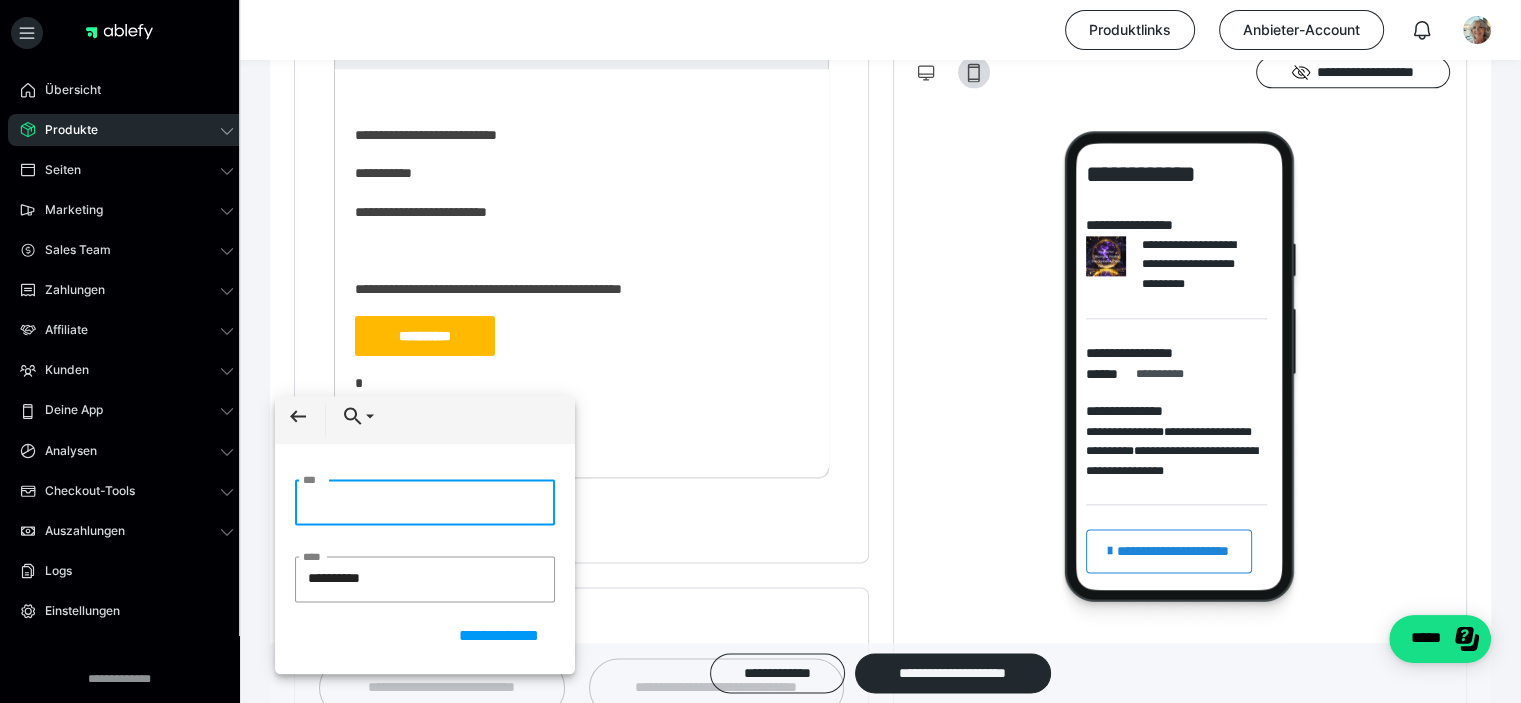 paste on "**********" 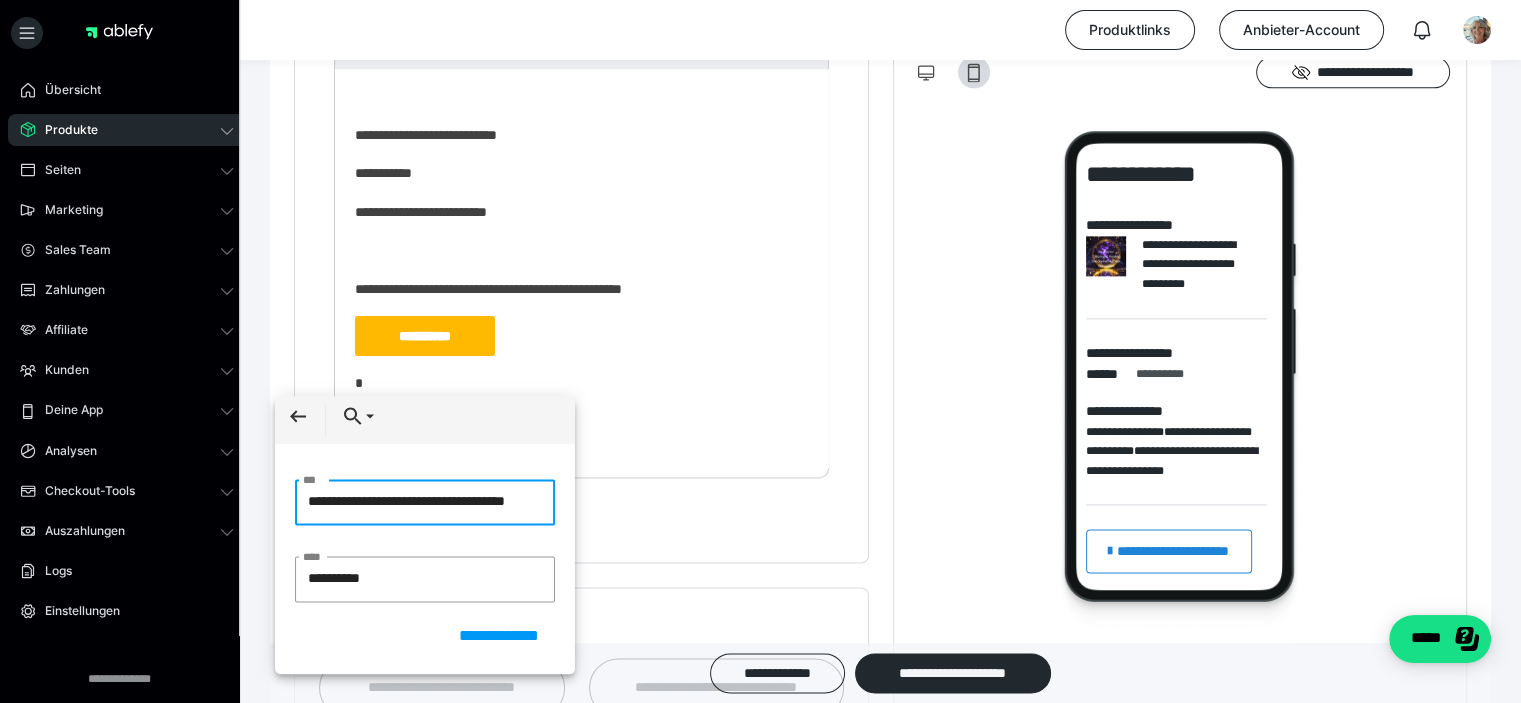 scroll, scrollTop: 0, scrollLeft: 32, axis: horizontal 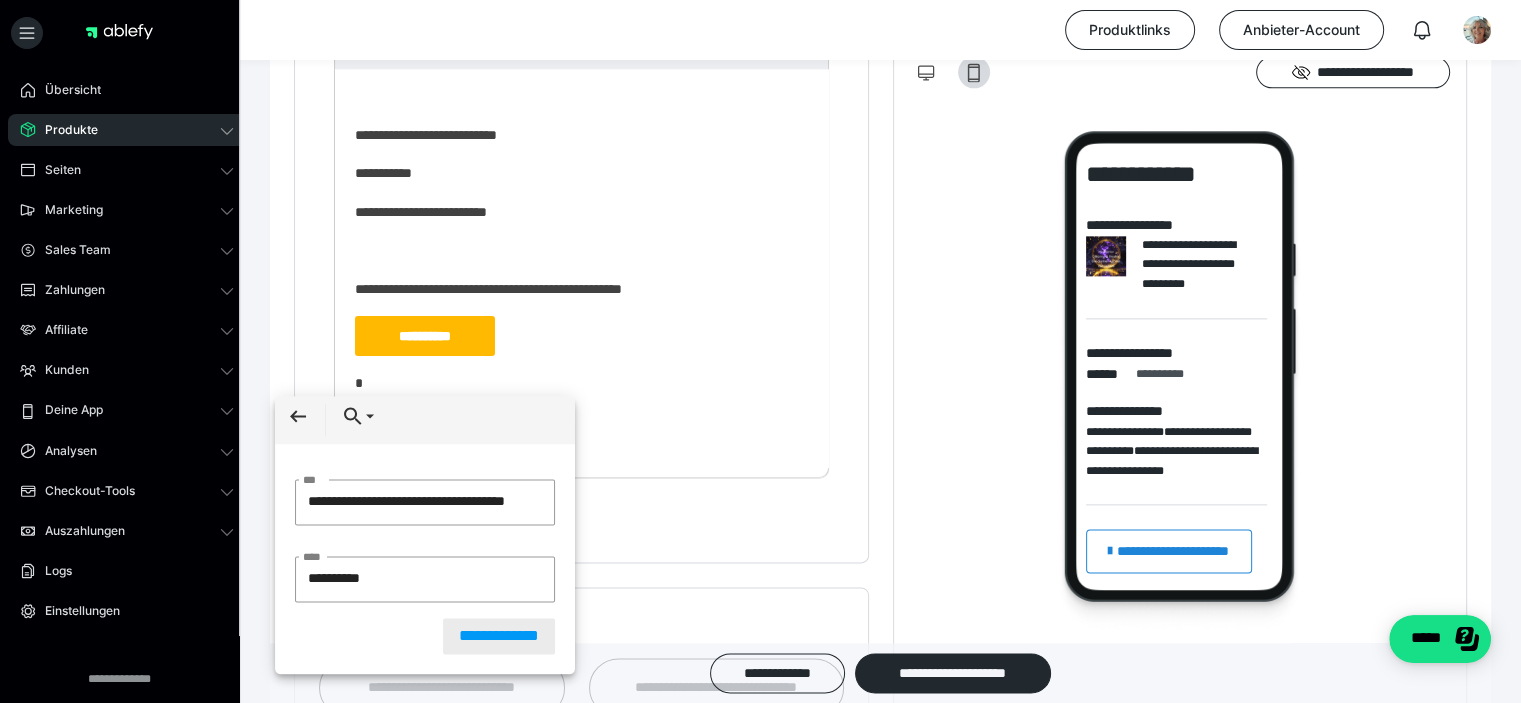 click on "**********" at bounding box center [499, 636] 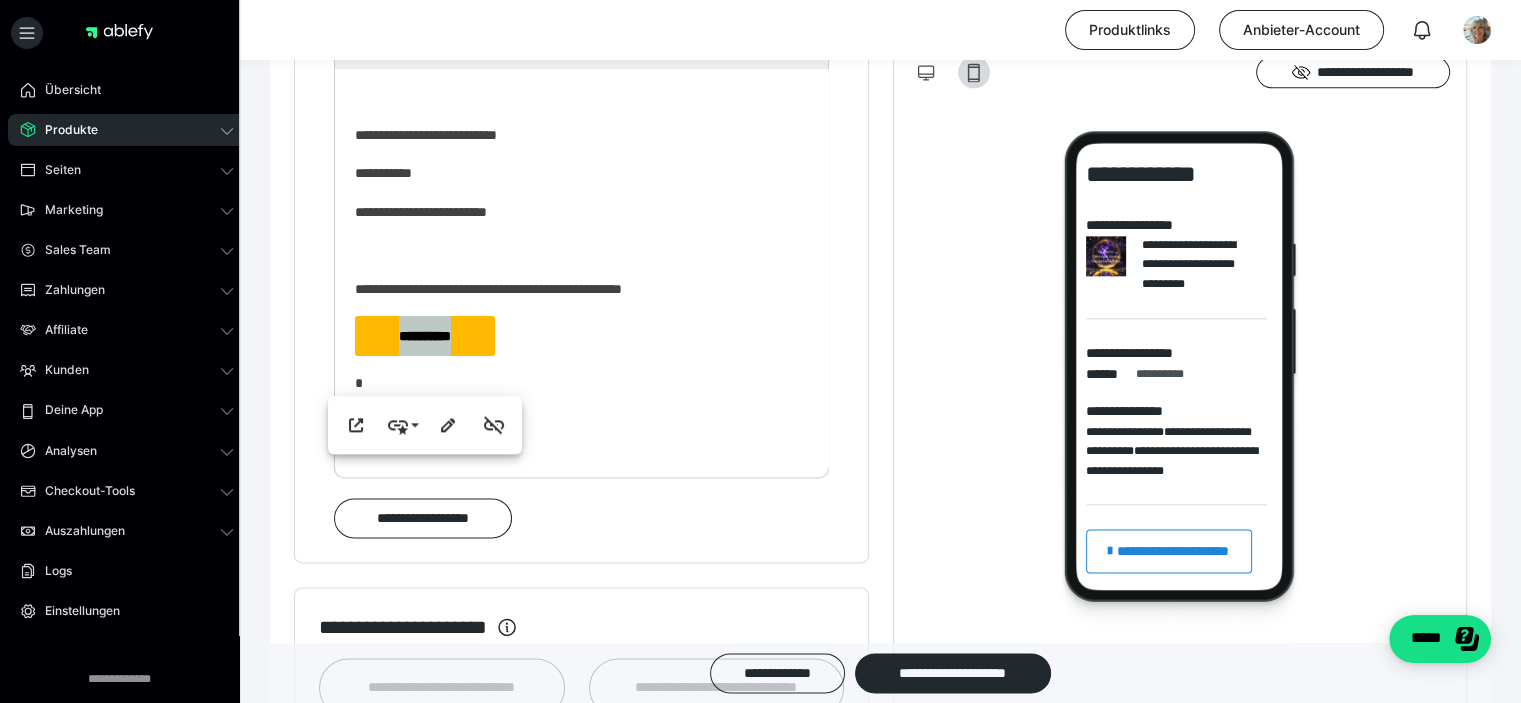 scroll, scrollTop: 0, scrollLeft: 0, axis: both 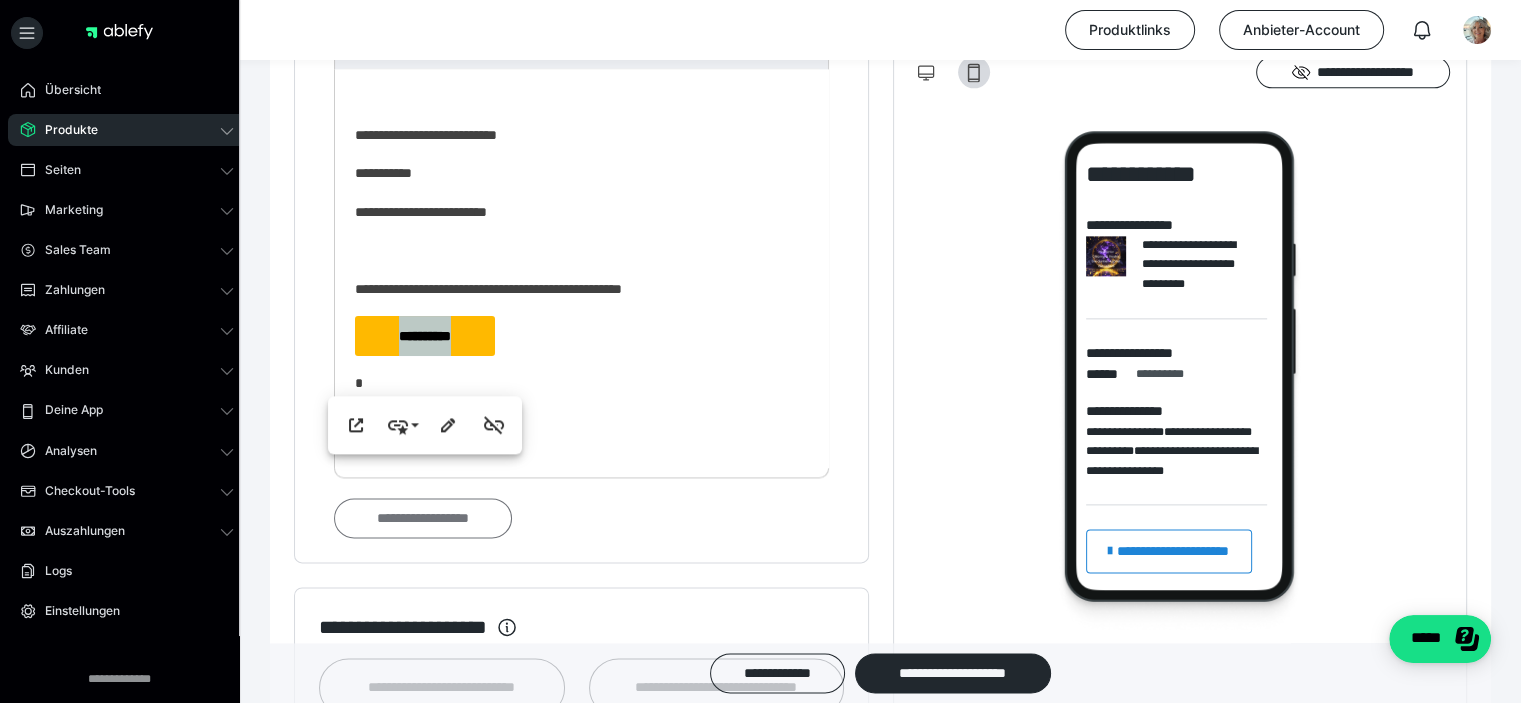 click on "**********" at bounding box center (423, 518) 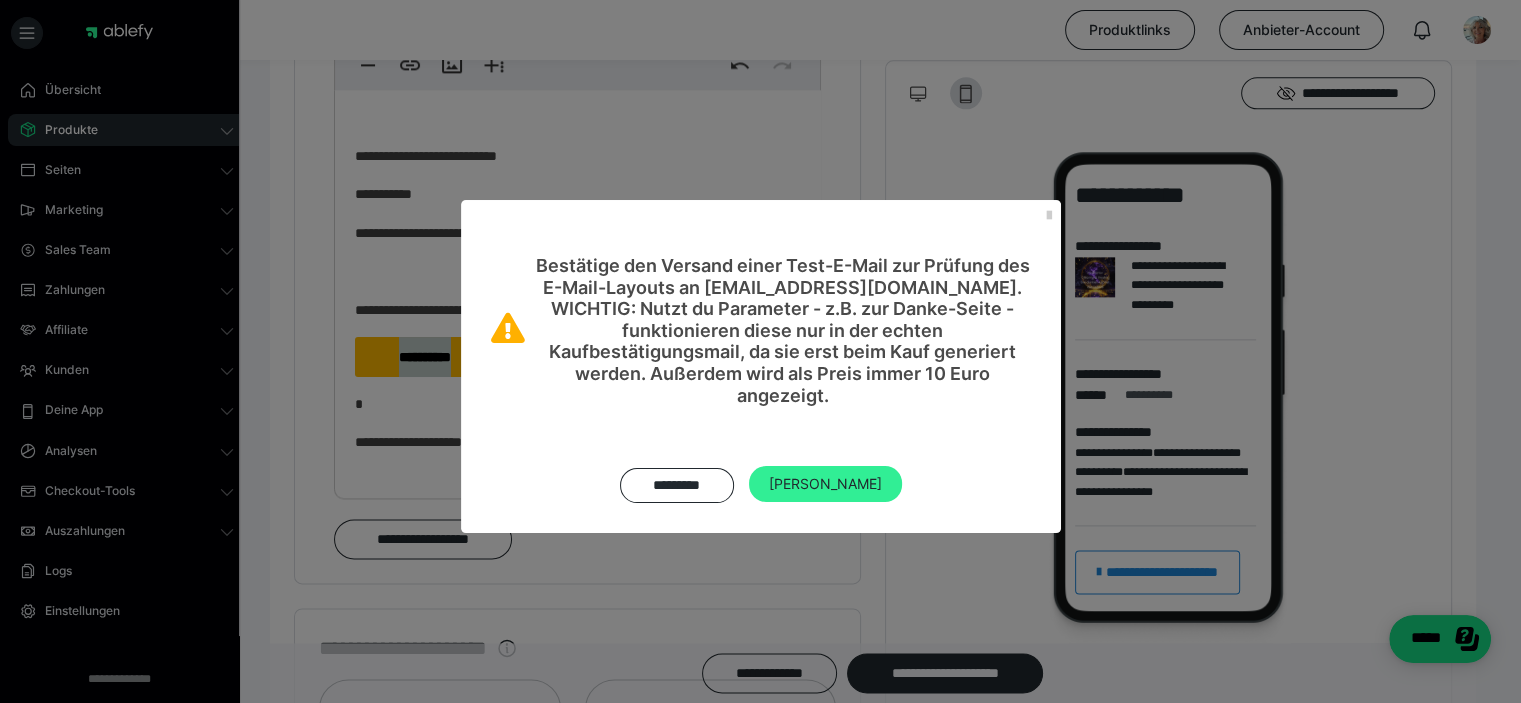click on "Ja" at bounding box center (825, 484) 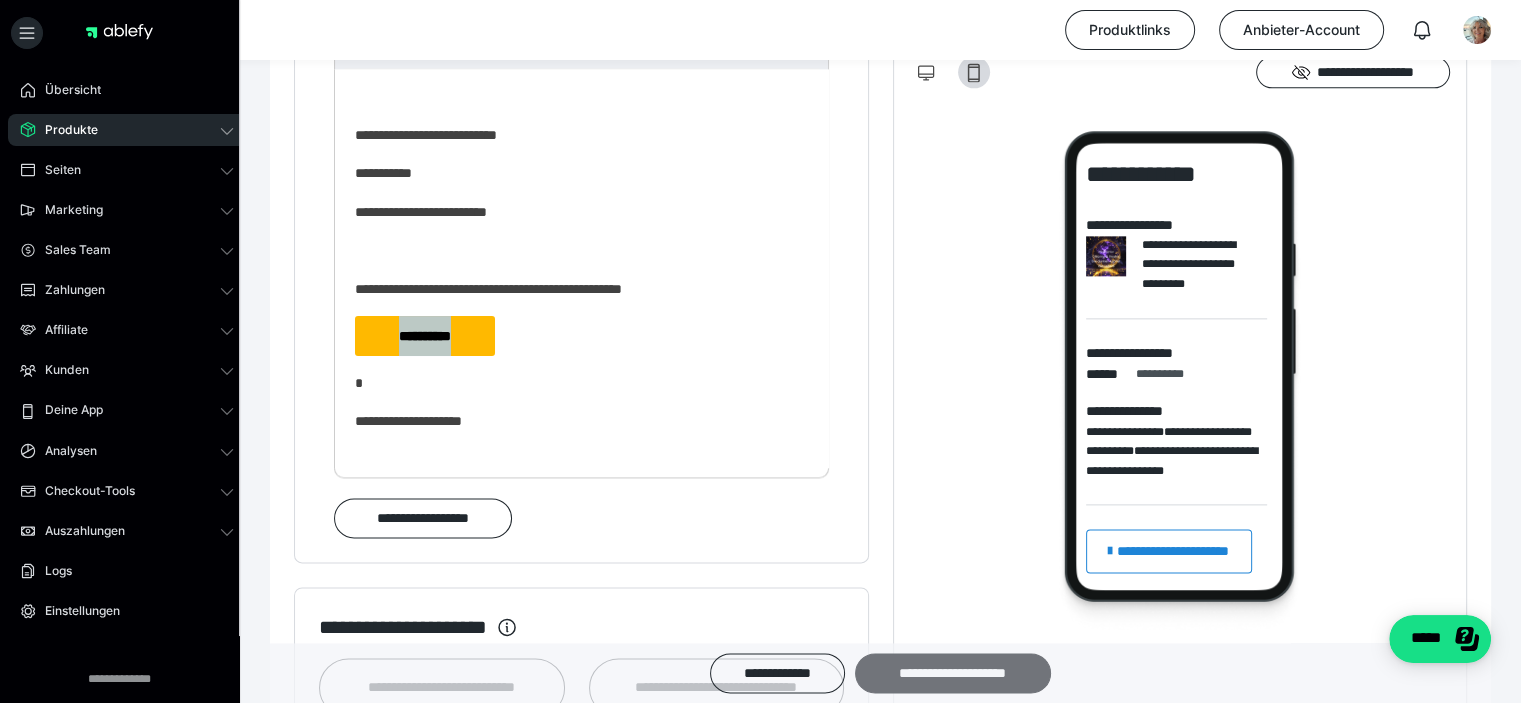 click on "**********" at bounding box center [953, 673] 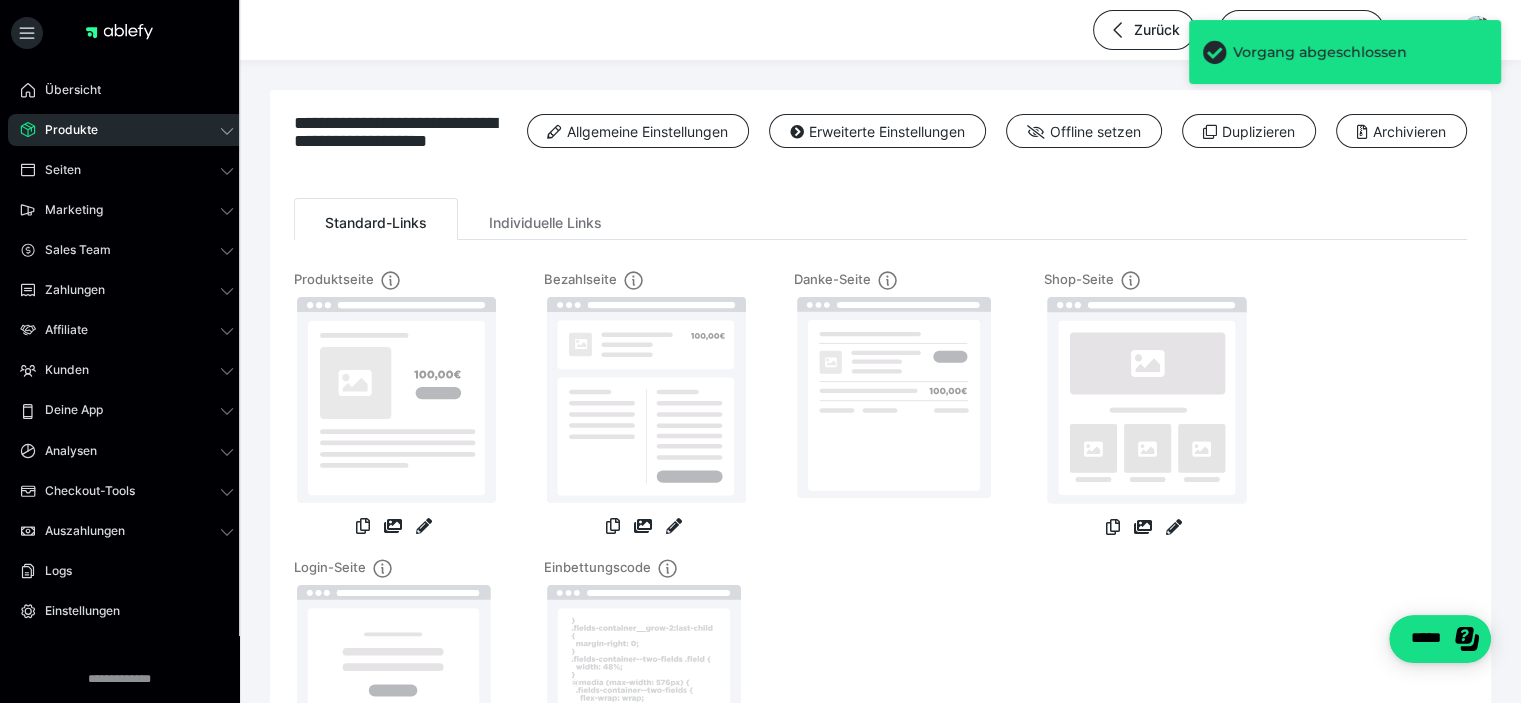 scroll, scrollTop: 0, scrollLeft: 0, axis: both 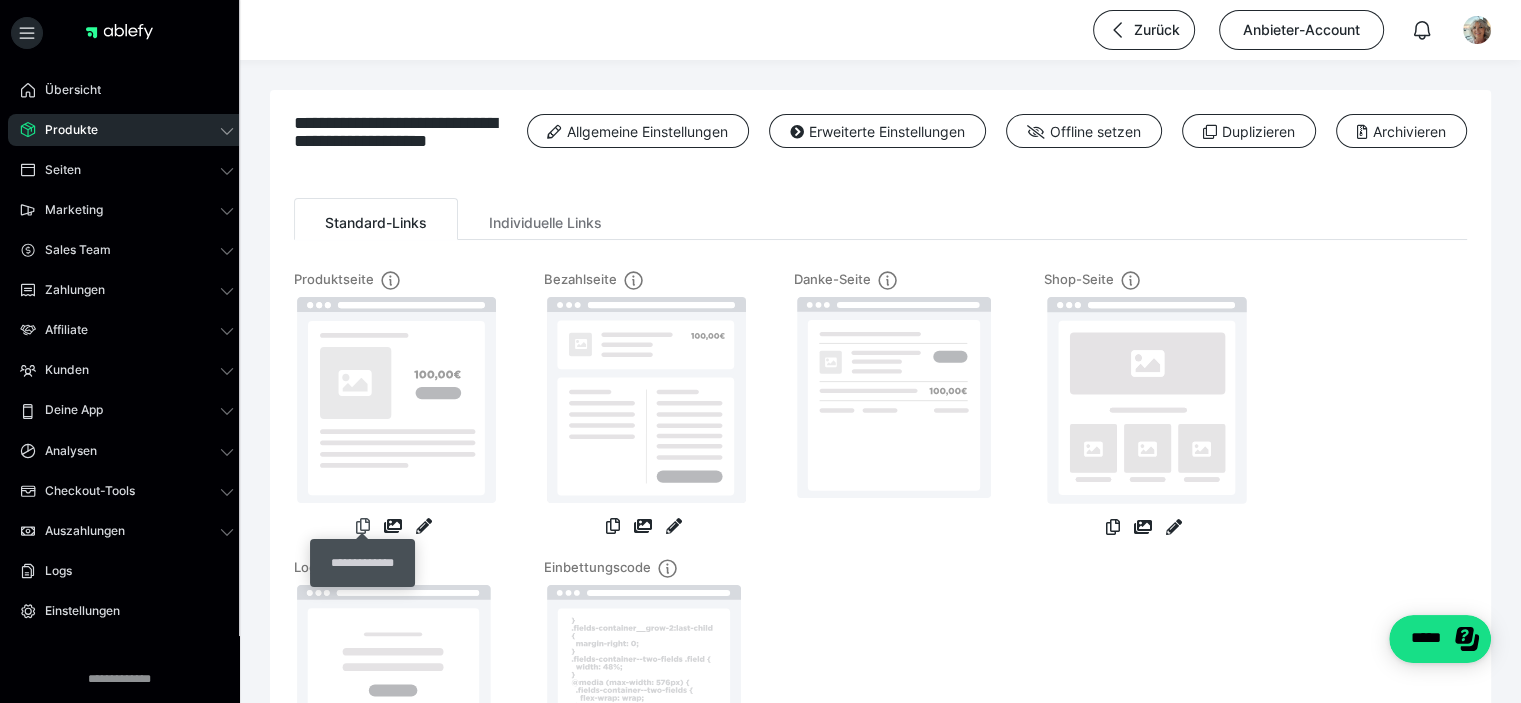 click at bounding box center (363, 526) 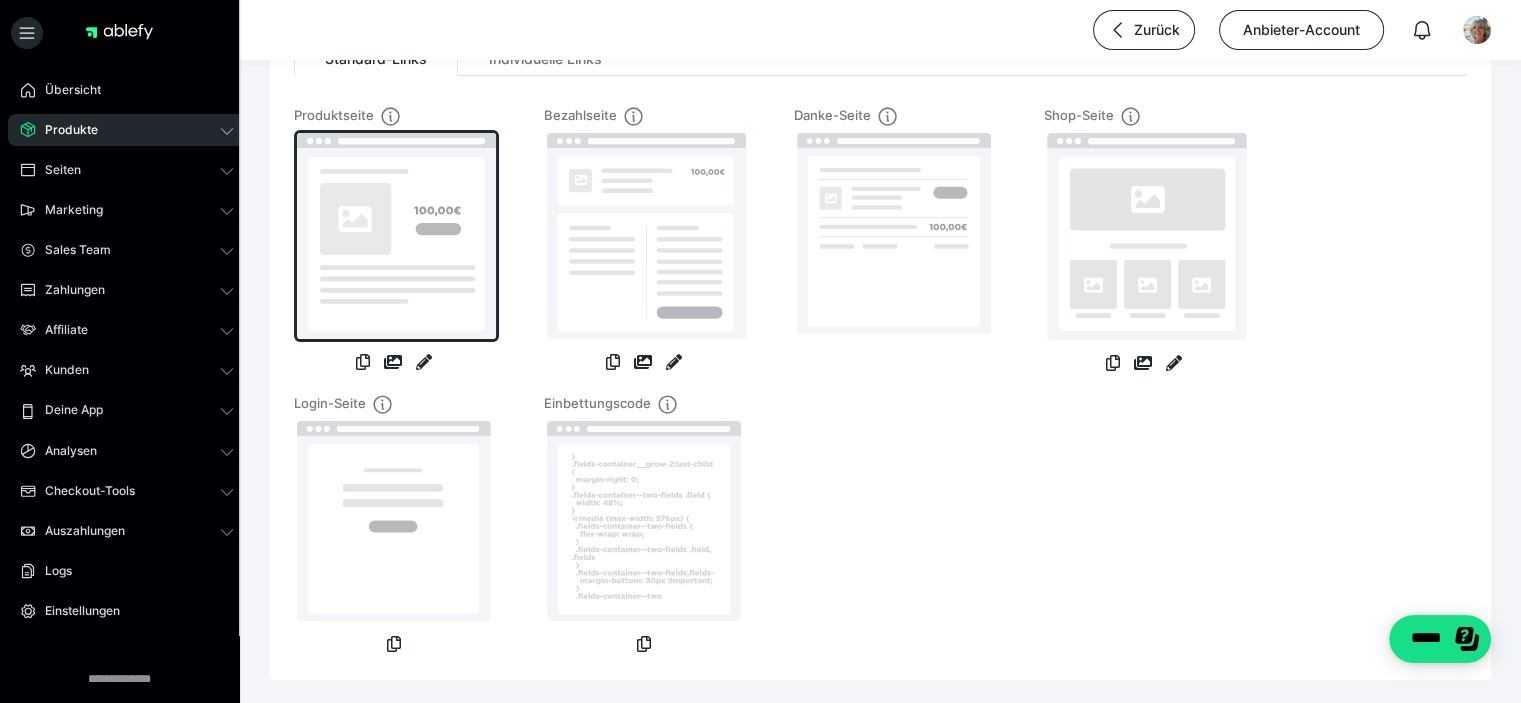scroll, scrollTop: 200, scrollLeft: 0, axis: vertical 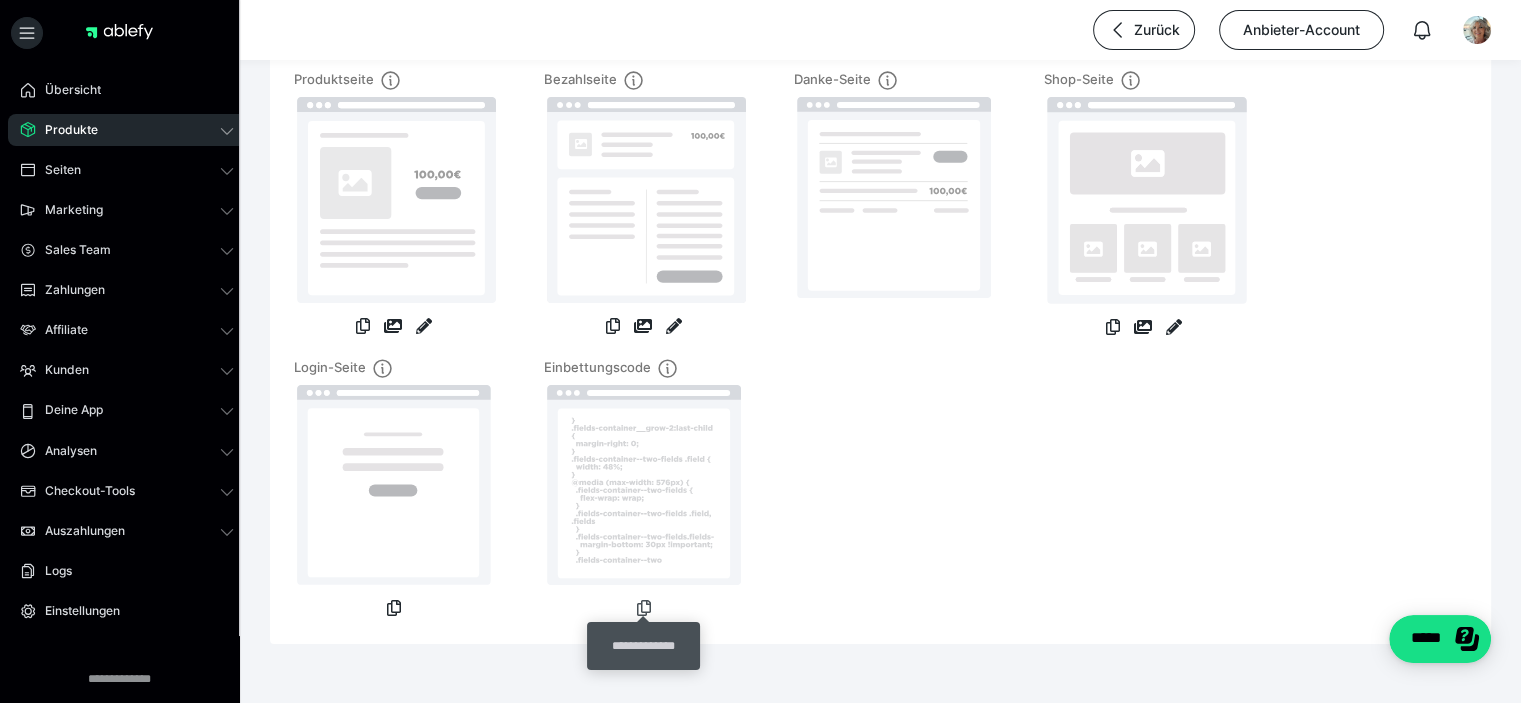 click at bounding box center (644, 608) 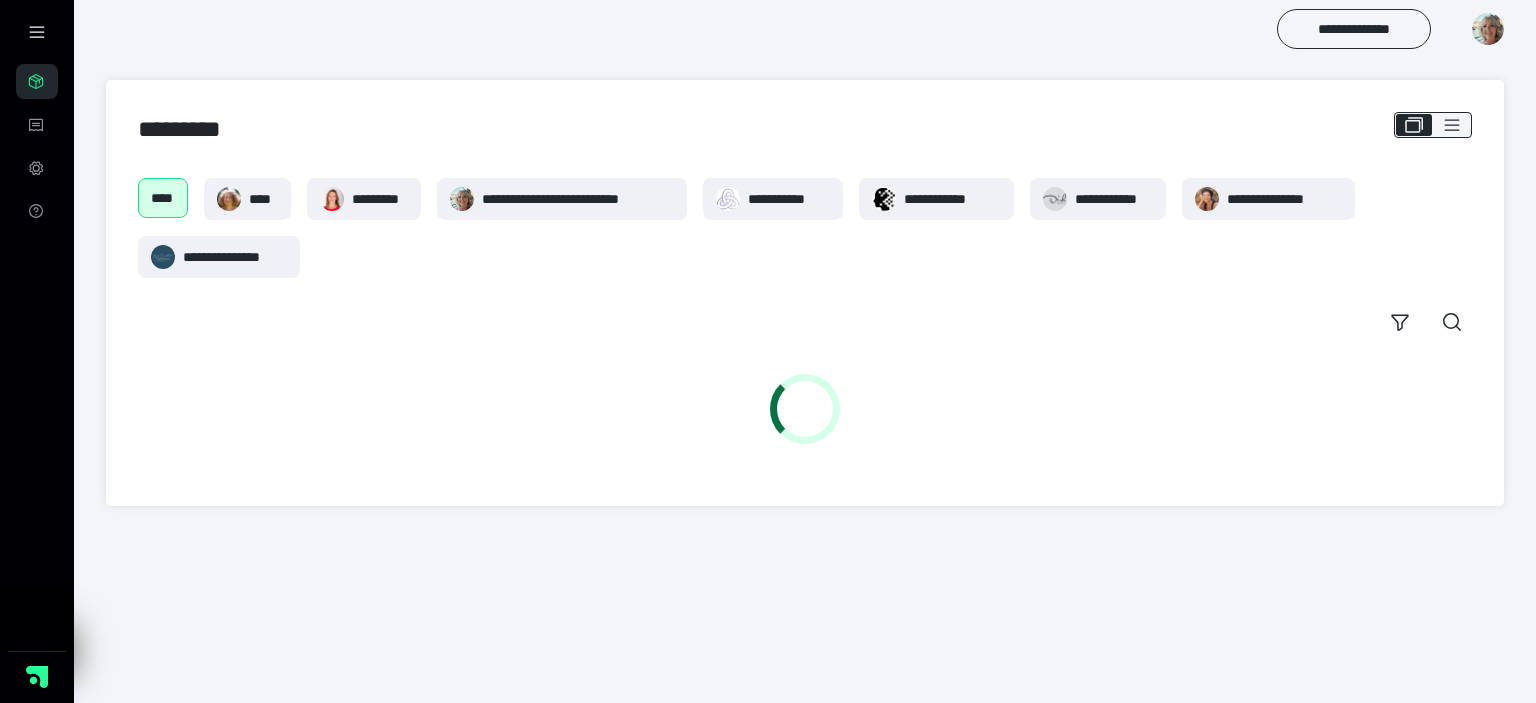 scroll, scrollTop: 0, scrollLeft: 0, axis: both 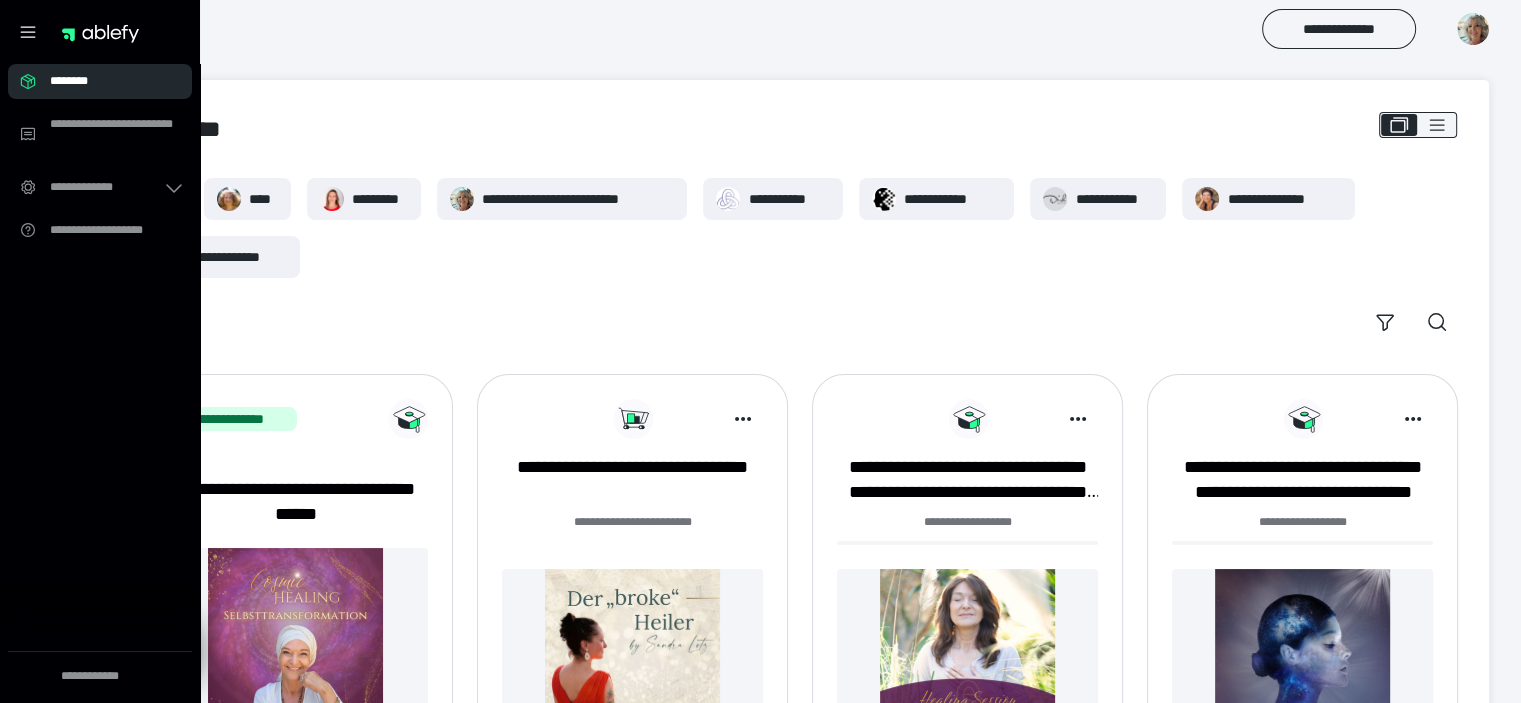 click on "********" at bounding box center [106, 81] 